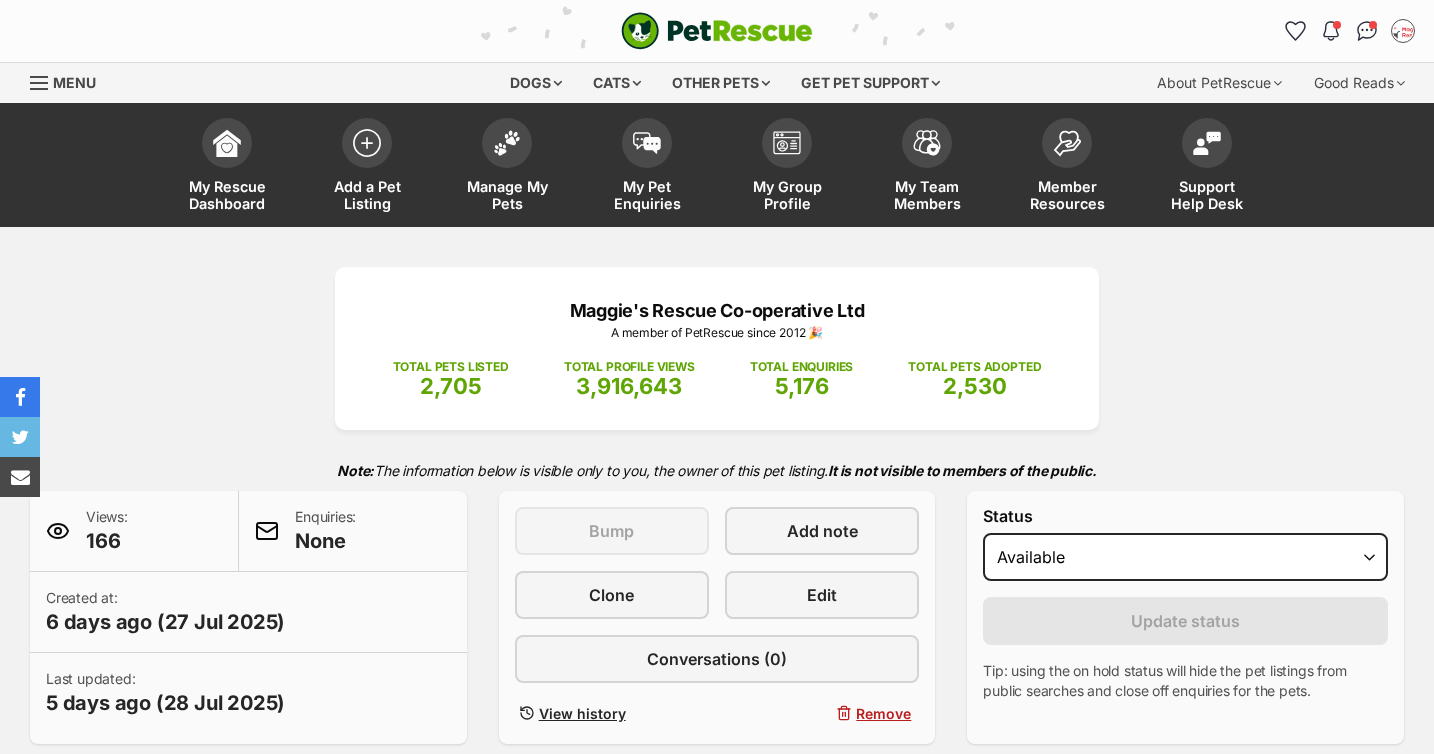 click at bounding box center (507, 143) 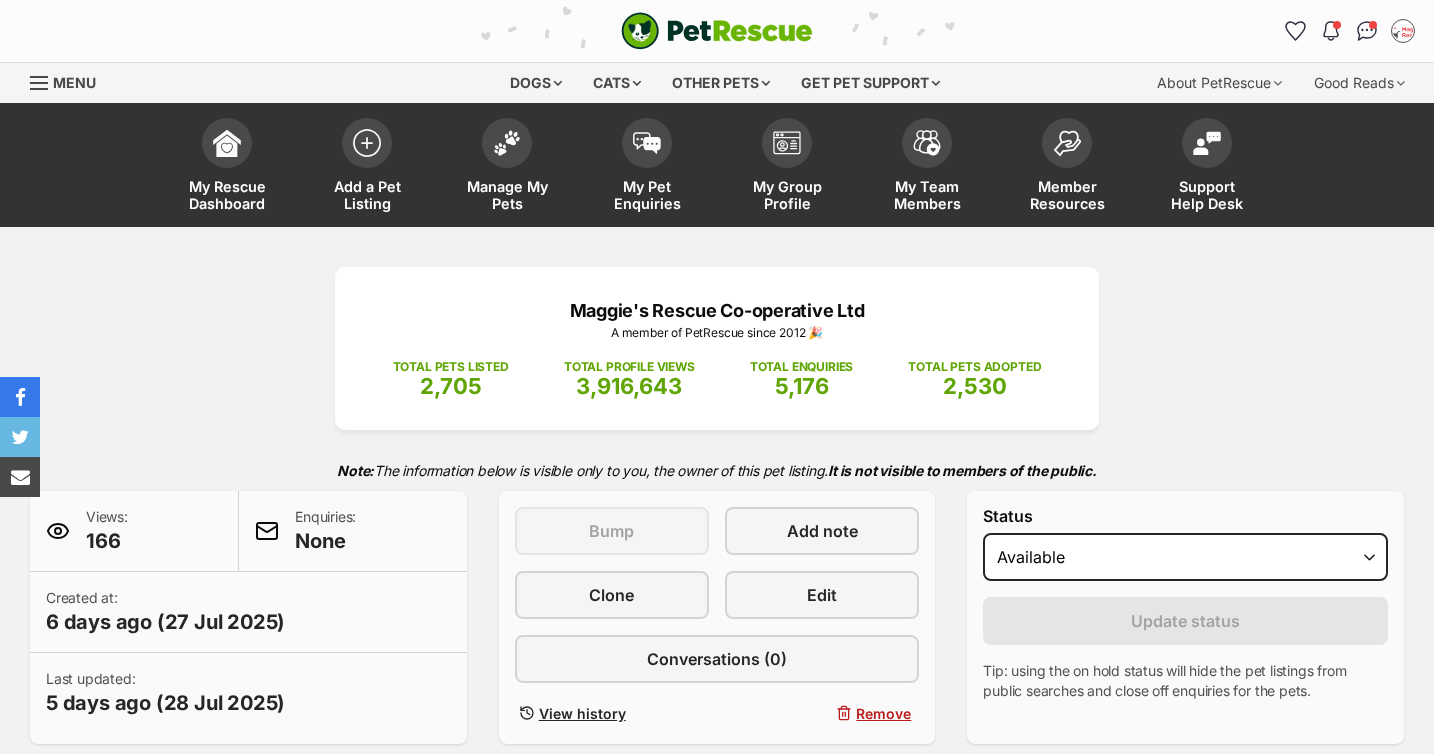 scroll, scrollTop: 0, scrollLeft: 0, axis: both 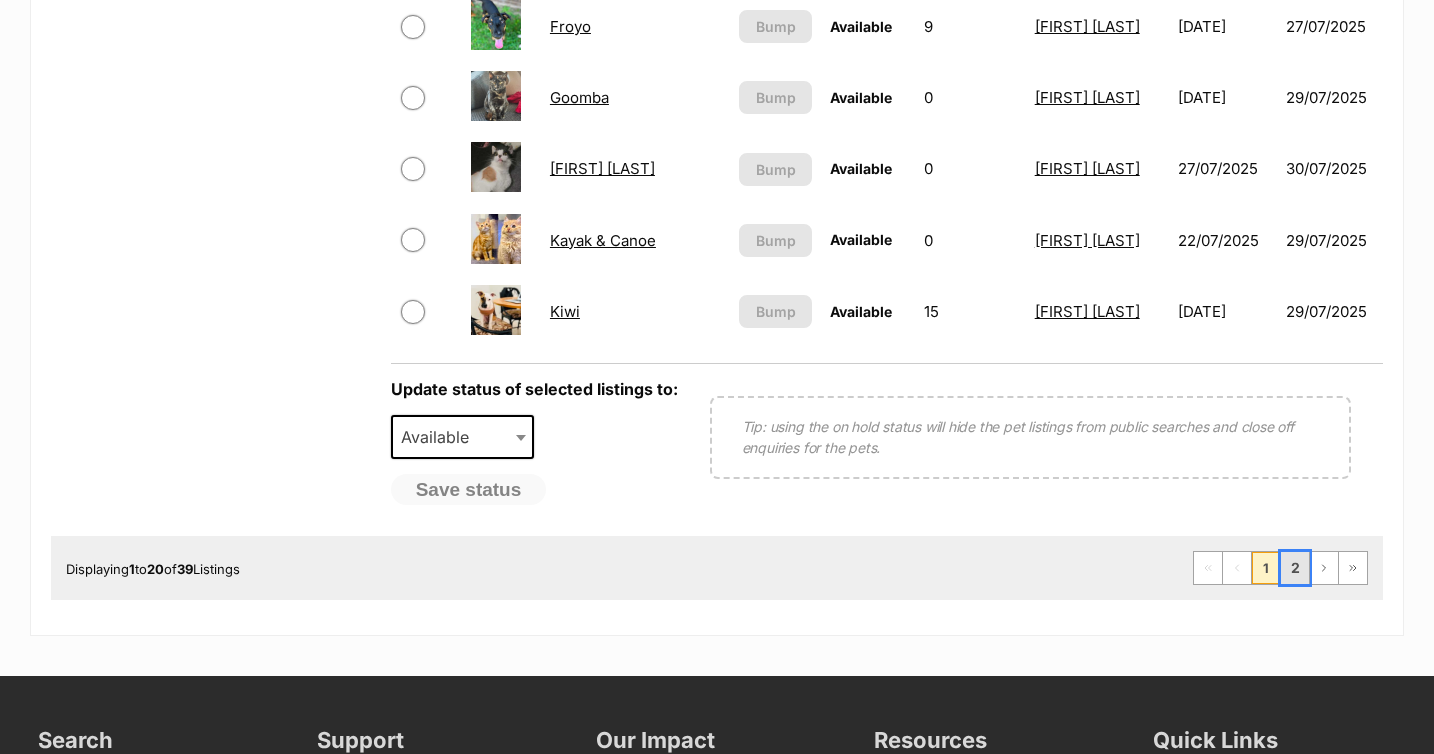 click on "2" at bounding box center [1295, 568] 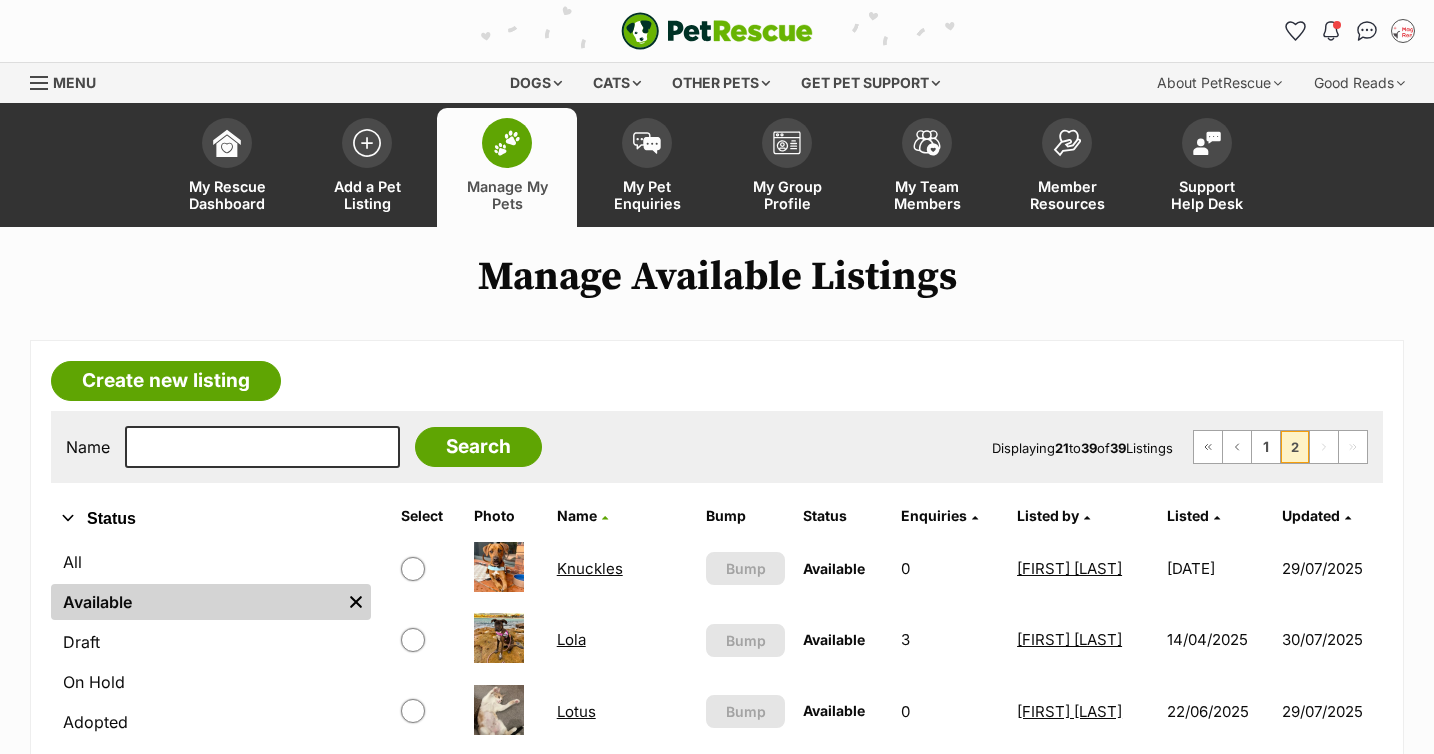 scroll, scrollTop: 0, scrollLeft: 0, axis: both 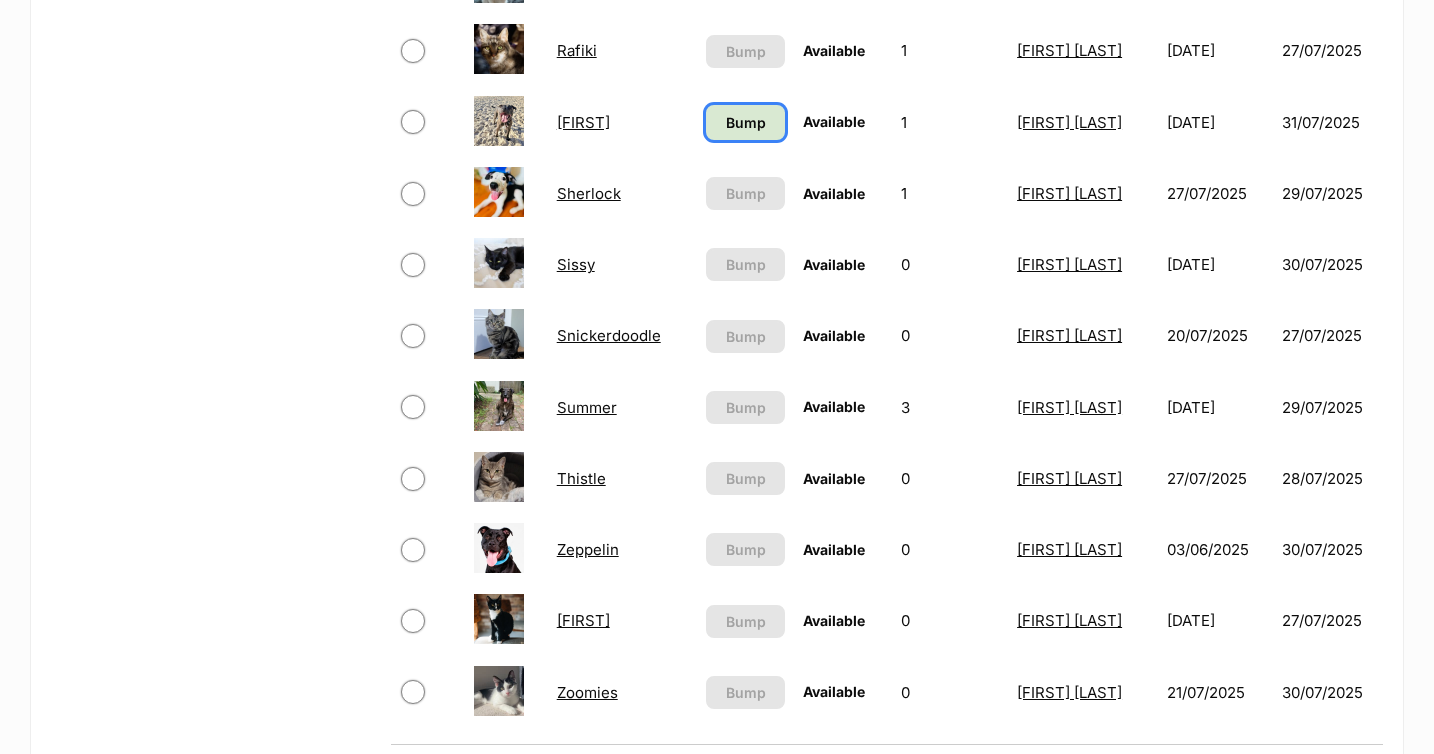 click on "Bump" at bounding box center [746, 122] 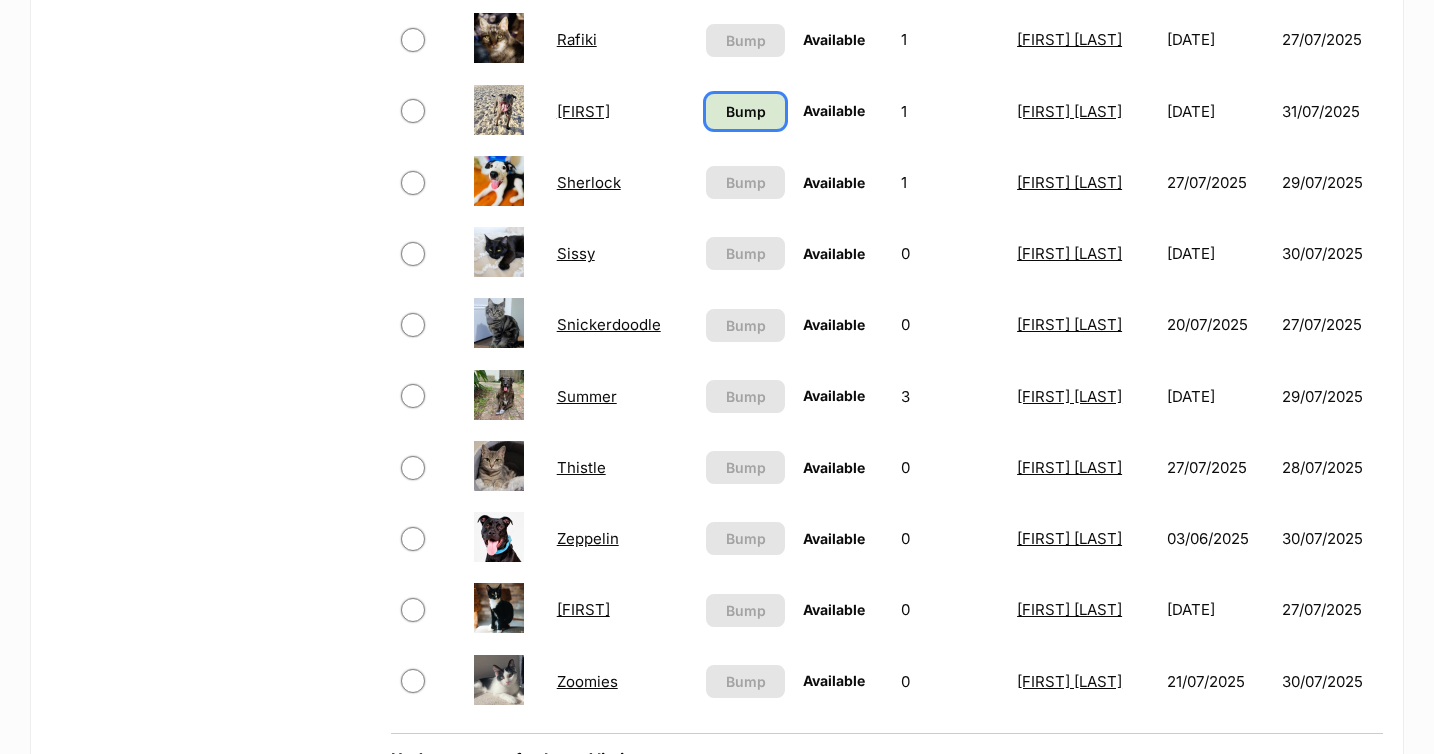 scroll, scrollTop: 1173, scrollLeft: 0, axis: vertical 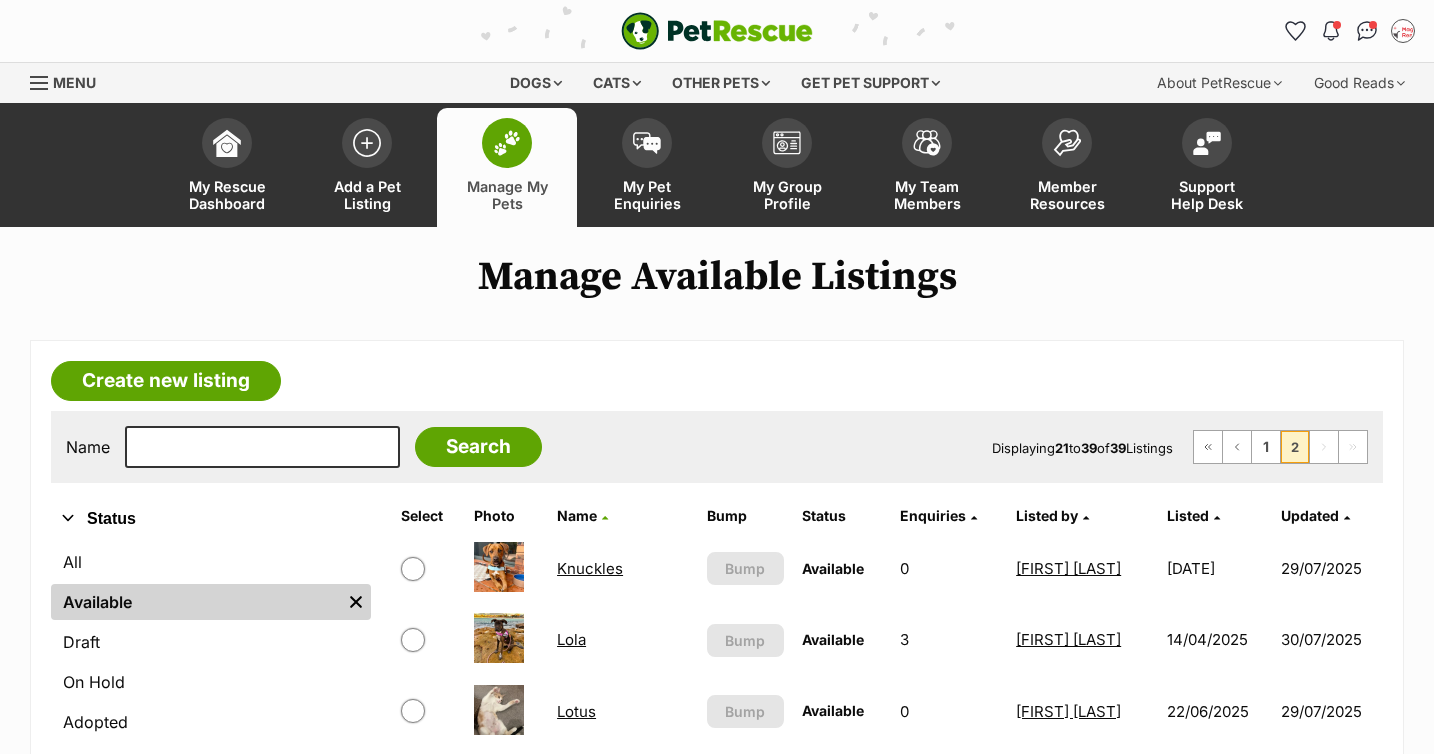 click on "Create new listing
Name
Search
Displaying  21  to  39  of  39  Listings
First Page
Previous Page
1
2
Next Page
Last Page
Refine your search
Status
All
Available
Remove filter
Draft
On Hold
Adopted
Removed
Species
All
Remove filter
Dogs
Cats
Other Pets
Knuckles
Available
Enquiries:
0
Listed By:
Lisa Brittain
Listed
08/06/2025
Updated
29/07/2025
View
This listing can be bumped in 3 days
Bump
Lola
Available
Enquiries:
3
Listed By:
Lisa Brittain
Listed
14/04/2025
Updated
30/07/2025
View
This listing can be bumped in 4 days
Bump" at bounding box center [717, 1258] 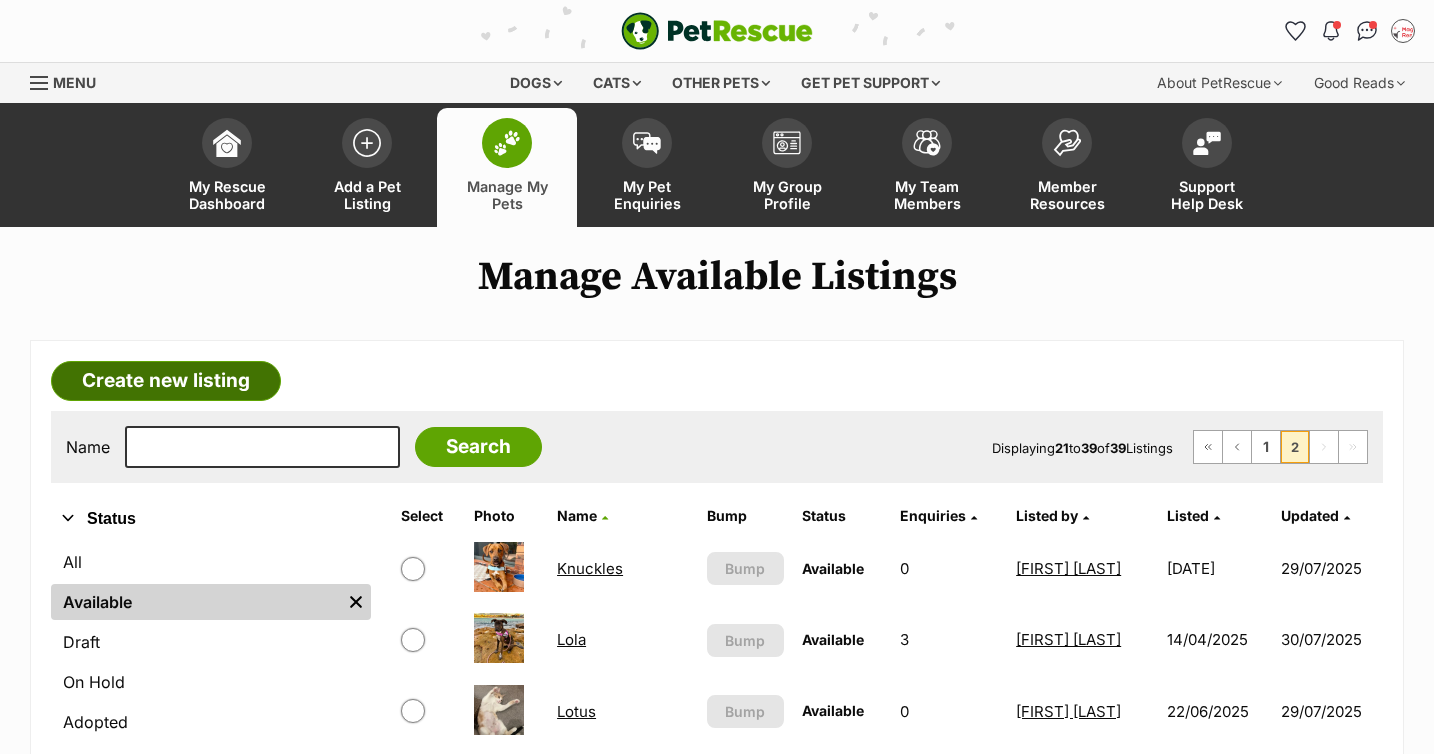 click on "Create new listing" at bounding box center [166, 381] 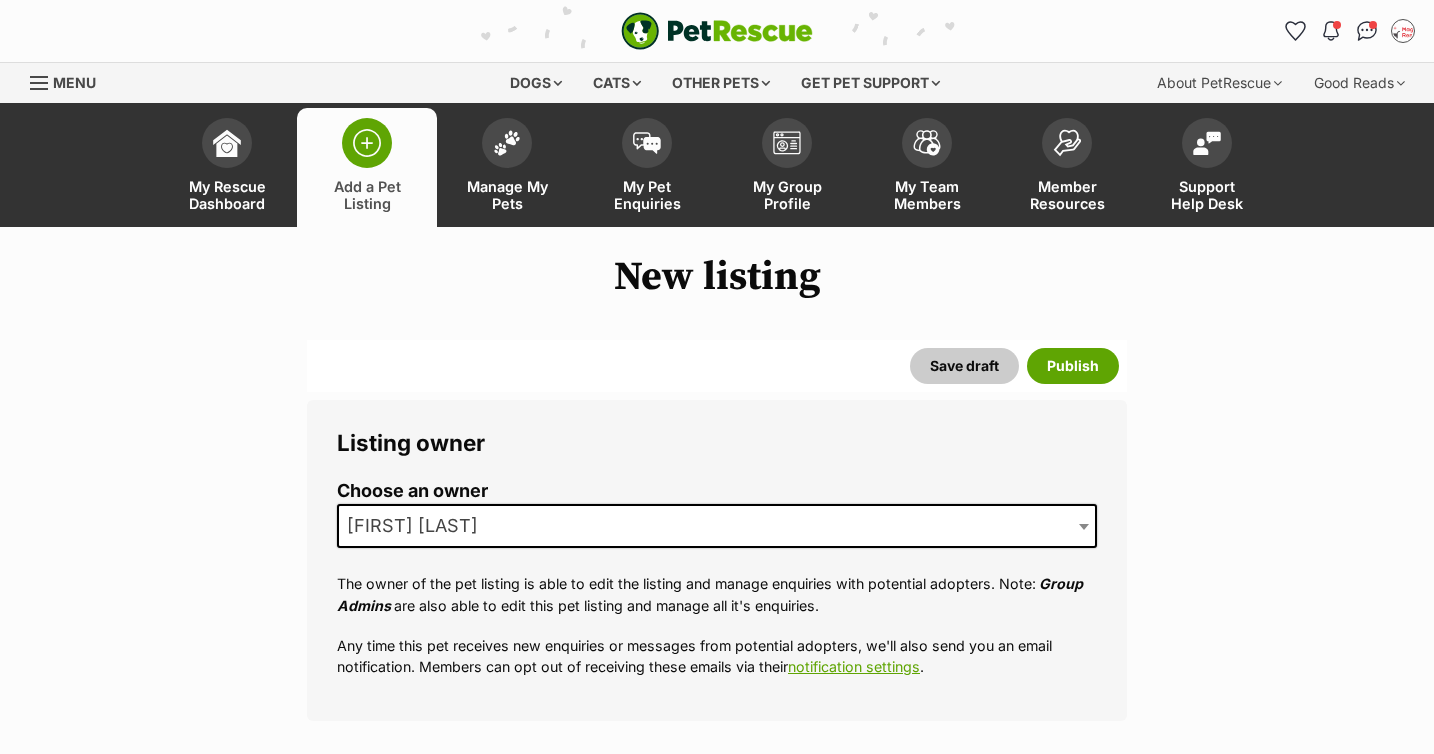 scroll, scrollTop: 620, scrollLeft: 0, axis: vertical 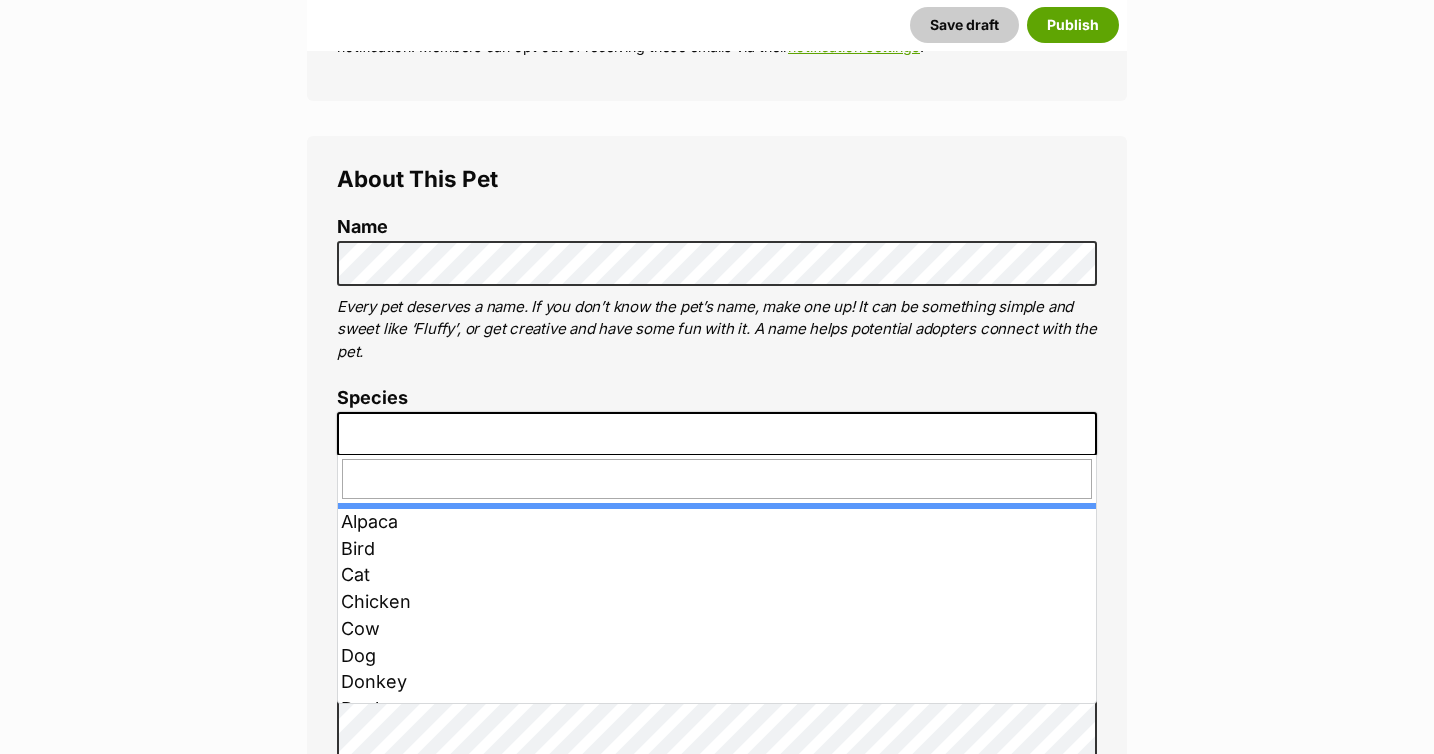 click at bounding box center [717, 434] 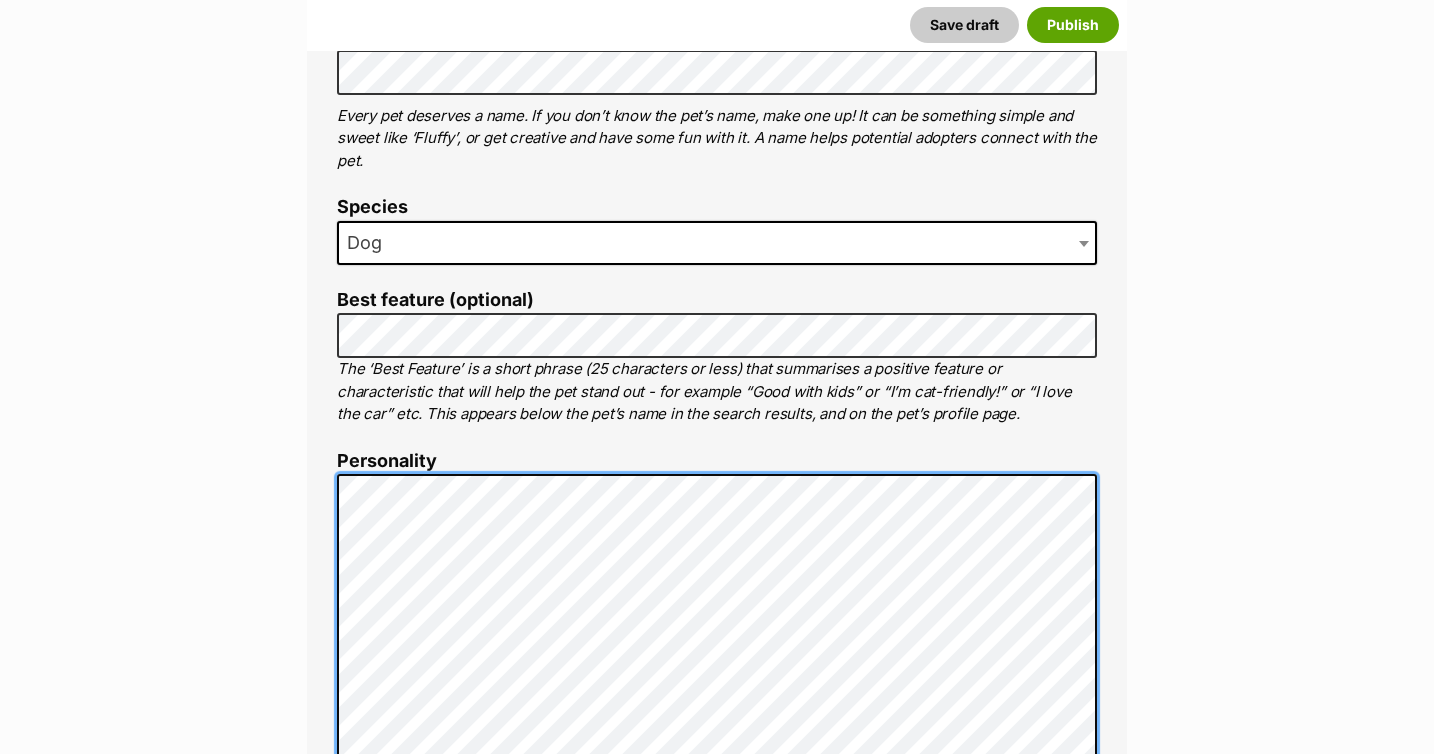 scroll, scrollTop: 580, scrollLeft: 0, axis: vertical 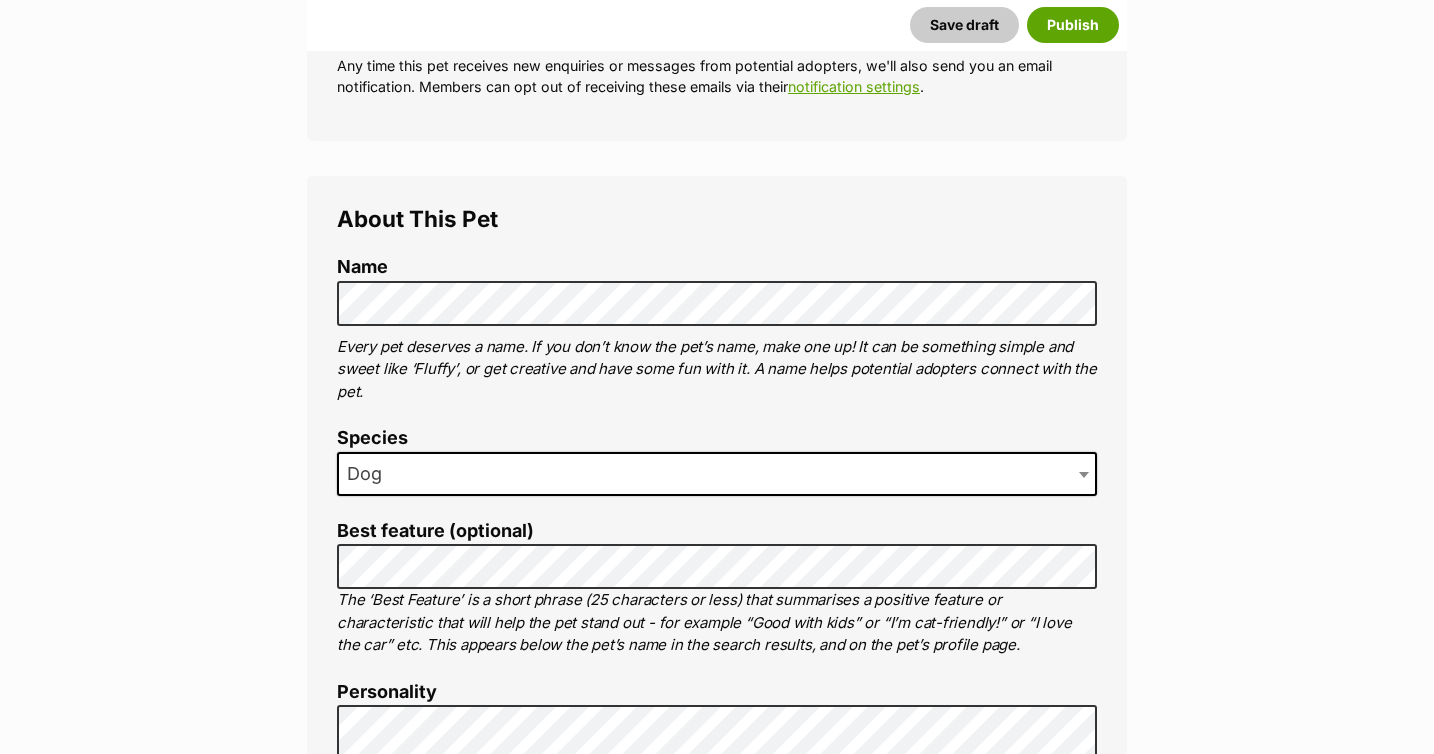 click on "The ‘Best Feature’ is a short phrase (25 characters or less) that summarises a positive feature or characteristic that will help the pet stand out - for example “Good with kids” or “I’m cat-friendly!” or “I love the car” etc. This appears below the pet’s name in the search results, and on the pet’s profile page." at bounding box center [717, 623] 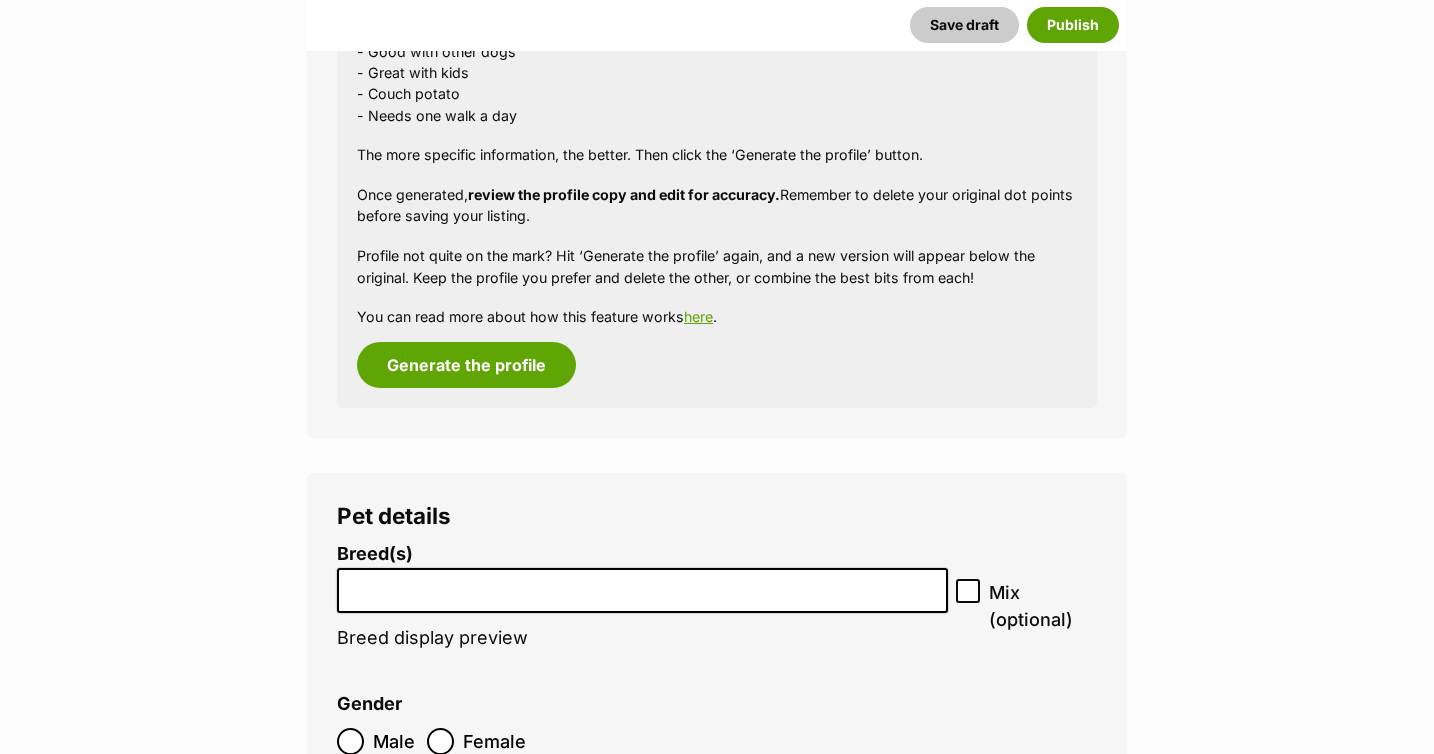 scroll, scrollTop: 2463, scrollLeft: 0, axis: vertical 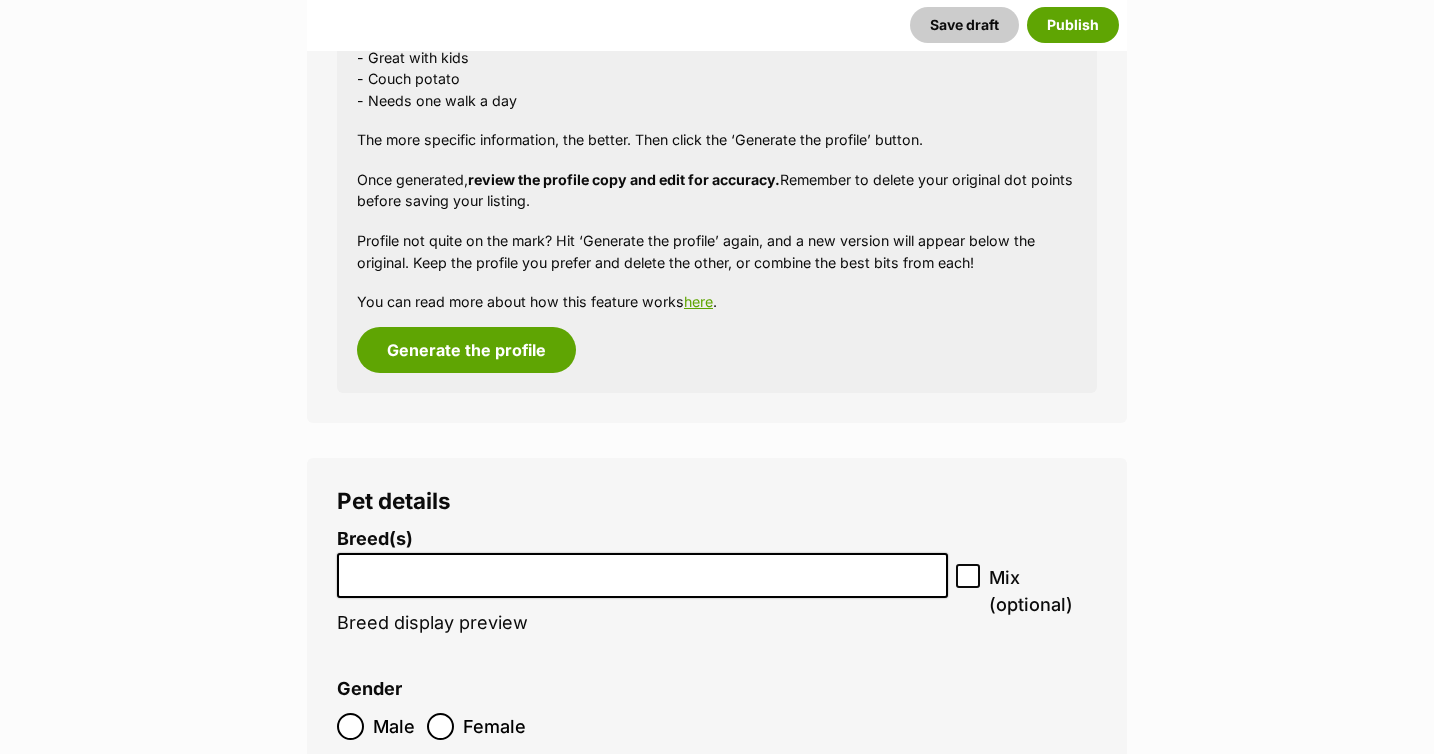 click at bounding box center [642, 570] 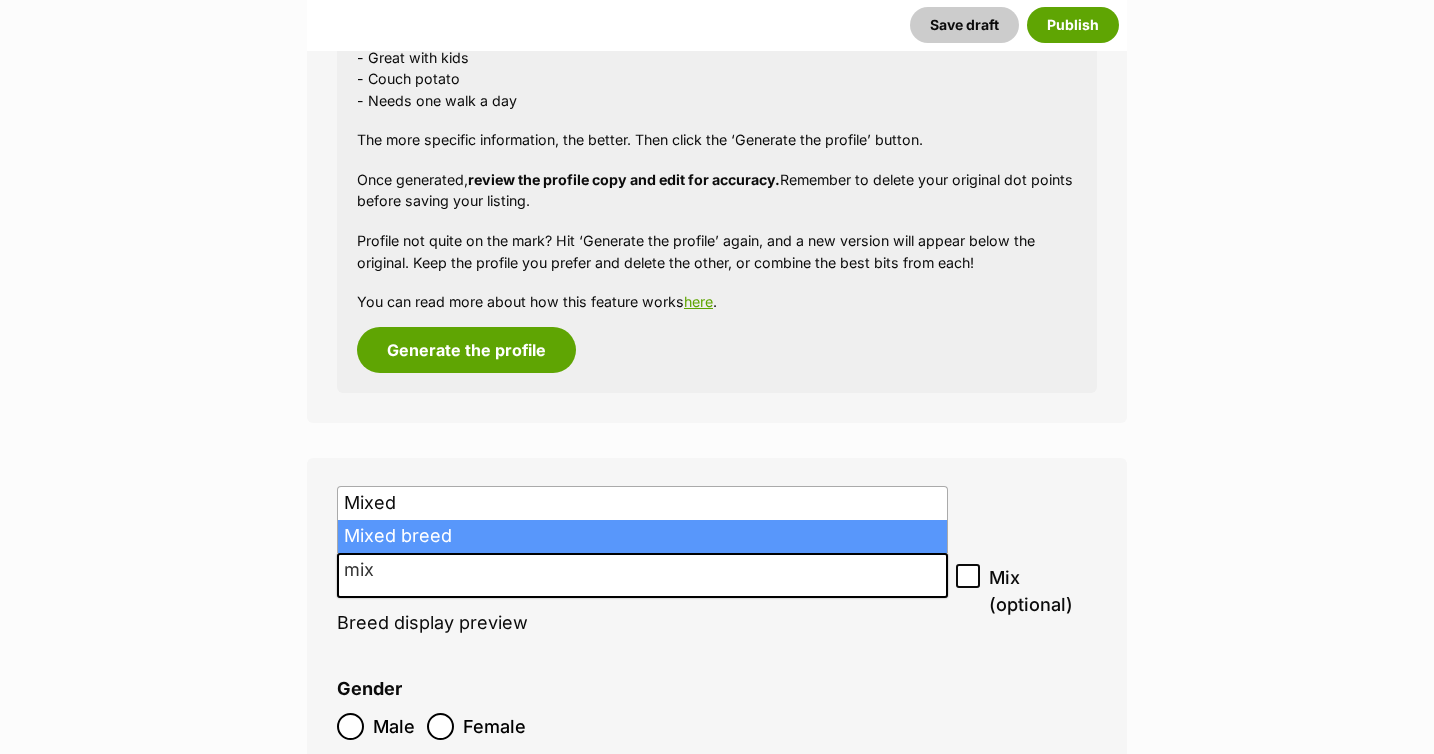 type on "mix" 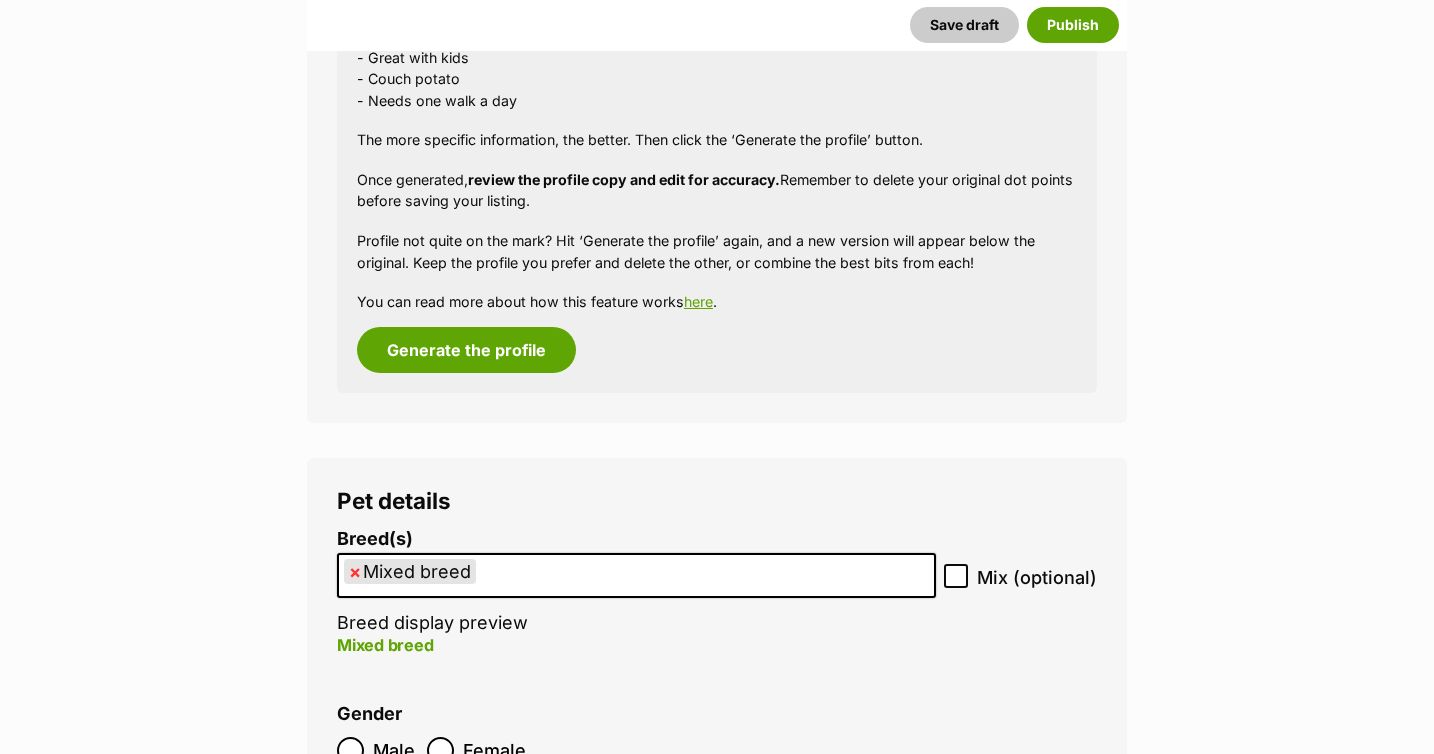 click on "Breed(s)
Mixed breed Affenpinscher
Afghan Hound
Airedale Terrier
Akita
Akita (Japanese)
Alaskan Husky
Alaskan Malamute
American Bulldog
American Eskimo Dog
American Foxhound
American Hairless Terrier
American Staffordshire Terrier
Anatolian Shepherd Dog
Australasian Bosdog
Australian Bulldog
Australian Cattle Dog
Australian Cobberdog
Australian Kelpie
Australian Koolie
Australian Shepherd
Australian Silky Terrier
Australian Stumpy Tail Cattle Dog
Australian Terrier
Azawakh
Basenji
Basset Fauve de Bretagne
Basset Hound
Beagle
Bearded Collie
Beauceron (Berger de Beauce)
Bedlington Terrier
Belgian Malinois
Belgian Shepherd Dog
Belgian Shepherd Dog (Groenendael)
Belgian Shepherd Dog (Laekenois)
Belgian Shepherd Dog (Malinois)
Belgian Shepherd Dog (Tervueren)
Bergamasco Shepherd Dog
Bernese Mountain Dog
Bichon Frise
Biewer Terrier
Black and Tan Coonhound
Bloodhound
Bluetick Coonhound
Boerboel
Bolognese
Border Collie" at bounding box center [636, 603] 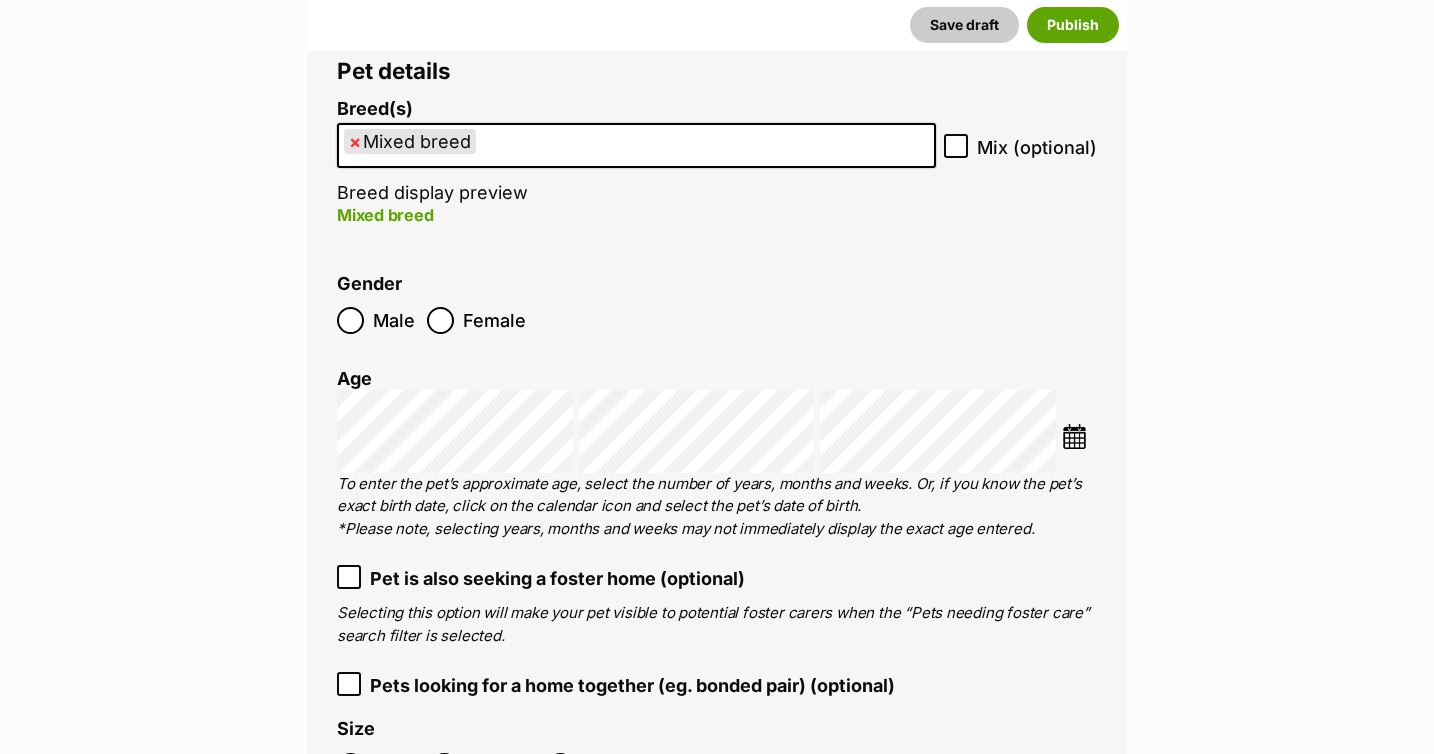 scroll, scrollTop: 2901, scrollLeft: 0, axis: vertical 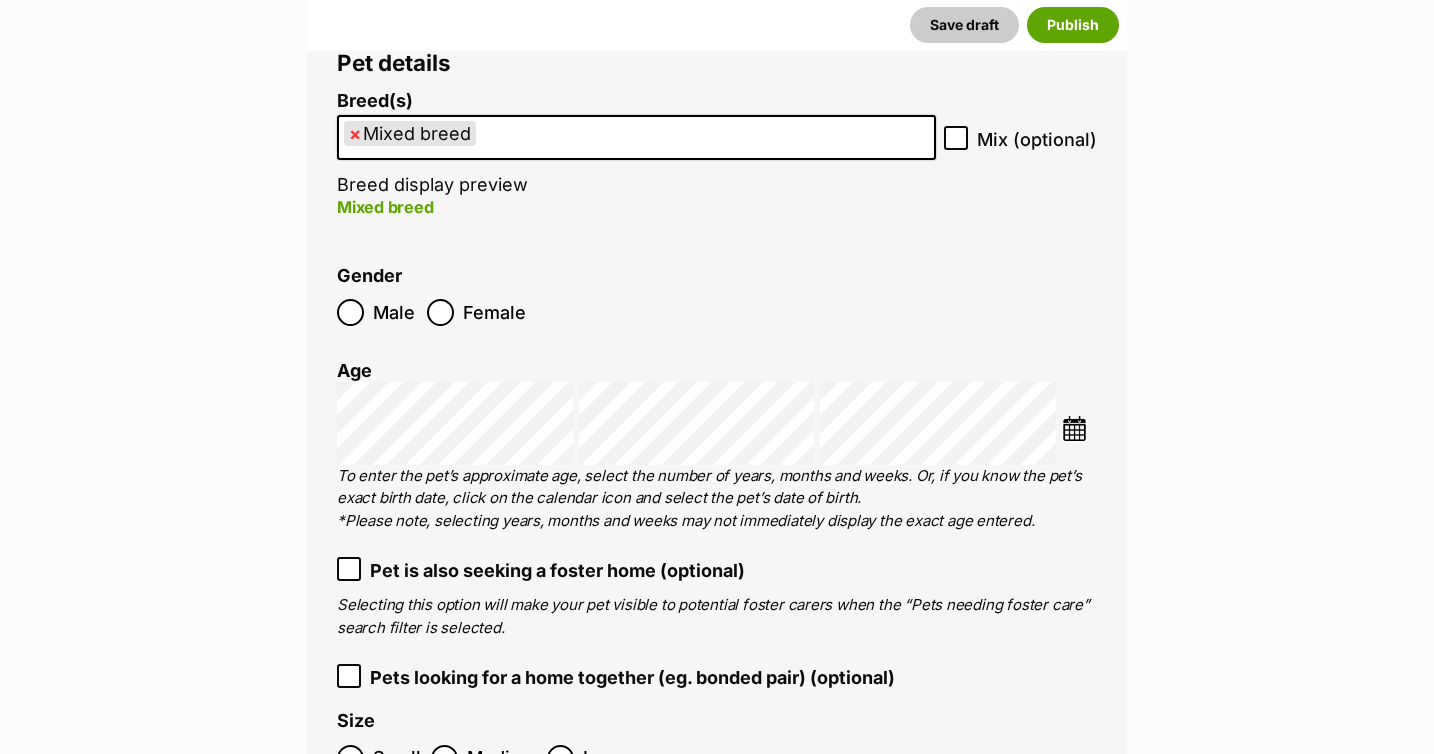 click at bounding box center [1074, 428] 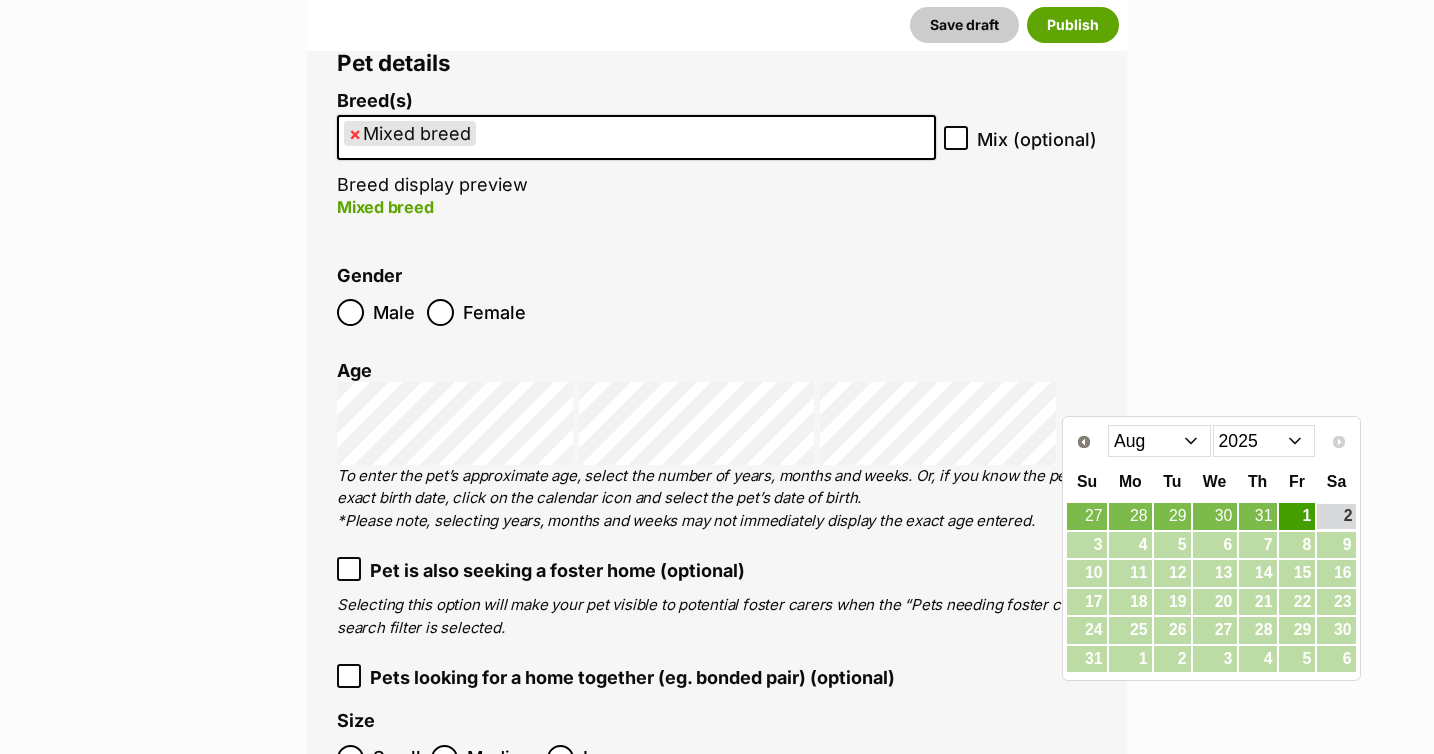 click on "Jan Feb Mar Apr May Jun Jul Aug" at bounding box center [1159, 441] 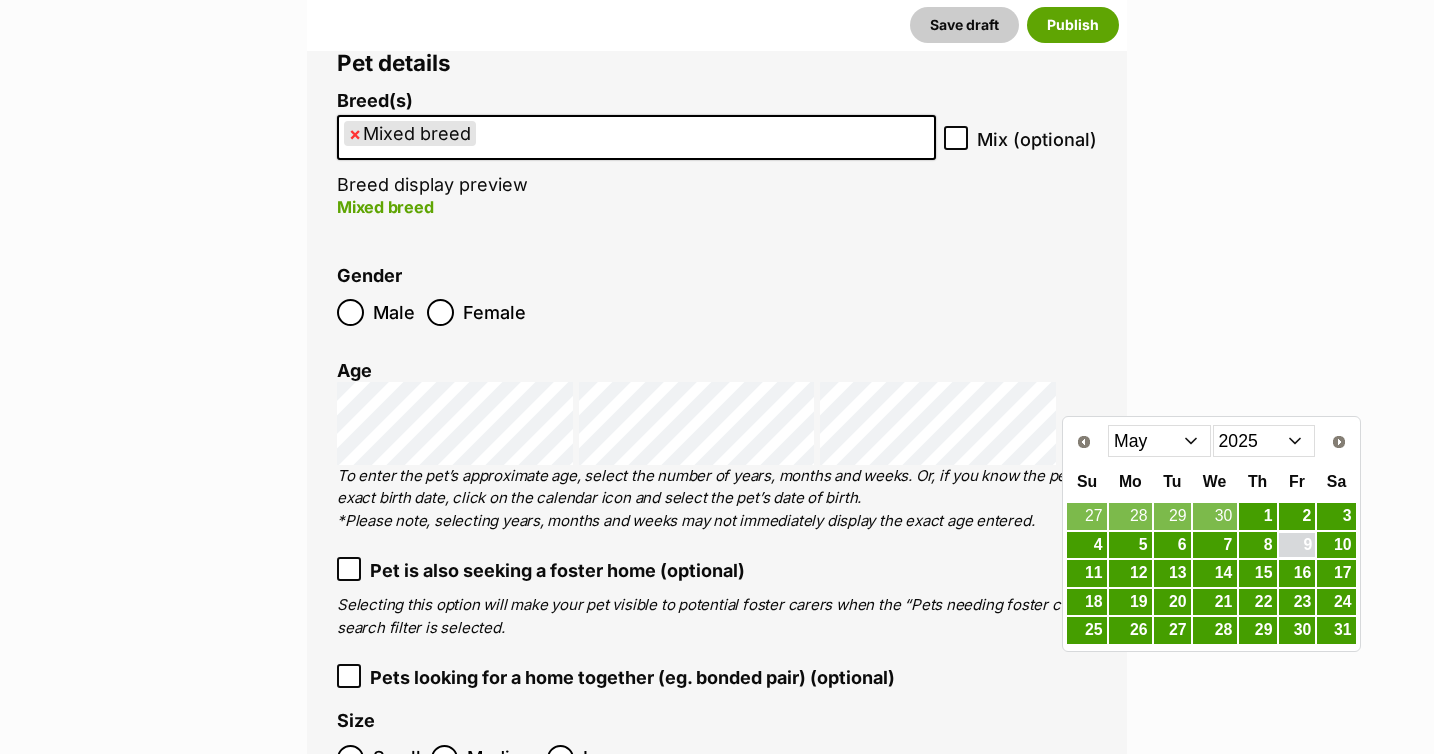 click on "9" at bounding box center (1297, 545) 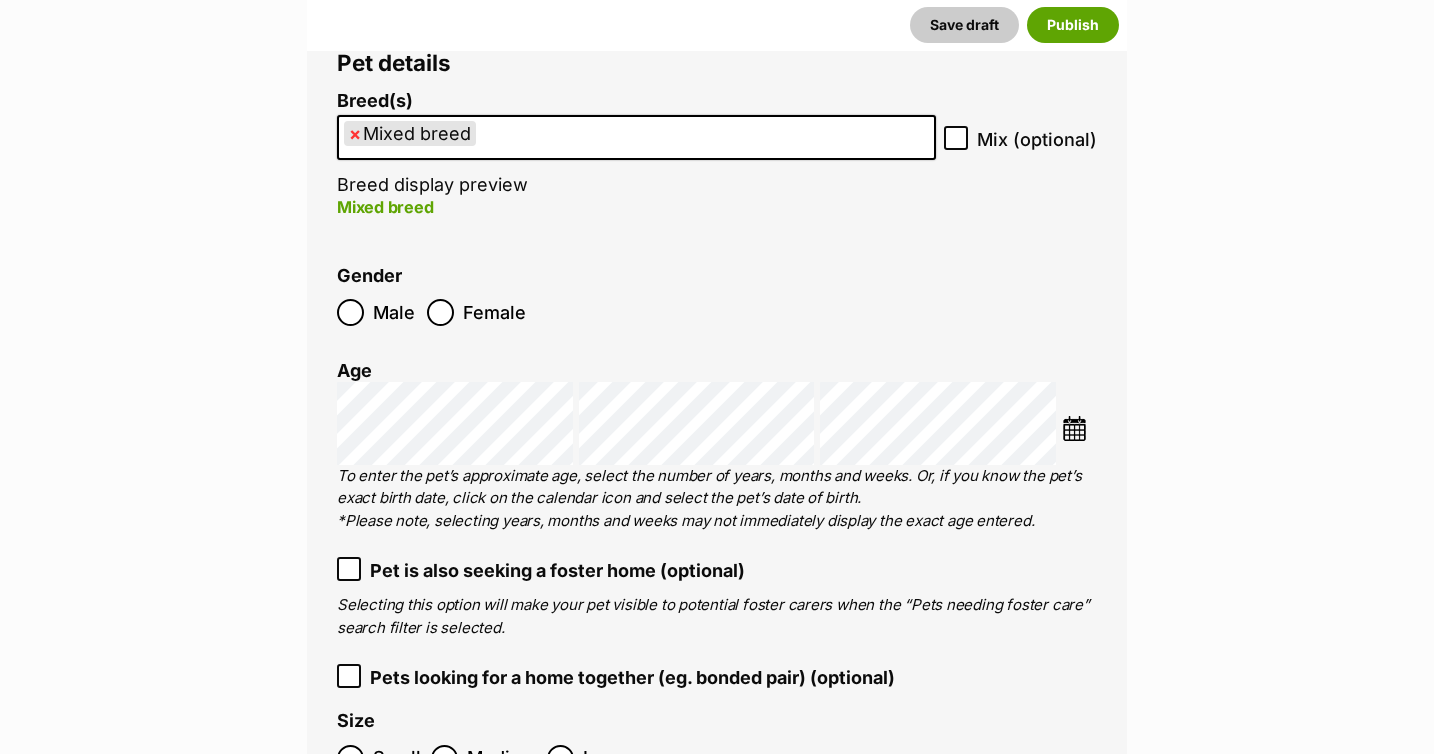 click on "Breed(s)
Mixed breed Affenpinscher
Afghan Hound
Airedale Terrier
Akita
Akita (Japanese)
Alaskan Husky
Alaskan Malamute
American Bulldog
American Eskimo Dog
American Foxhound
American Hairless Terrier
American Staffordshire Terrier
Anatolian Shepherd Dog
Australasian Bosdog
Australian Bulldog
Australian Cattle Dog
Australian Cobberdog
Australian Kelpie
Australian Koolie
Australian Shepherd
Australian Silky Terrier
Australian Stumpy Tail Cattle Dog
Australian Terrier
Azawakh
Basenji
Basset Fauve de Bretagne
Basset Hound
Beagle
Bearded Collie
Beauceron (Berger de Beauce)
Bedlington Terrier
Belgian Malinois
Belgian Shepherd Dog
Belgian Shepherd Dog (Groenendael)
Belgian Shepherd Dog (Laekenois)
Belgian Shepherd Dog (Malinois)
Belgian Shepherd Dog (Tervueren)
Bergamasco Shepherd Dog
Bernese Mountain Dog
Bichon Frise
Biewer Terrier
Black and Tan Coonhound
Bloodhound
Bluetick Coonhound
Boerboel
Bolognese
Border Collie" at bounding box center [717, 436] 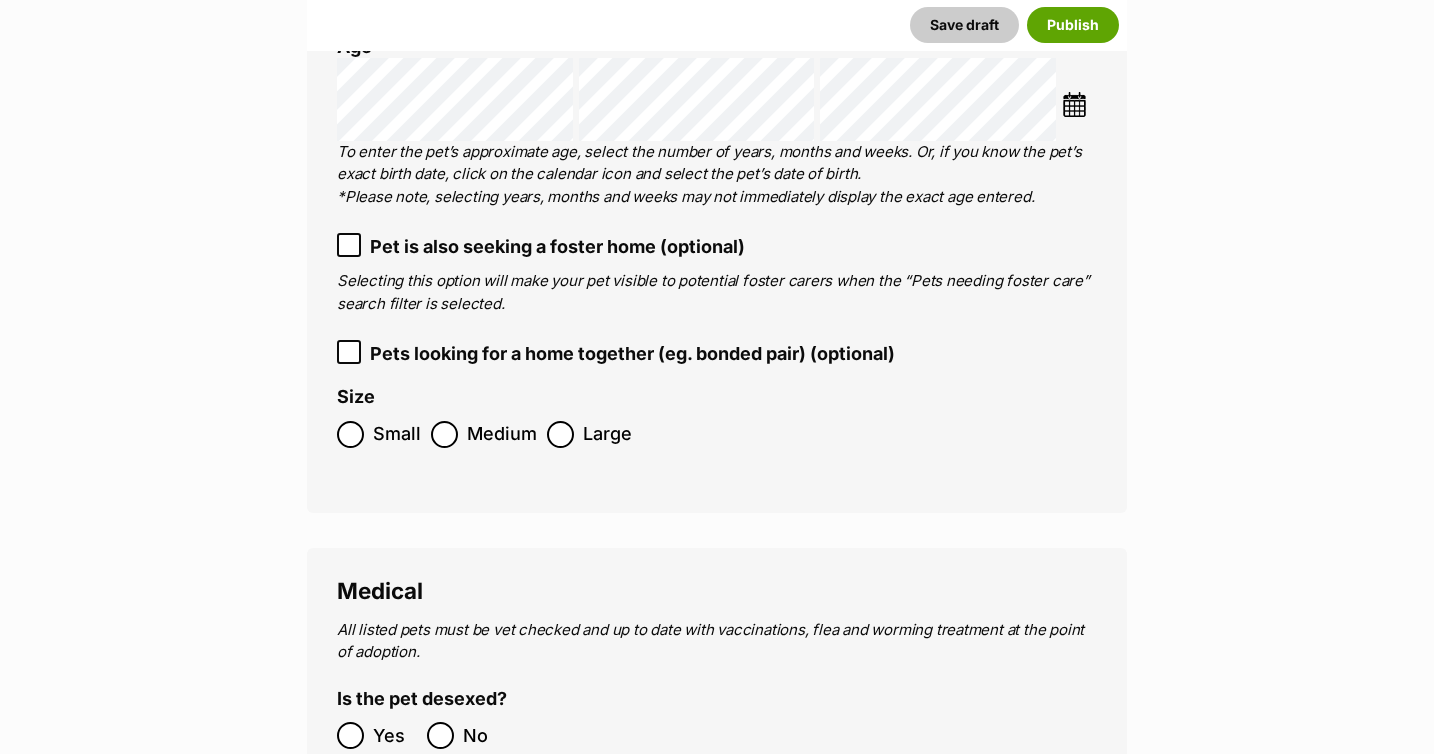 scroll, scrollTop: 3259, scrollLeft: 0, axis: vertical 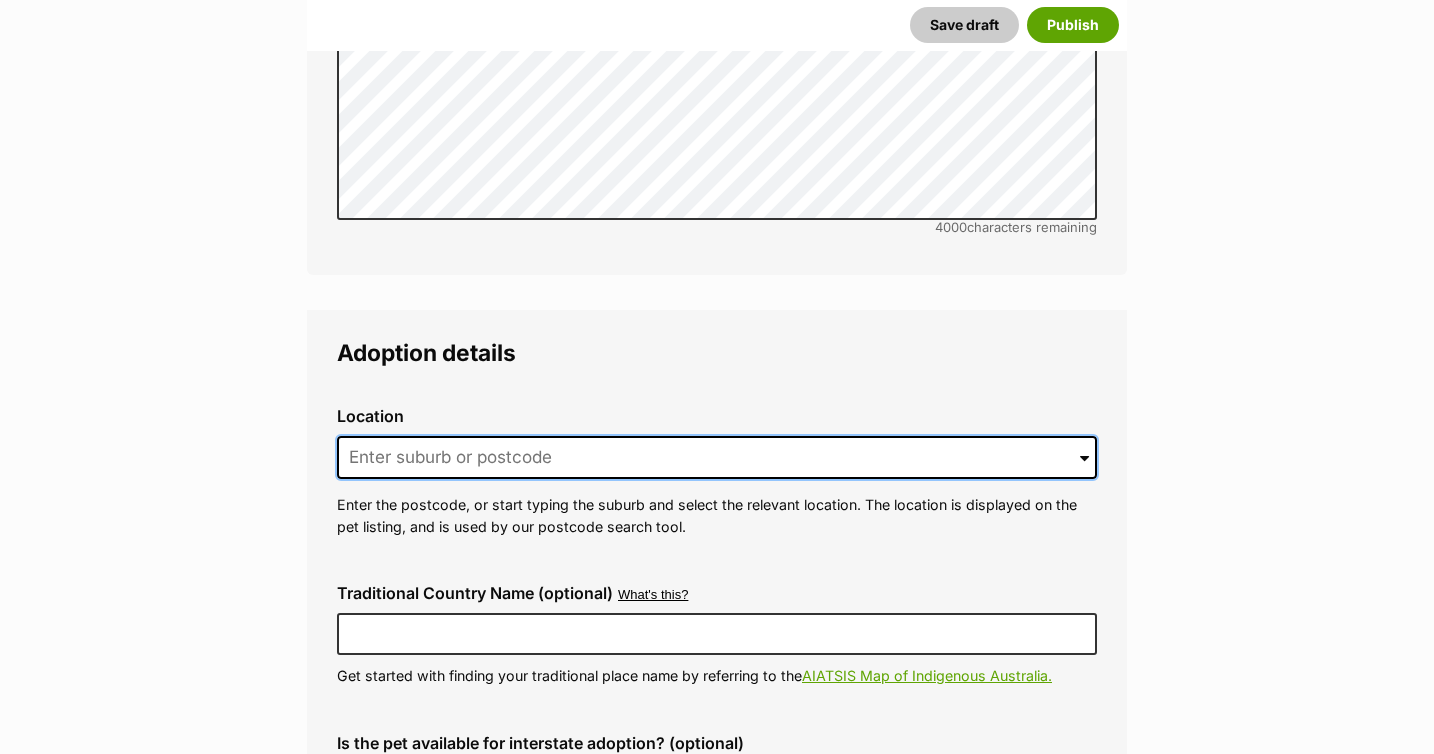 click at bounding box center (717, 458) 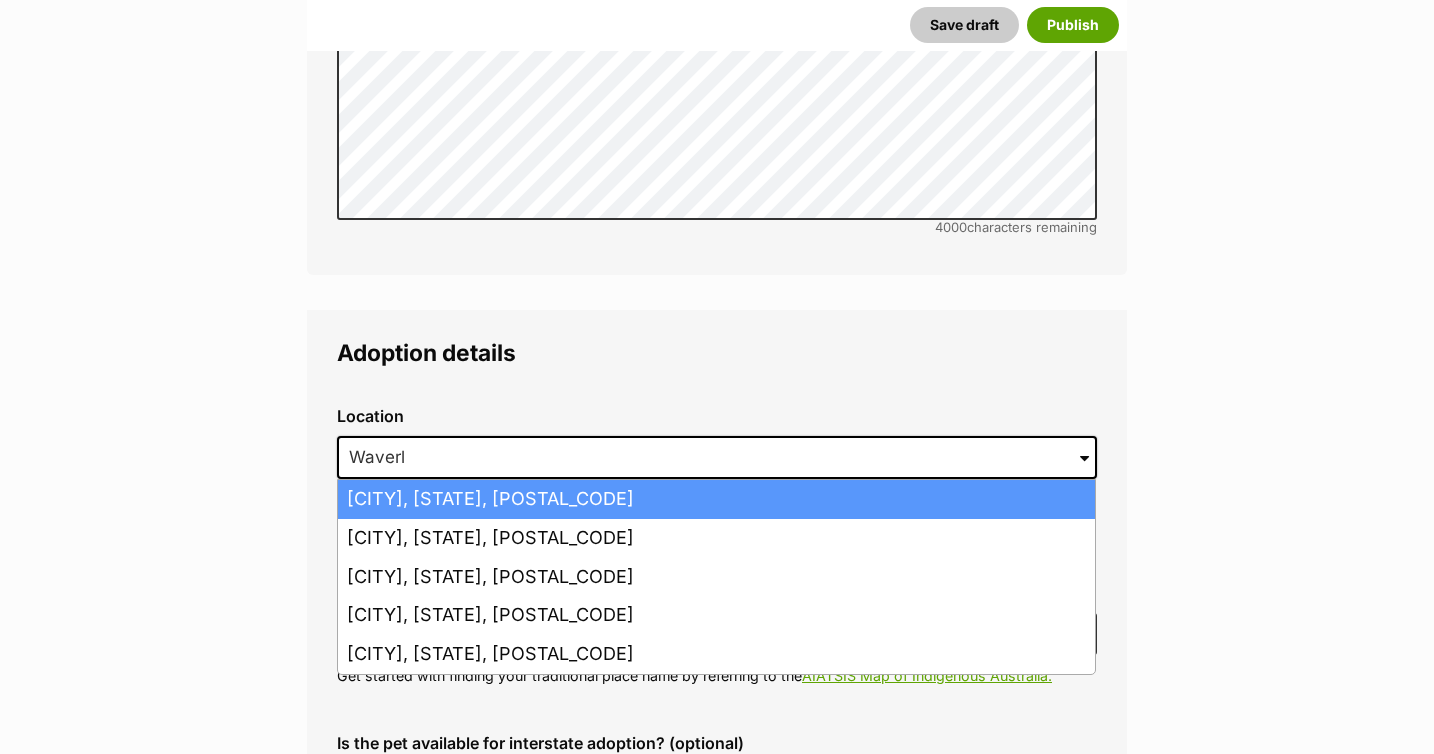 click on "Waverly, New South Wales, 2337" at bounding box center [716, 499] 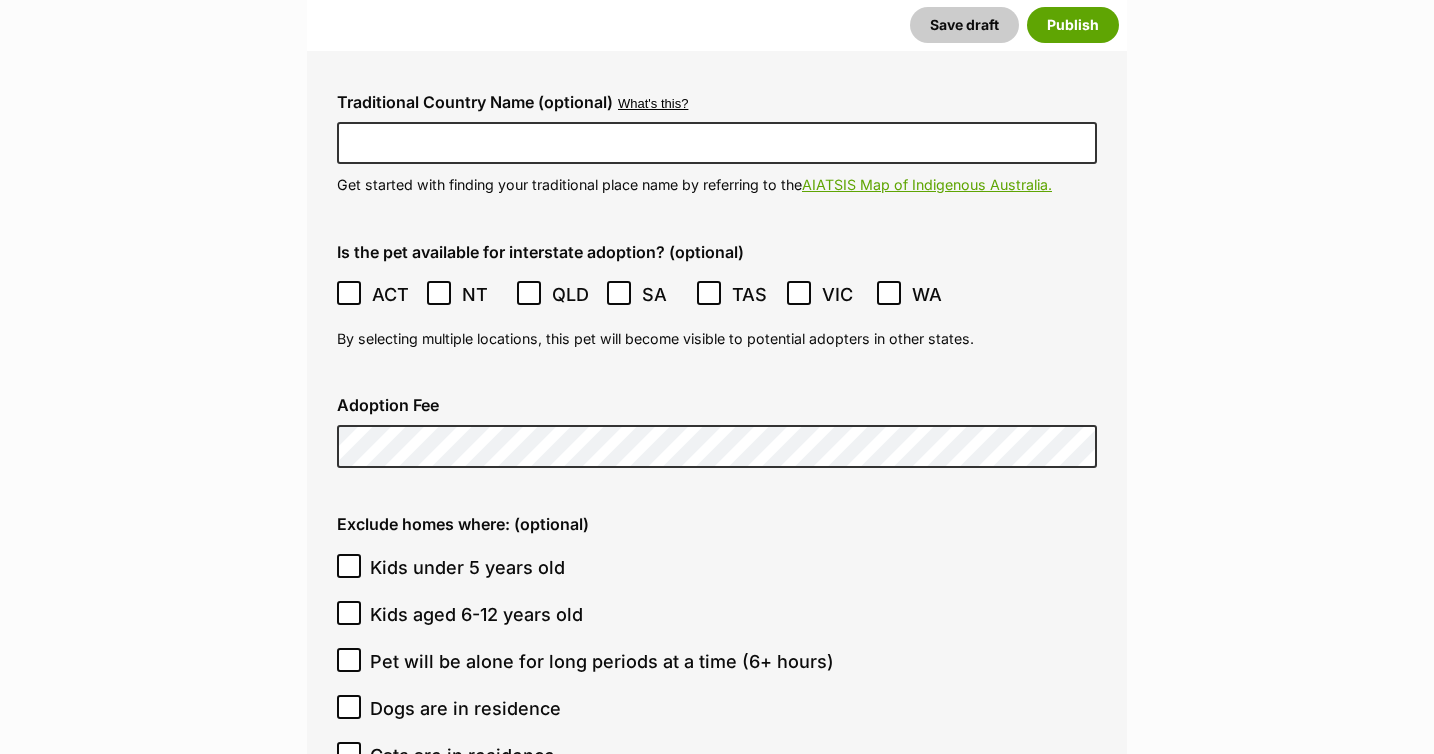 scroll, scrollTop: 5258, scrollLeft: 0, axis: vertical 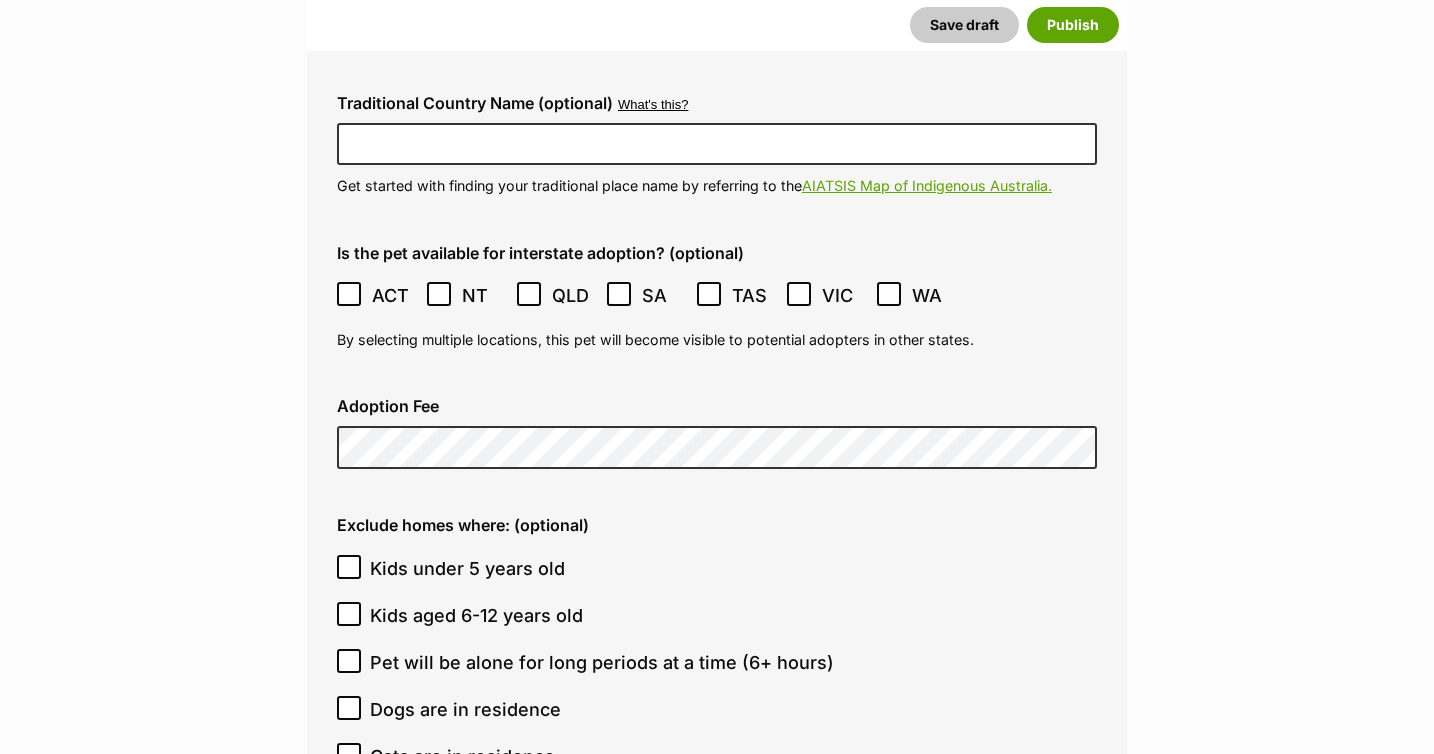 click 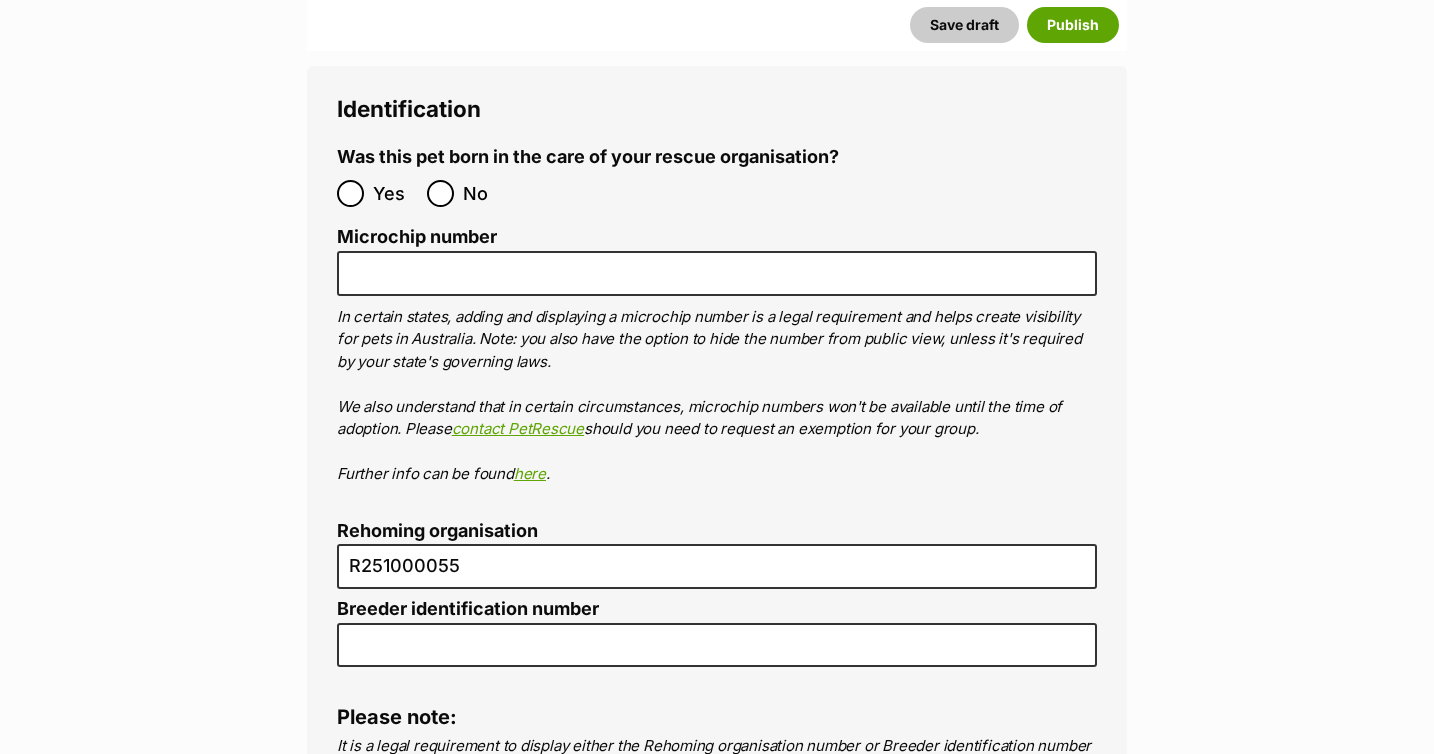 scroll, scrollTop: 6829, scrollLeft: 0, axis: vertical 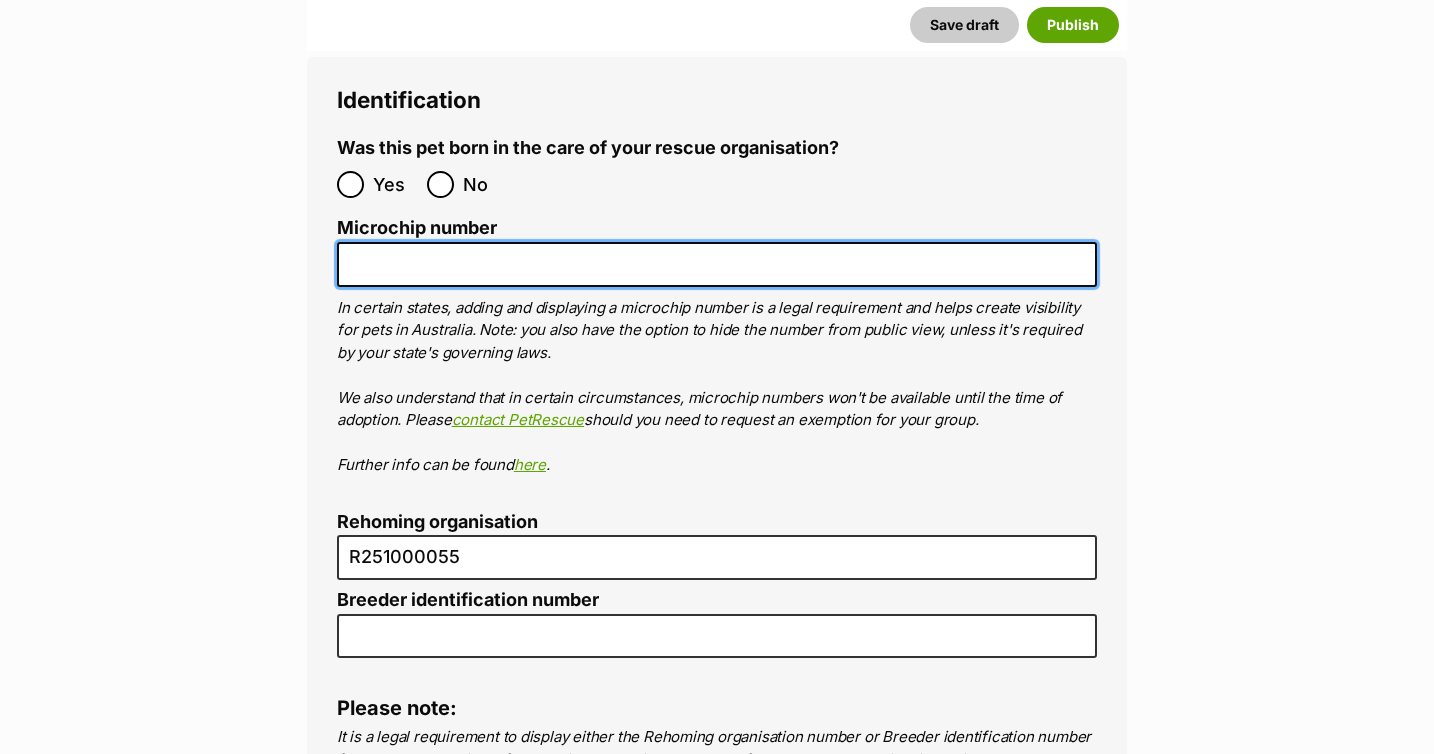 click on "Microchip number" at bounding box center [717, 264] 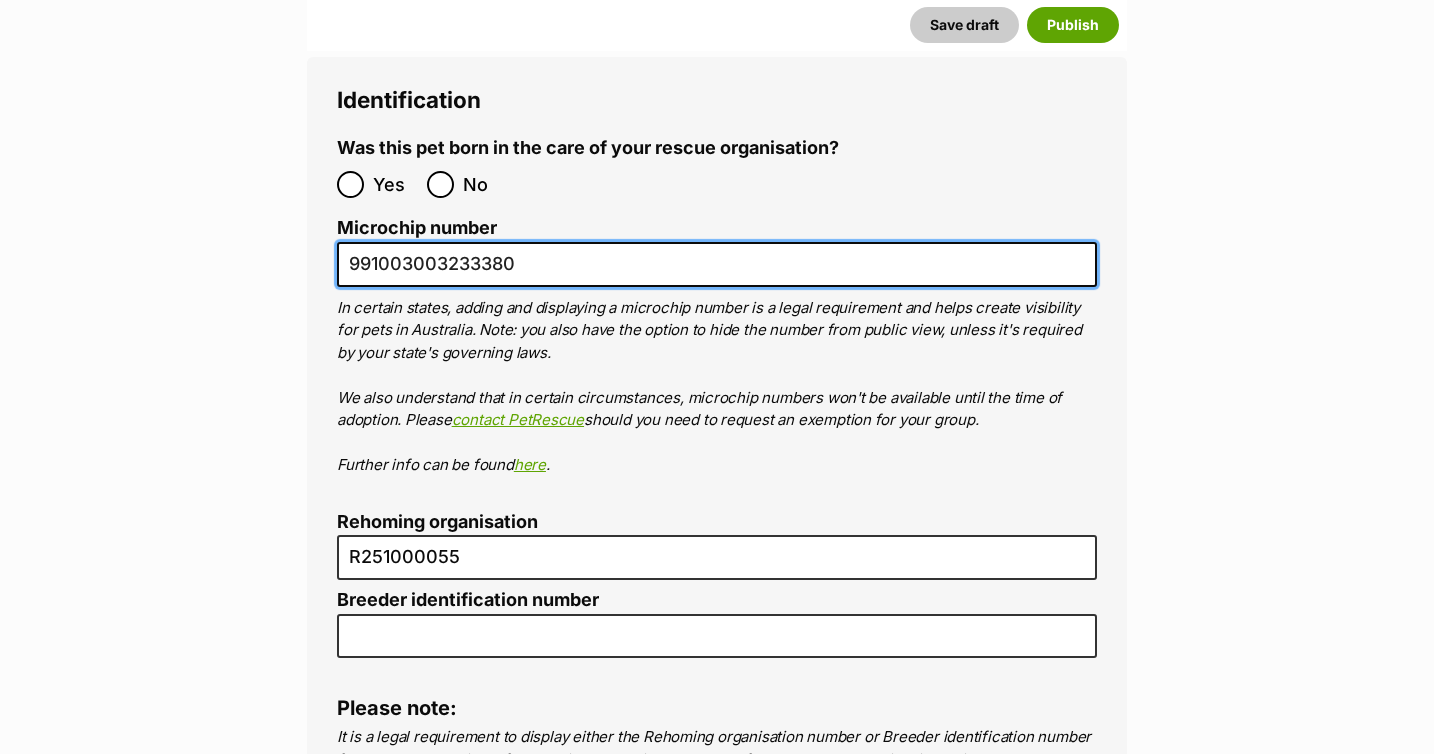 type on "991003003233380" 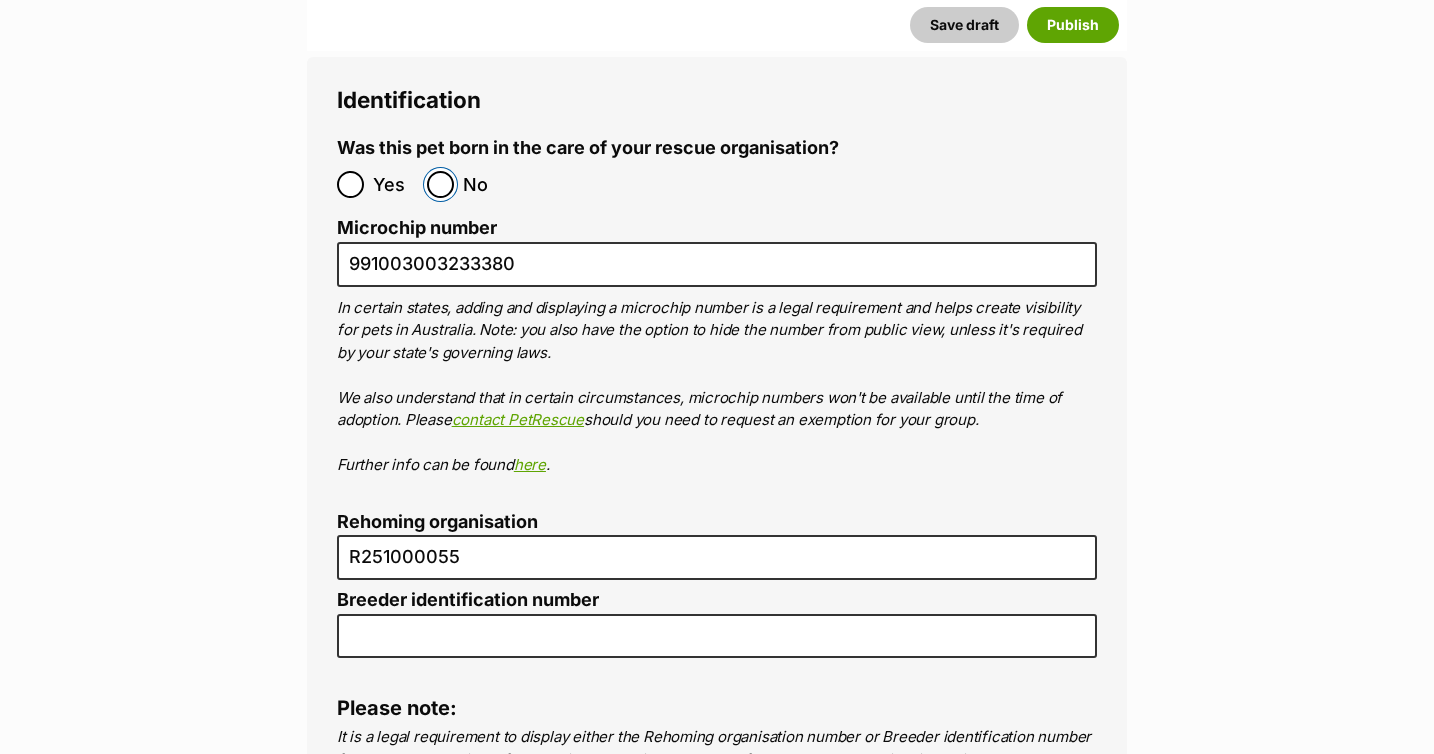 click on "No" at bounding box center (440, 184) 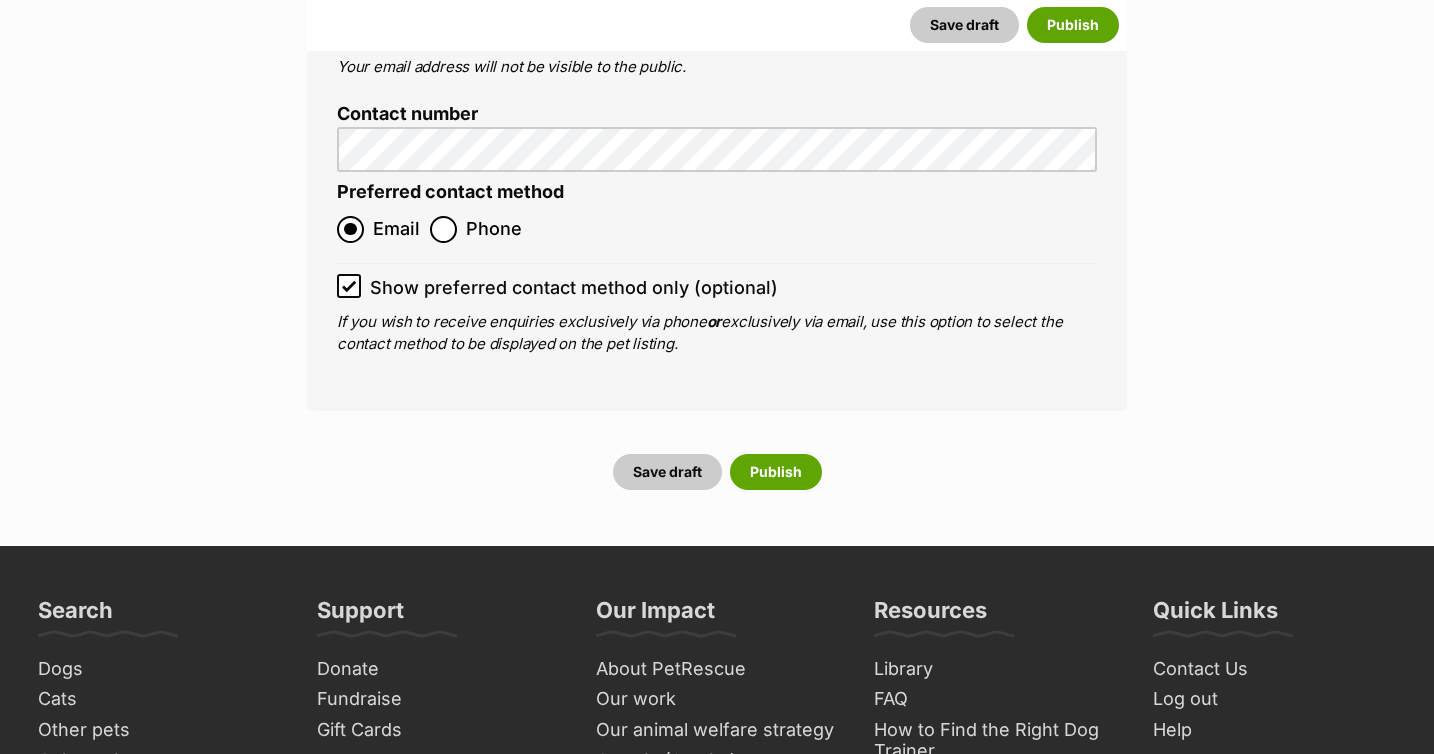 scroll, scrollTop: 8097, scrollLeft: 0, axis: vertical 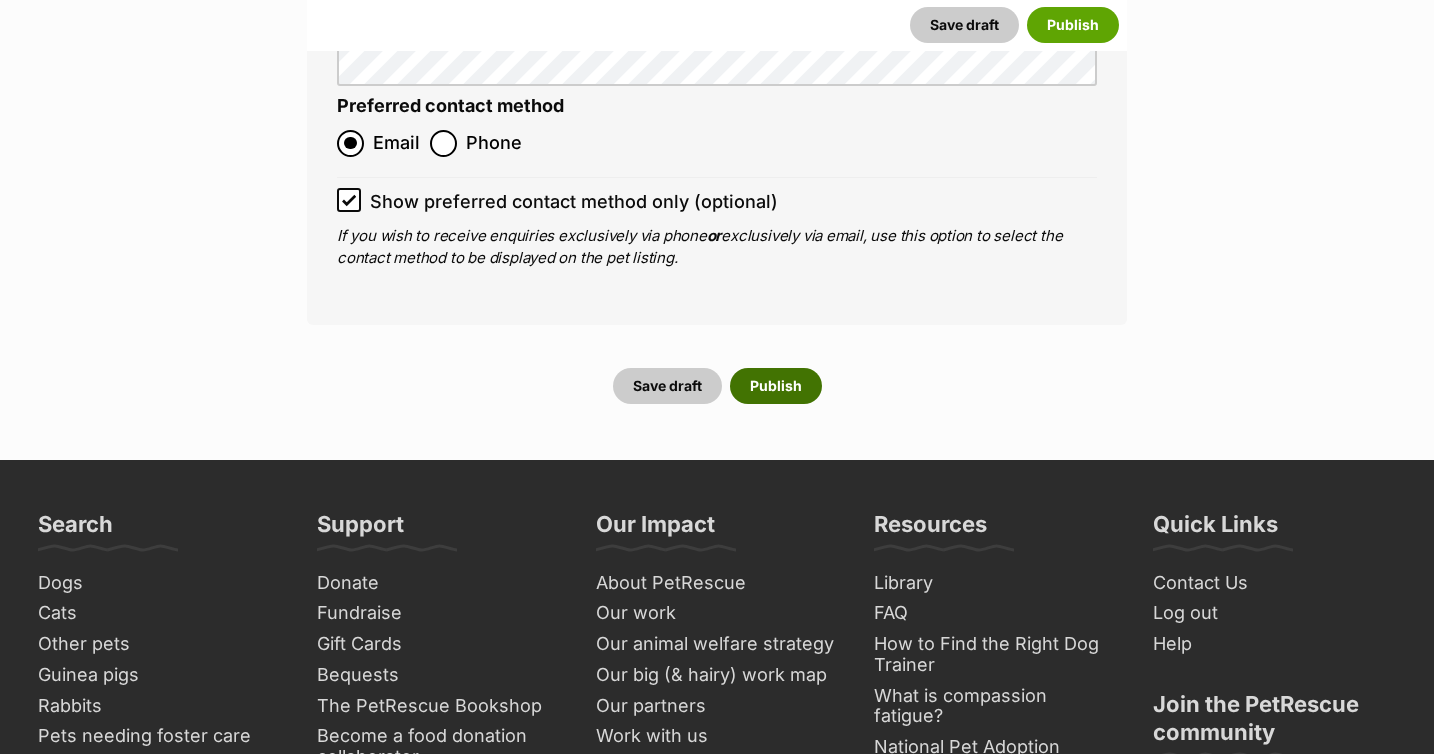 click on "Publish" at bounding box center [776, 386] 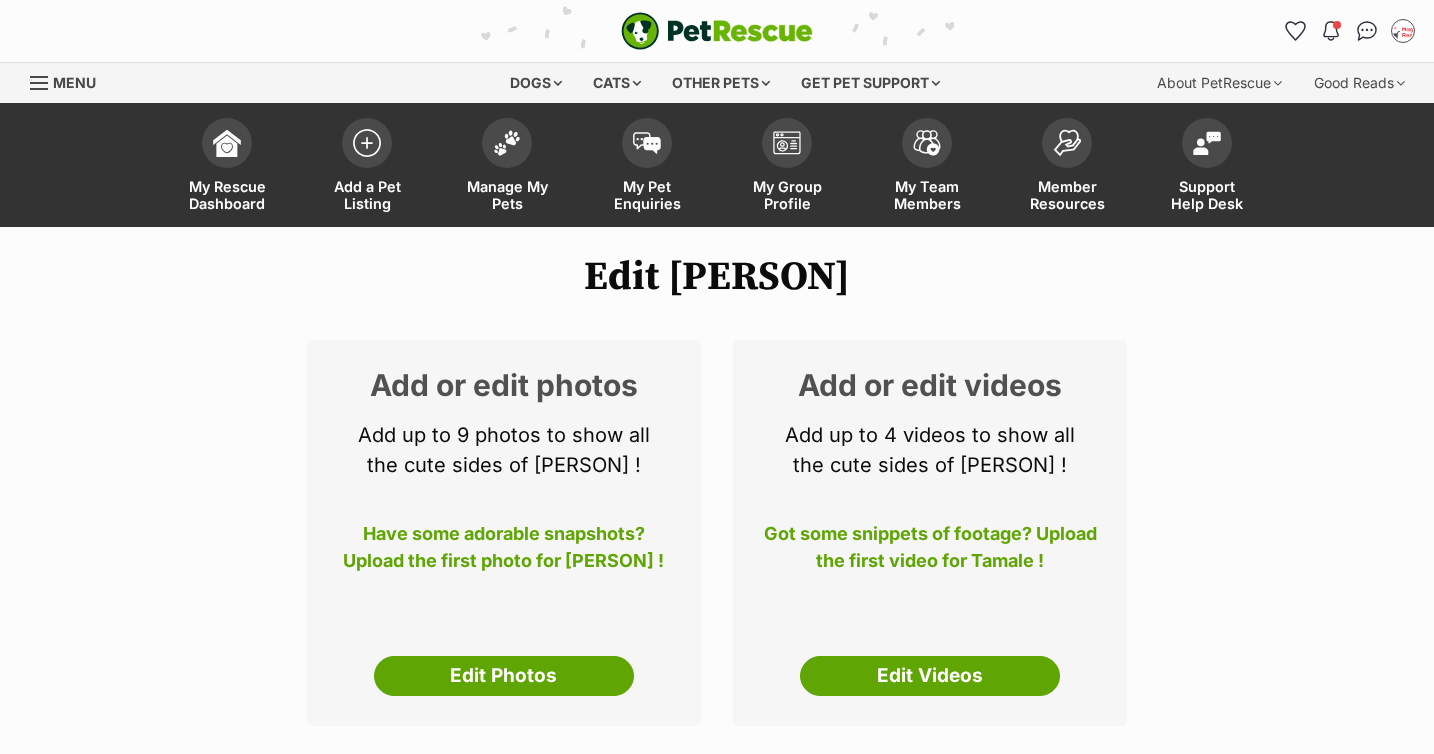 scroll, scrollTop: 0, scrollLeft: 0, axis: both 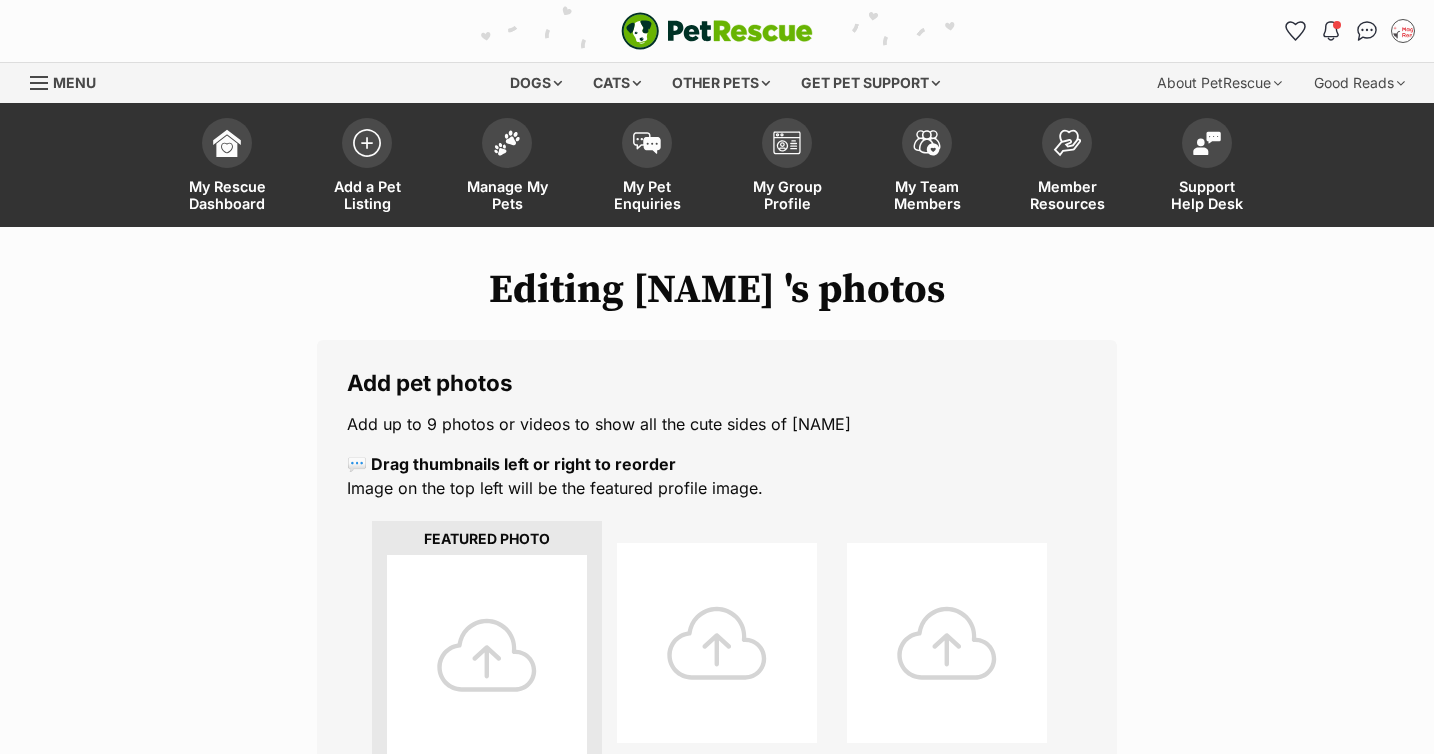 click at bounding box center [487, 655] 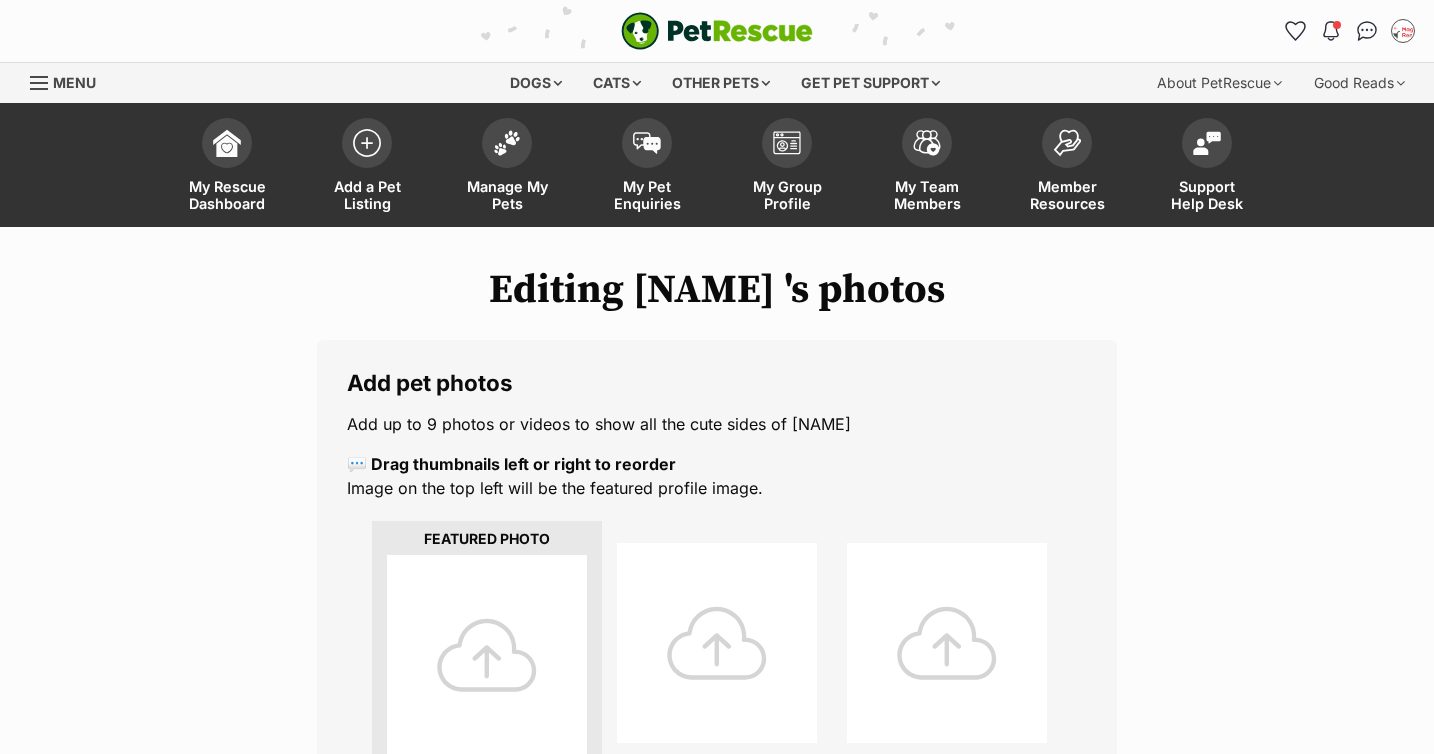 scroll, scrollTop: 0, scrollLeft: 0, axis: both 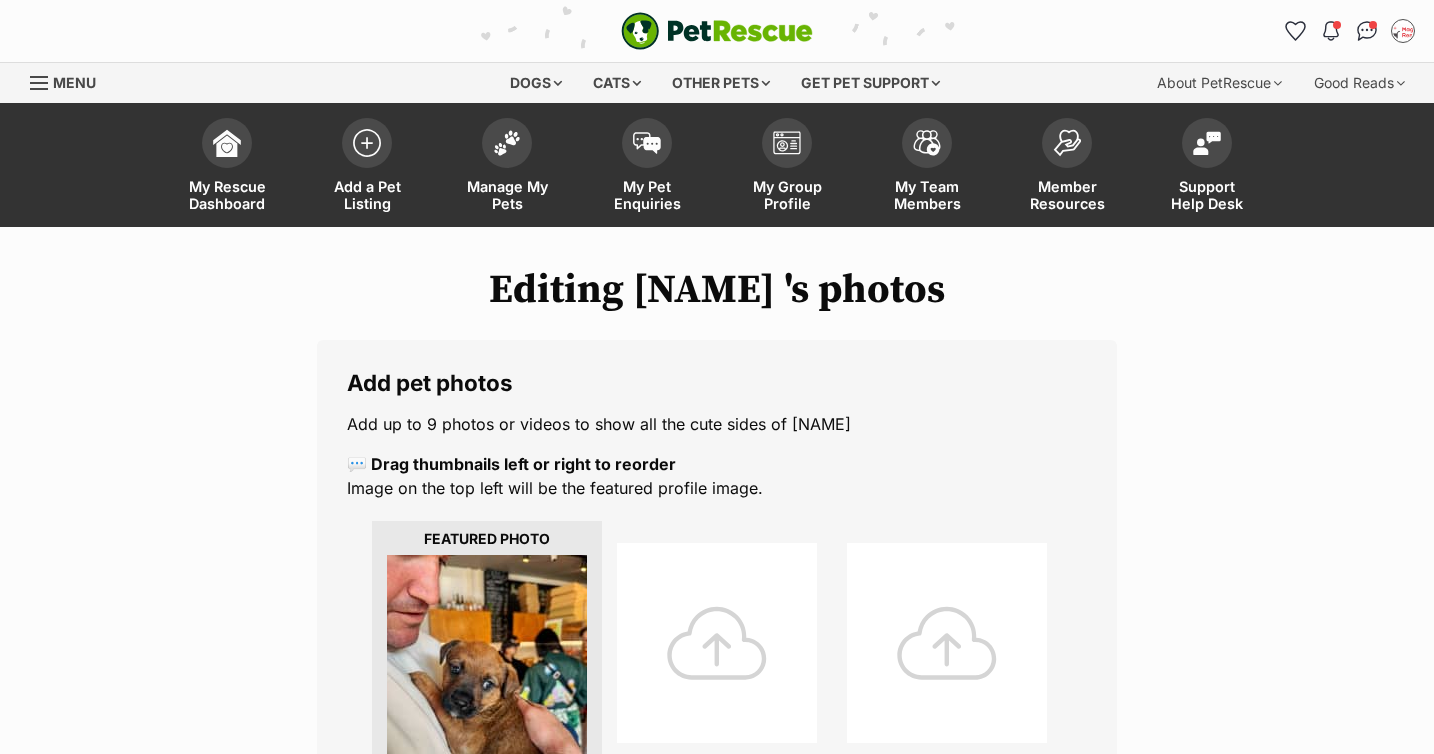 click at bounding box center (717, 643) 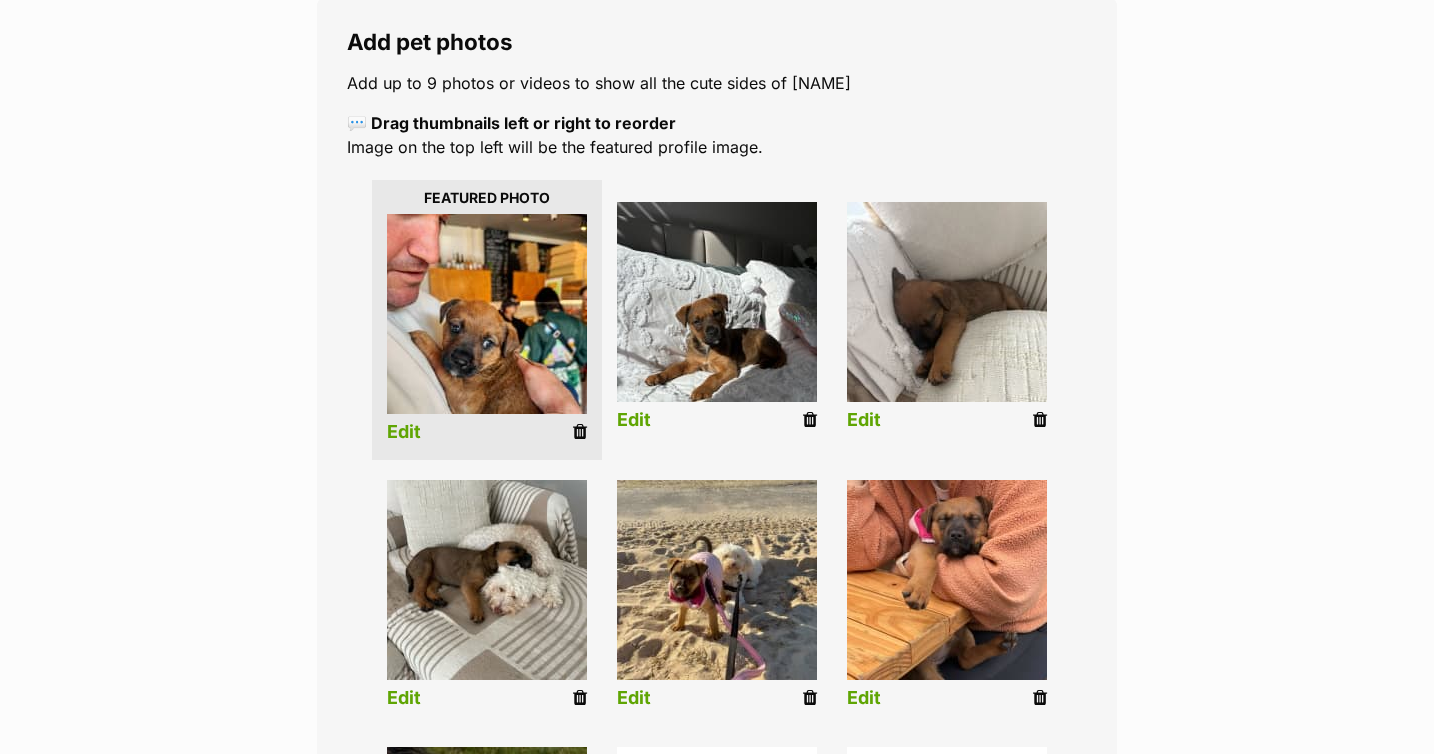 scroll, scrollTop: 365, scrollLeft: 0, axis: vertical 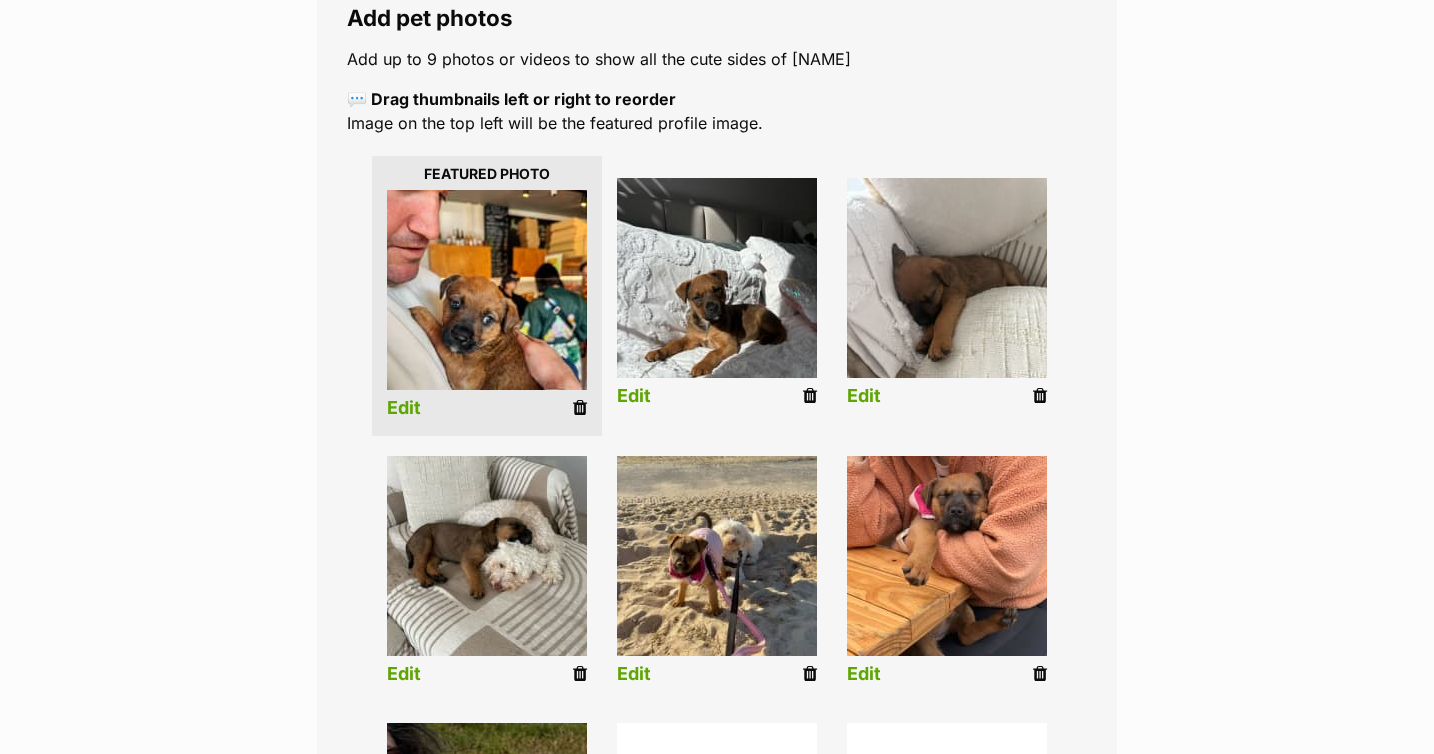 click on "Edit" at bounding box center [404, 408] 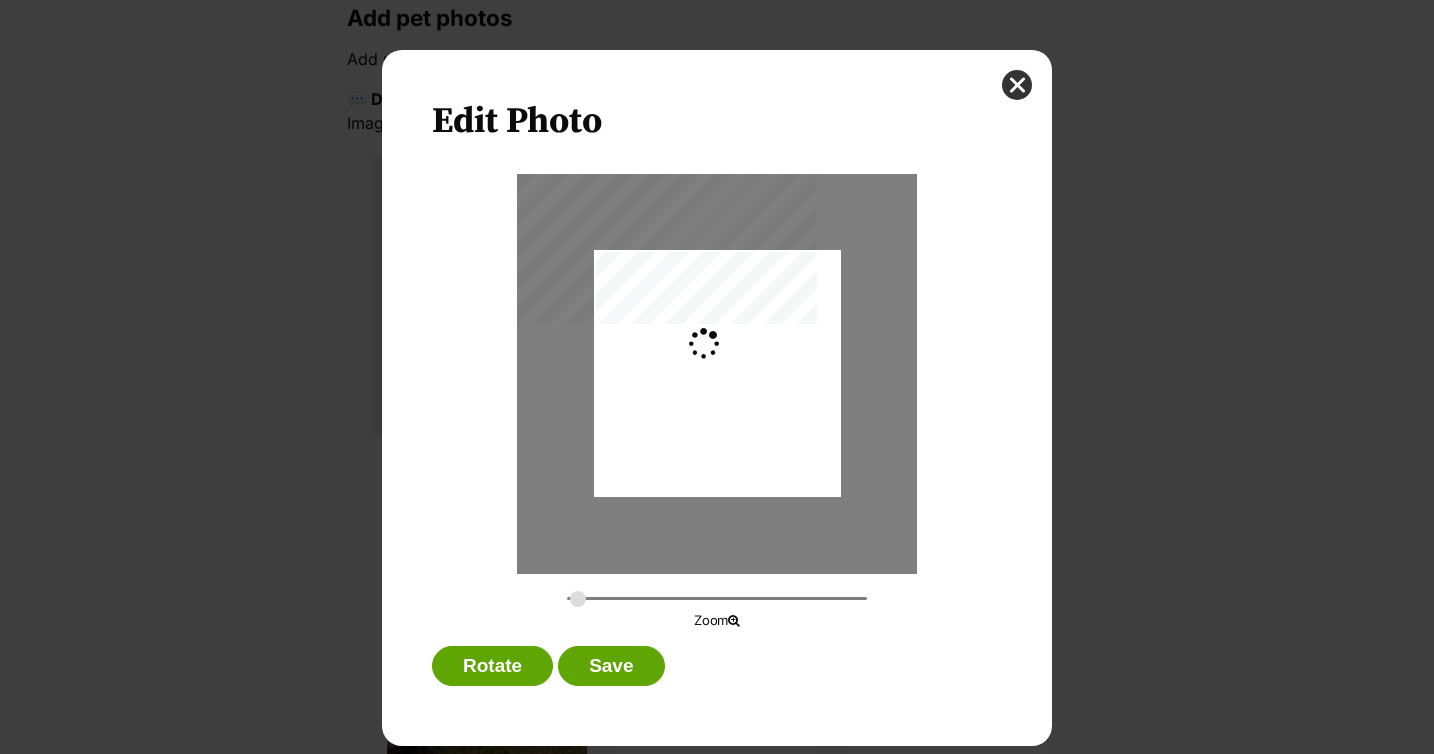 scroll, scrollTop: 0, scrollLeft: 0, axis: both 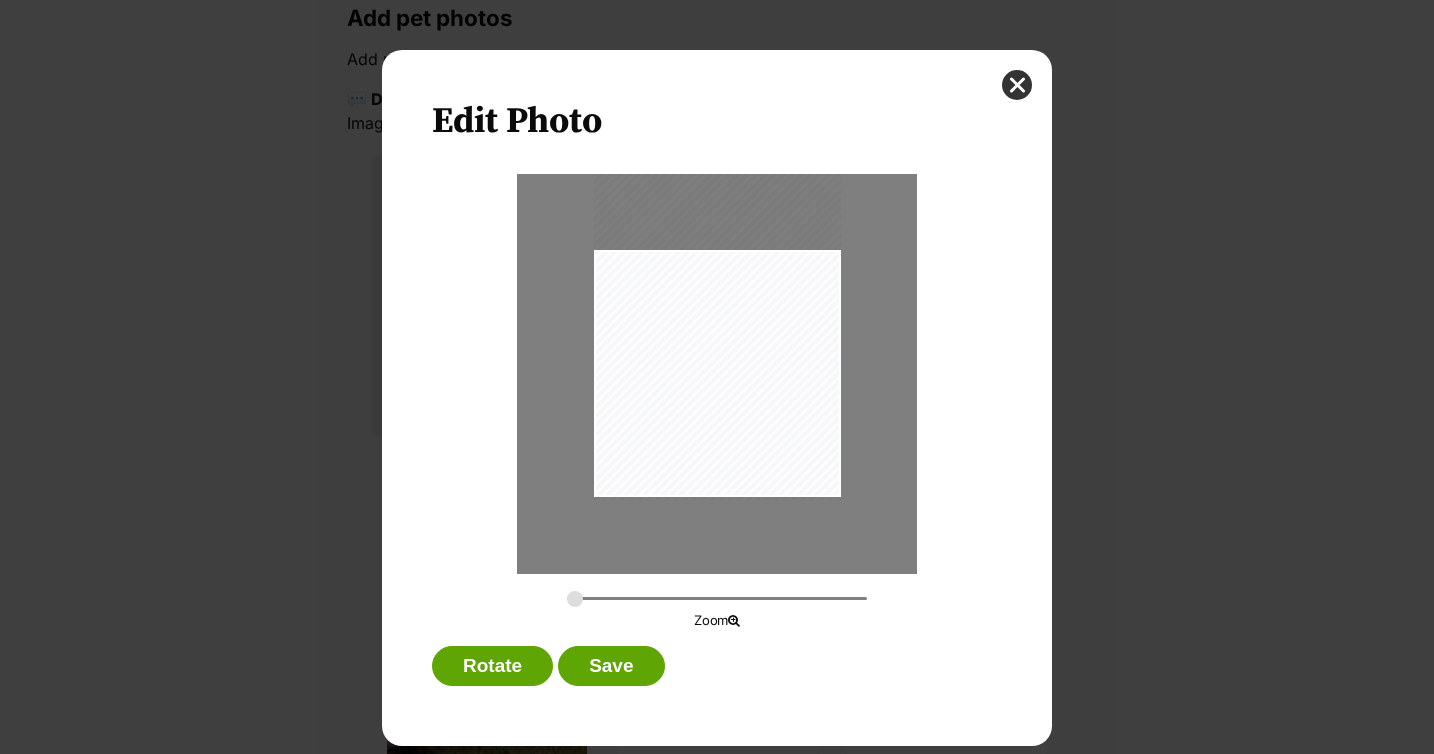 drag, startPoint x: 738, startPoint y: 445, endPoint x: 732, endPoint y: 406, distance: 39.45884 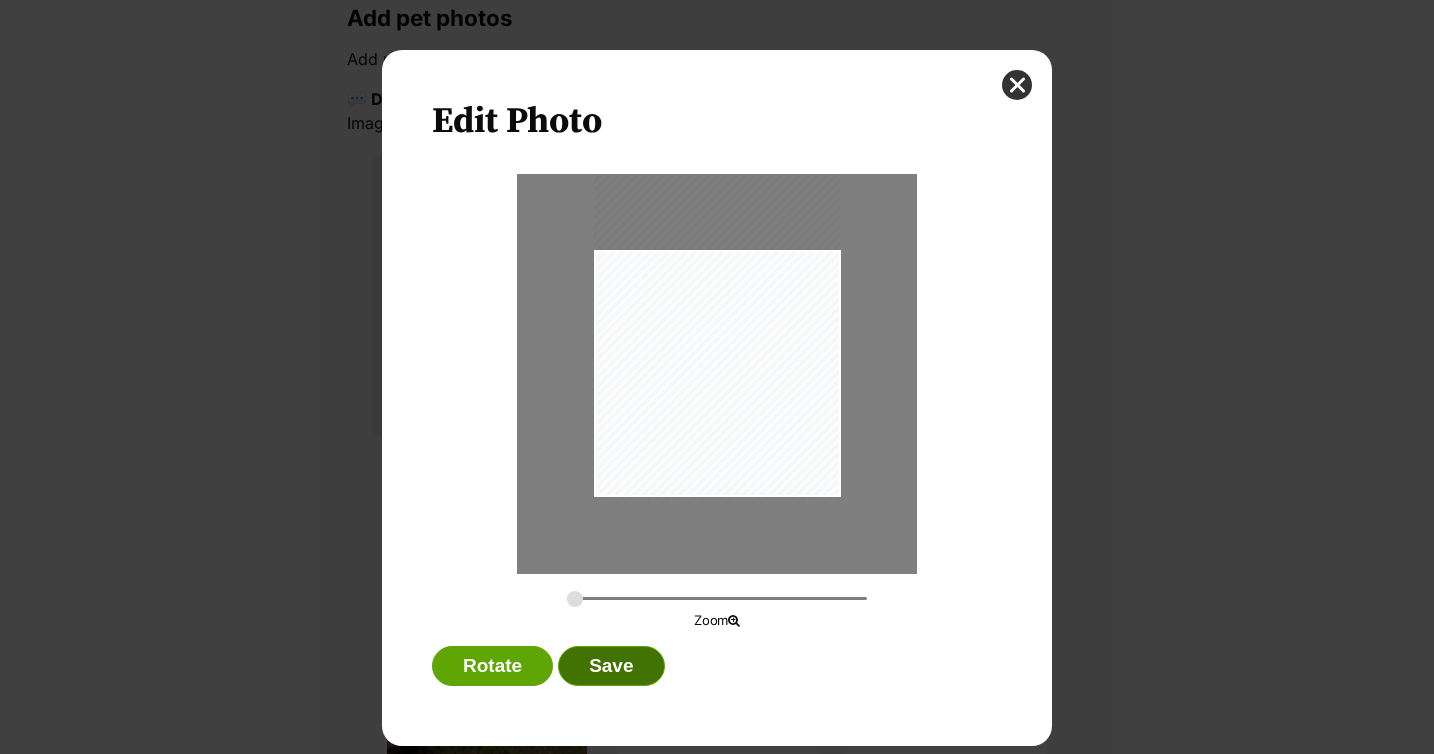 click on "Save" at bounding box center (611, 666) 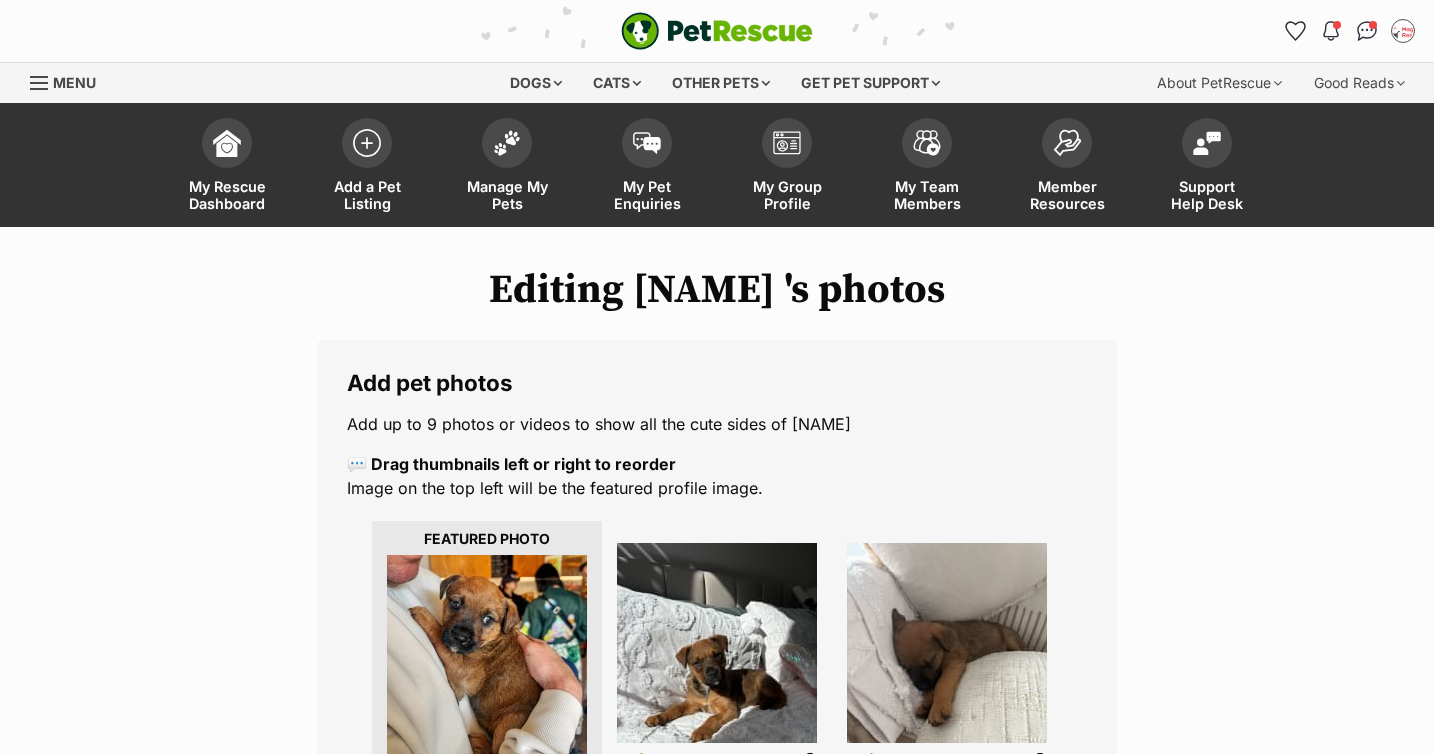scroll, scrollTop: 365, scrollLeft: 0, axis: vertical 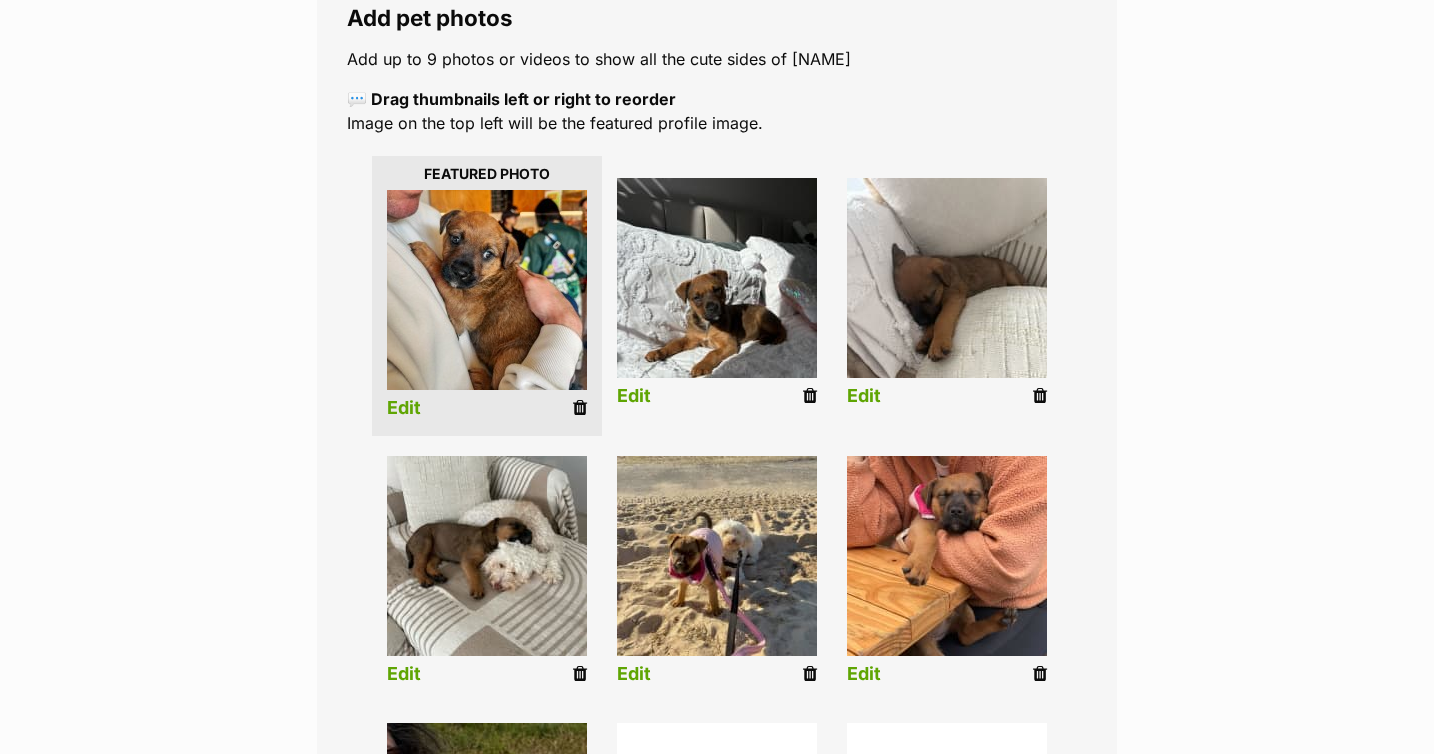 click on "Edit" at bounding box center (634, 396) 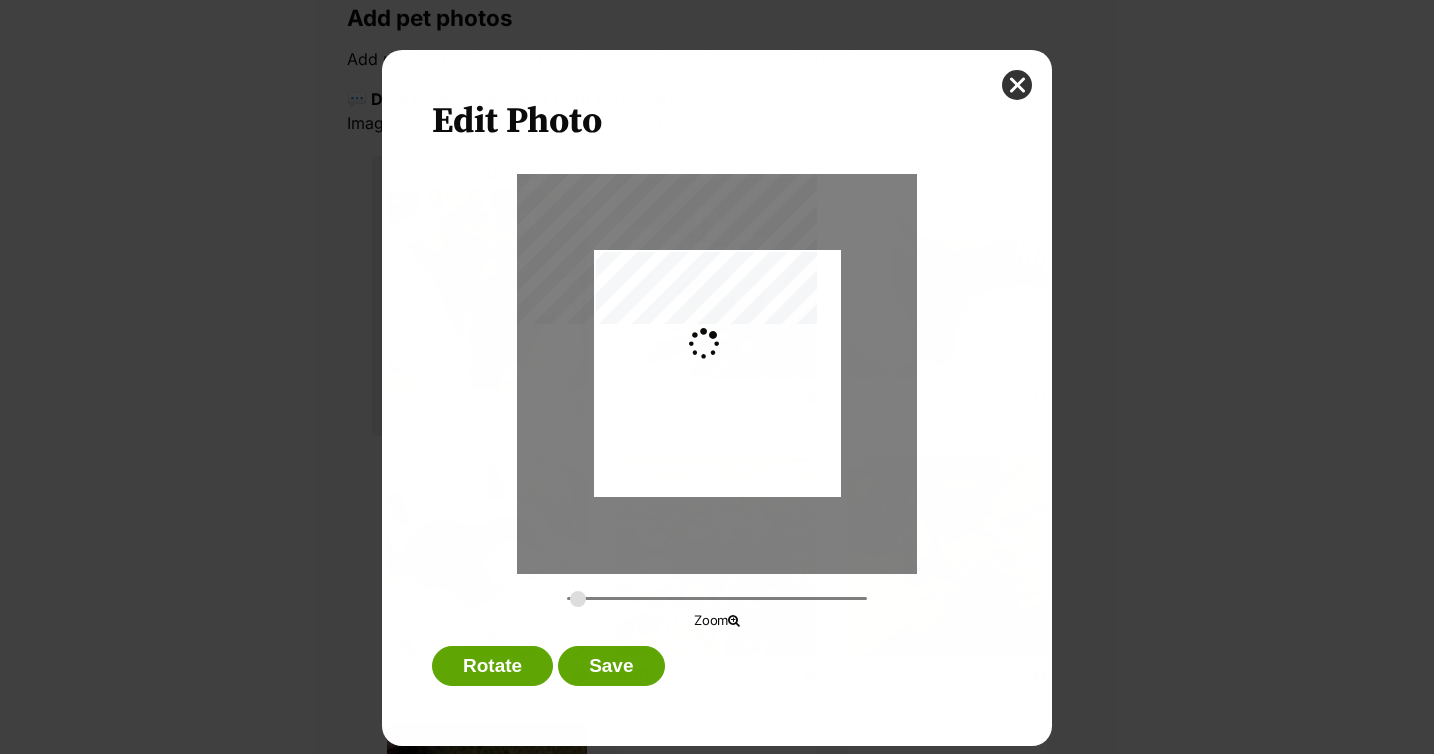 scroll, scrollTop: 0, scrollLeft: 0, axis: both 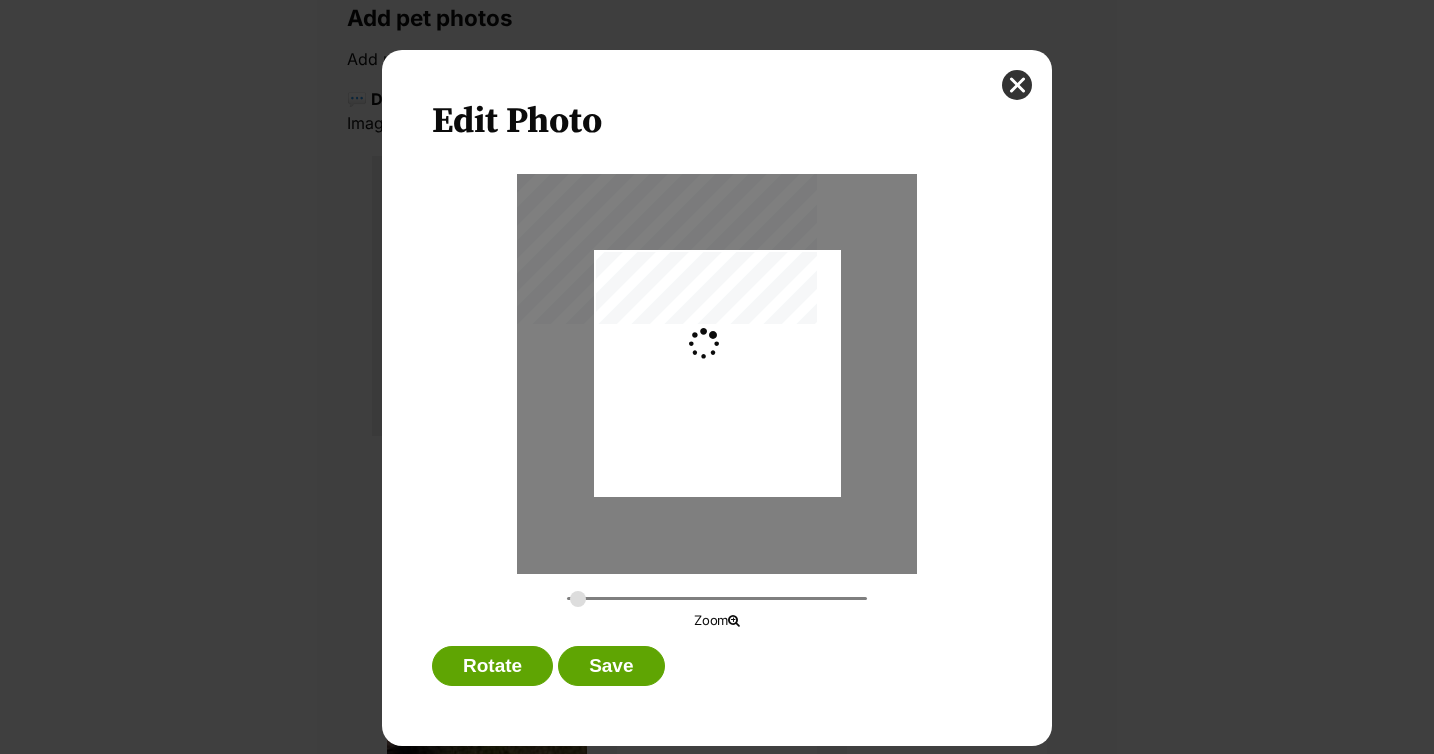 drag, startPoint x: 704, startPoint y: 432, endPoint x: 703, endPoint y: 414, distance: 18.027756 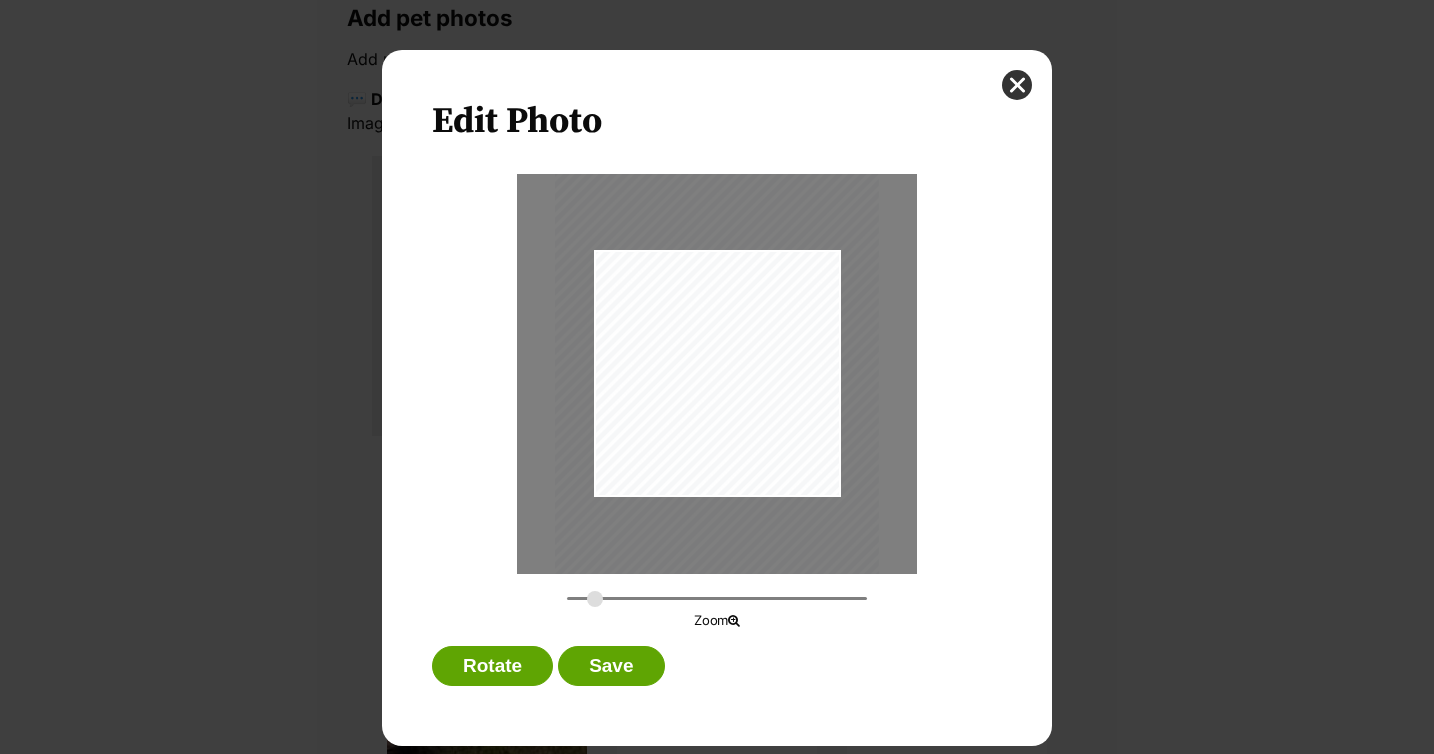 type on "0.3599" 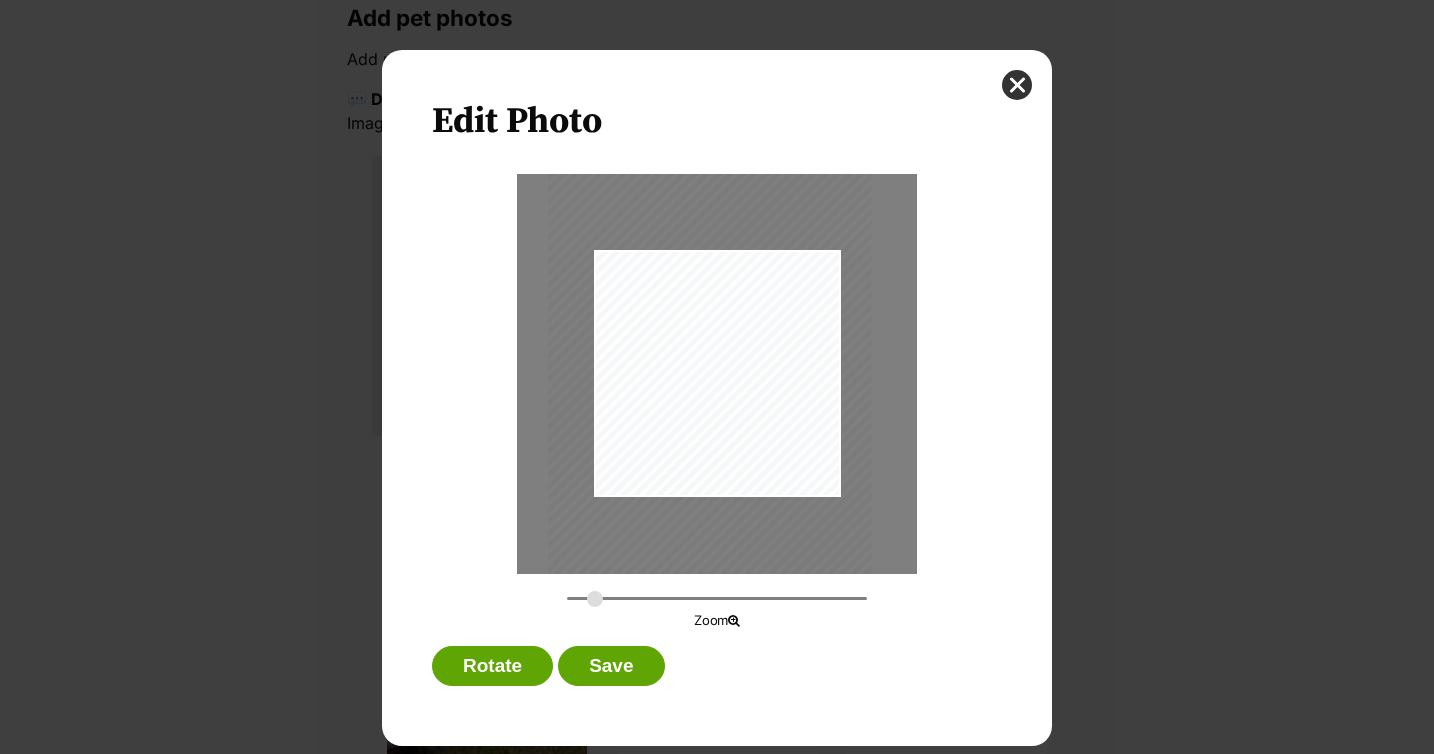 click at bounding box center (710, 367) 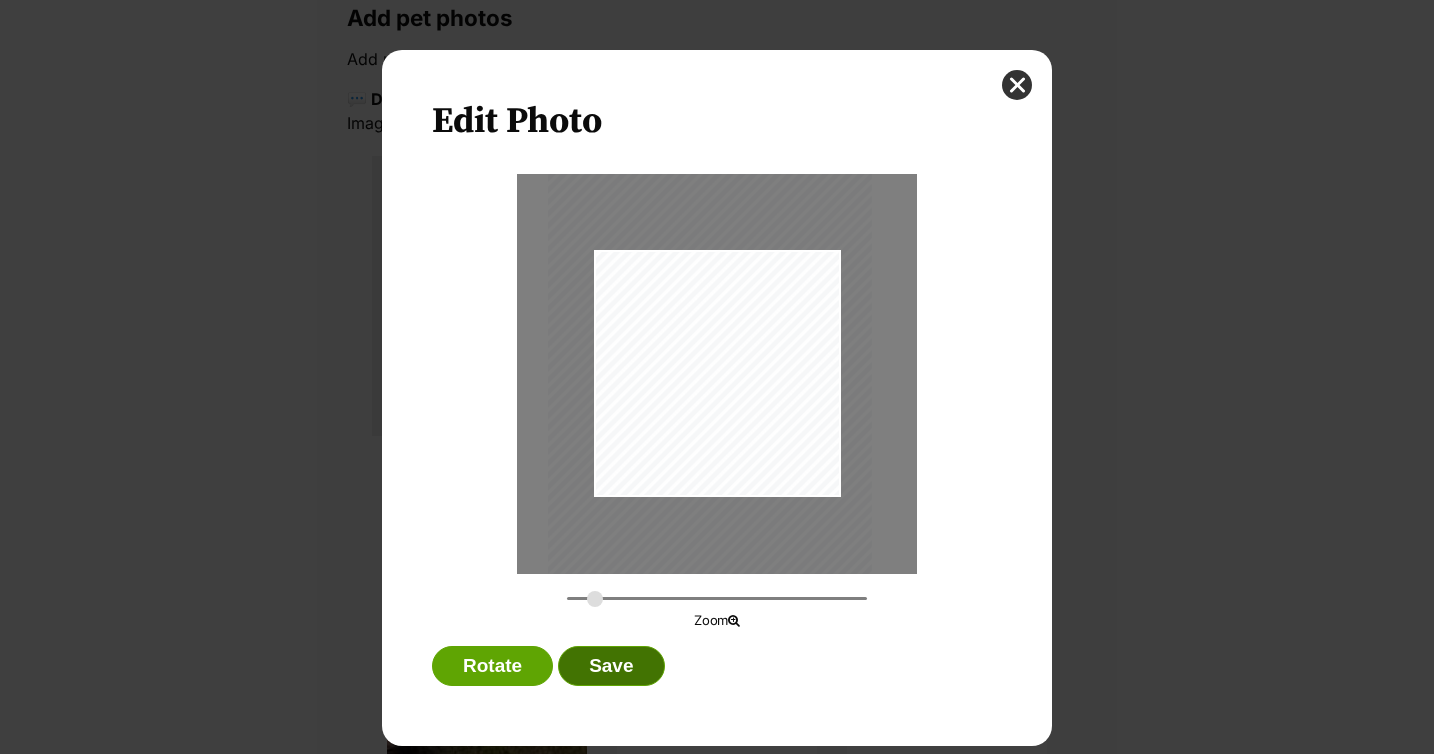click on "Save" at bounding box center (611, 666) 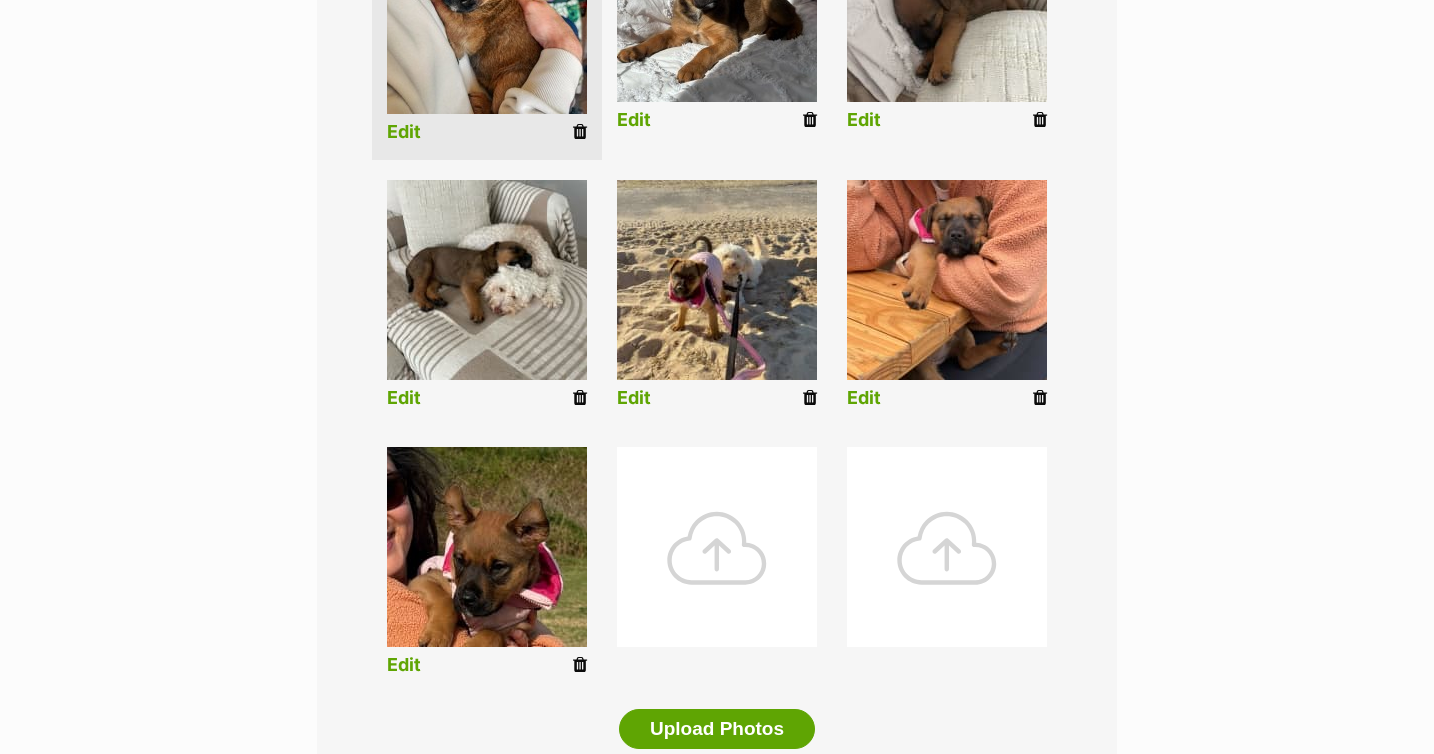 scroll, scrollTop: 640, scrollLeft: 0, axis: vertical 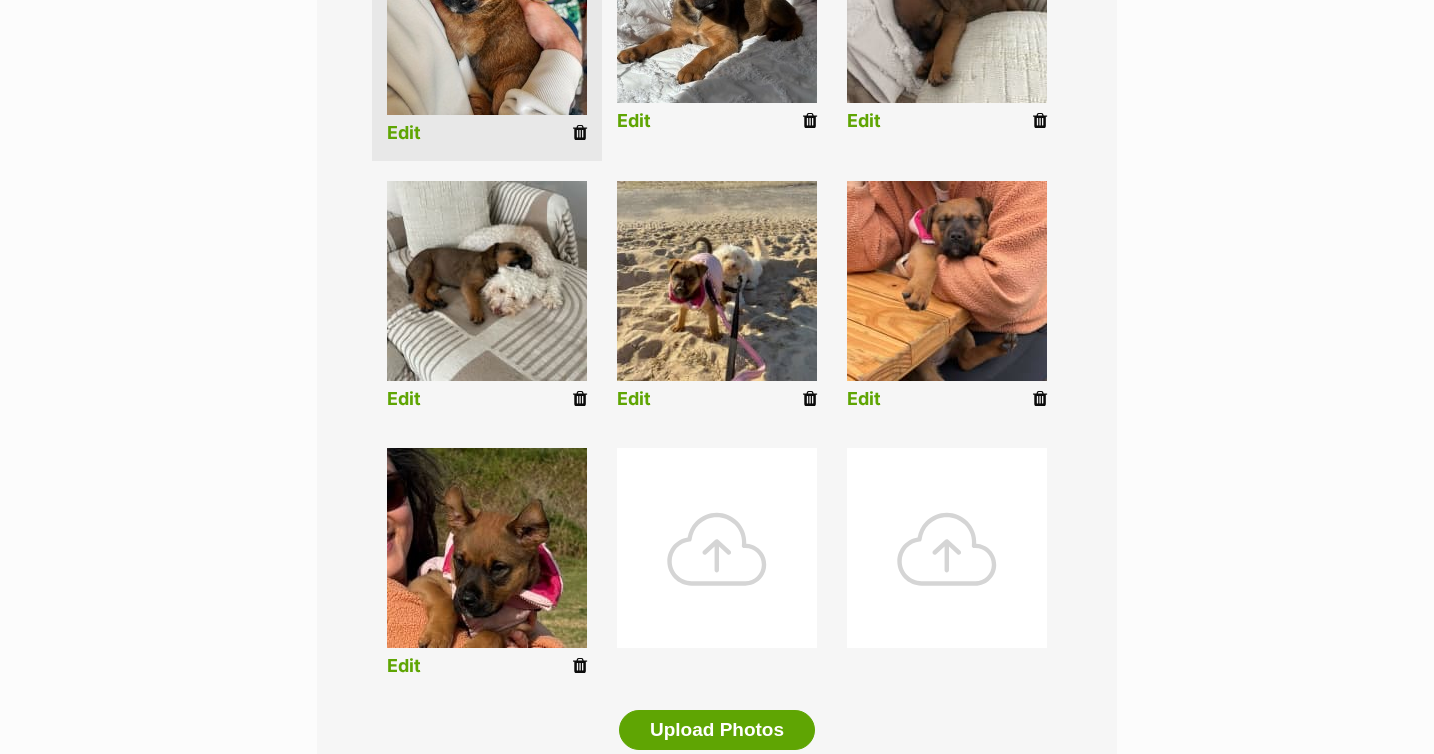 click on "Edit" at bounding box center [404, 666] 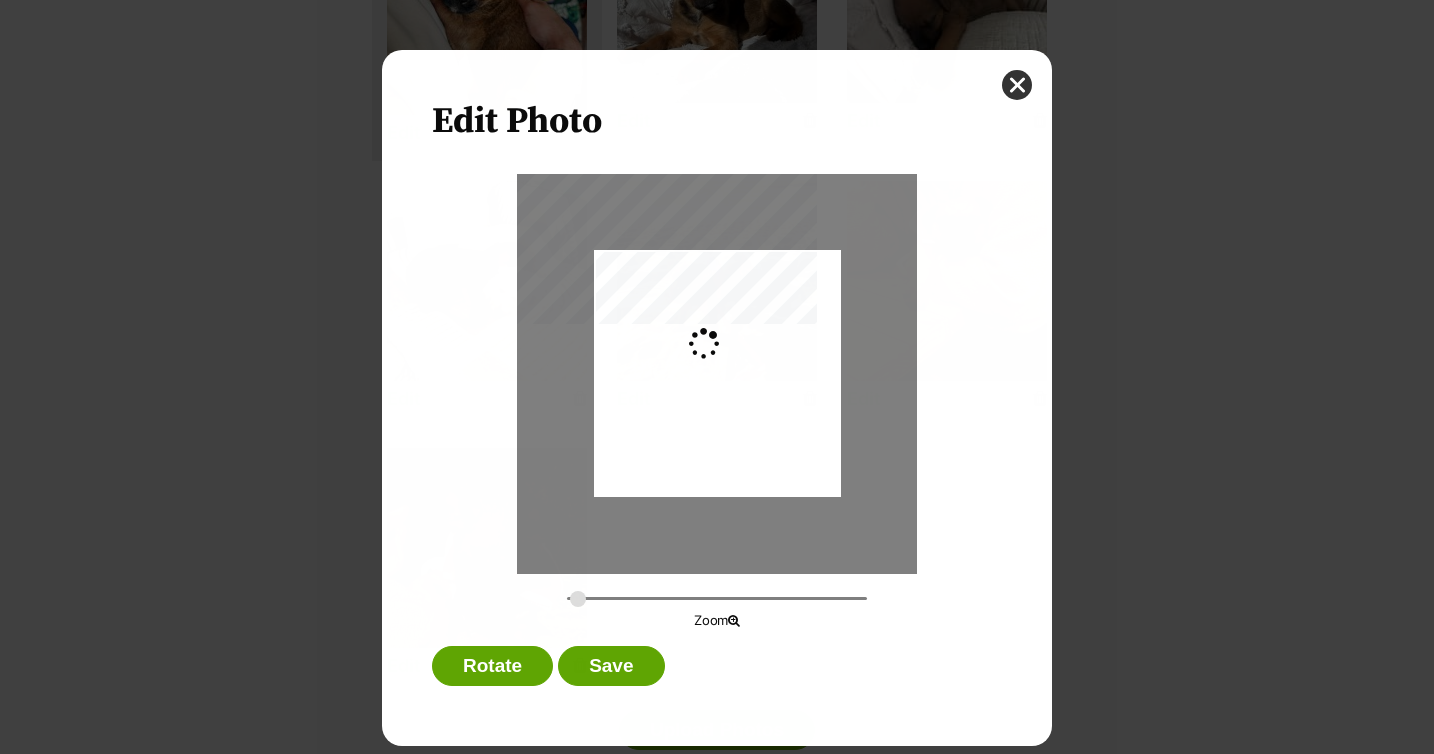 scroll, scrollTop: 0, scrollLeft: 0, axis: both 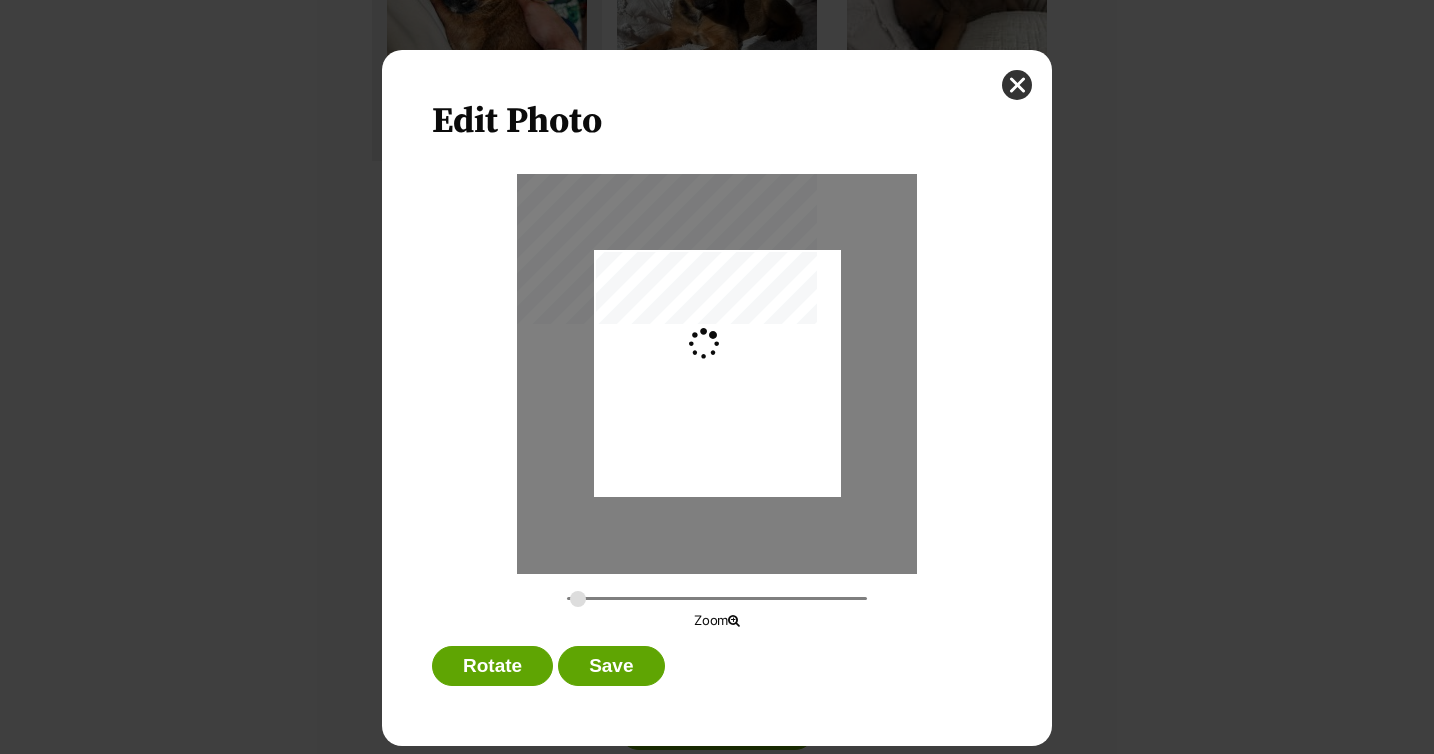 type on "0.2744" 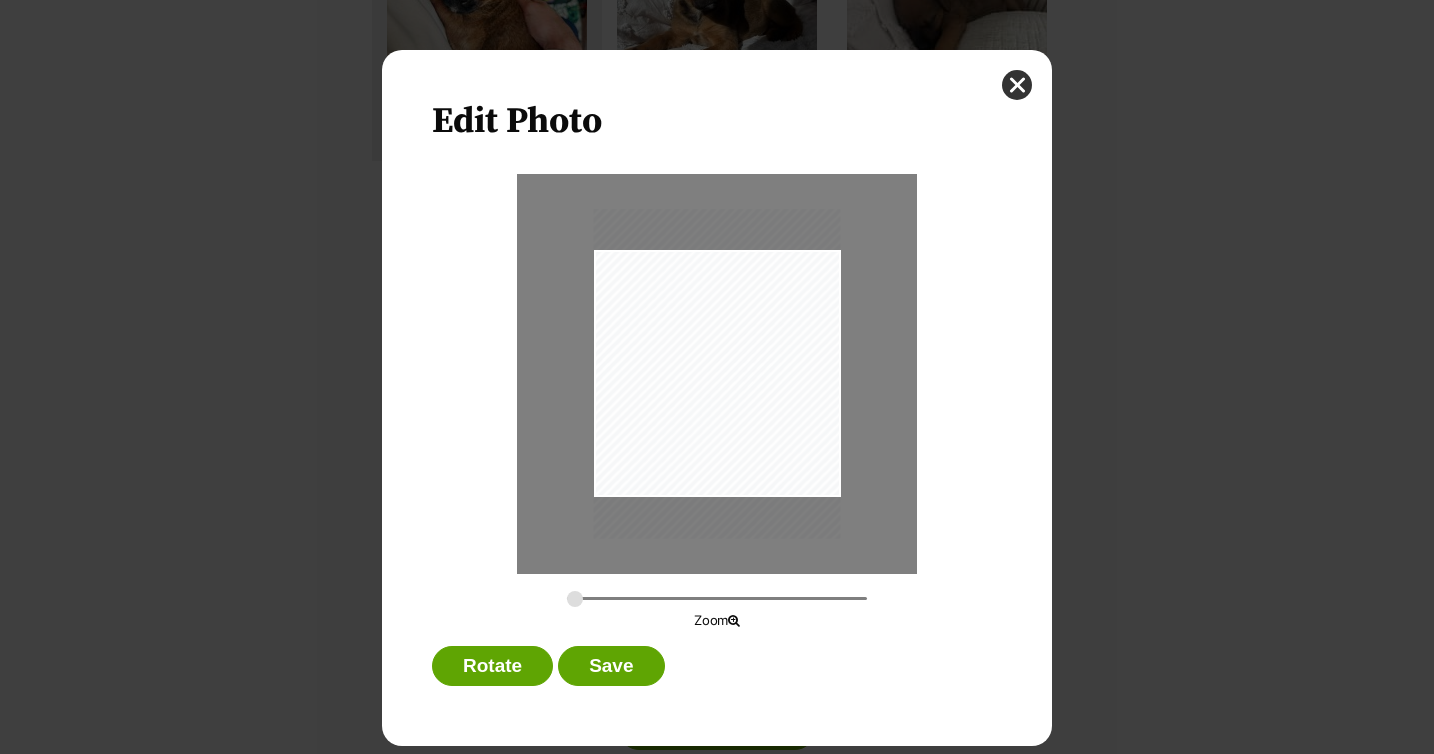 click at bounding box center (717, 374) 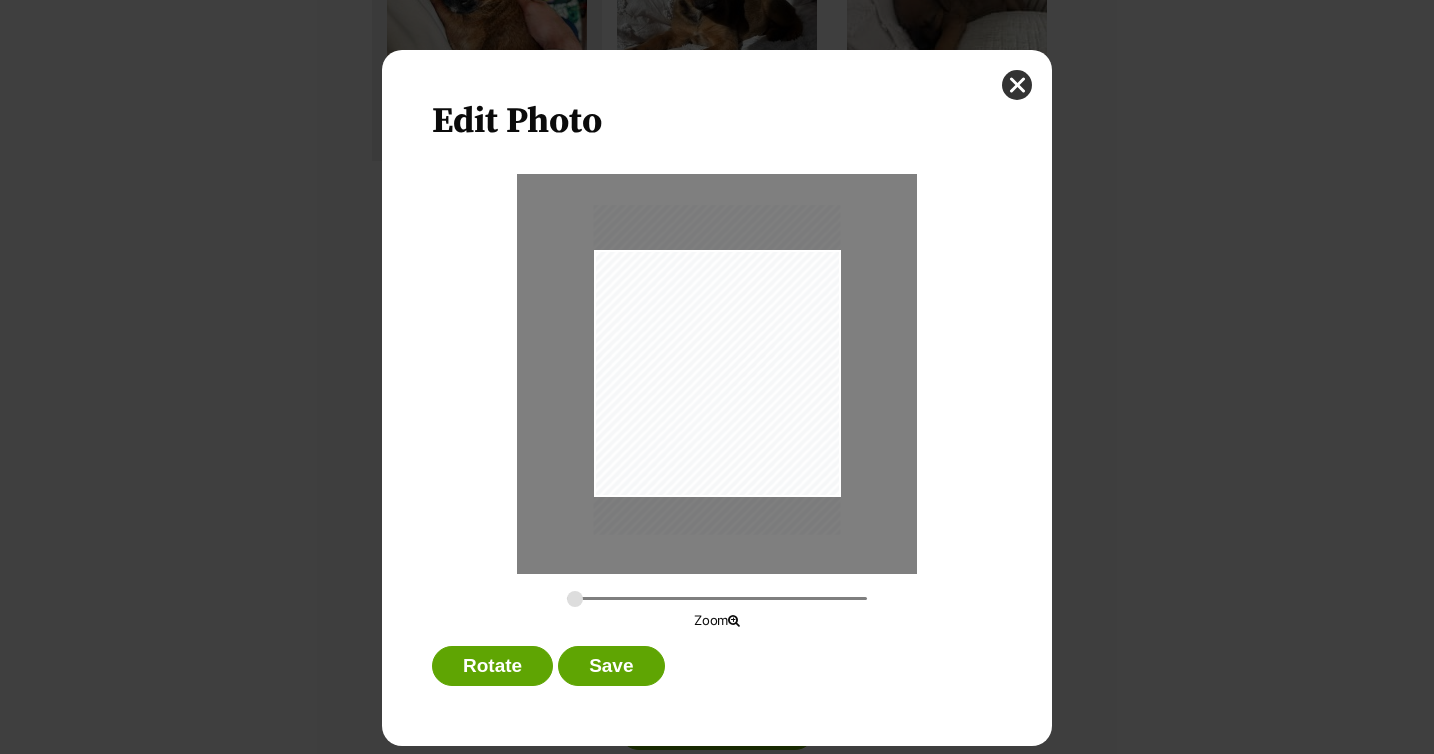 click at bounding box center [716, 370] 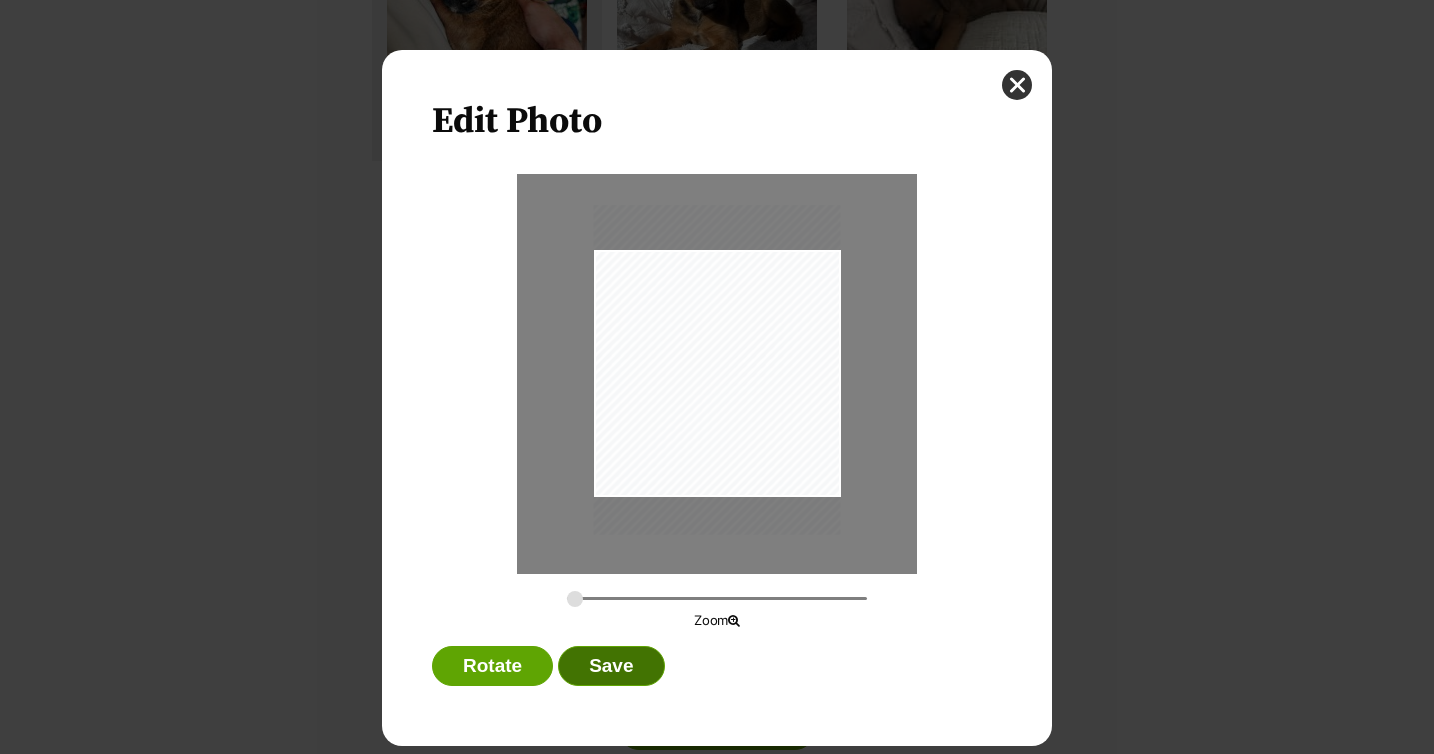 click on "Save" at bounding box center [611, 666] 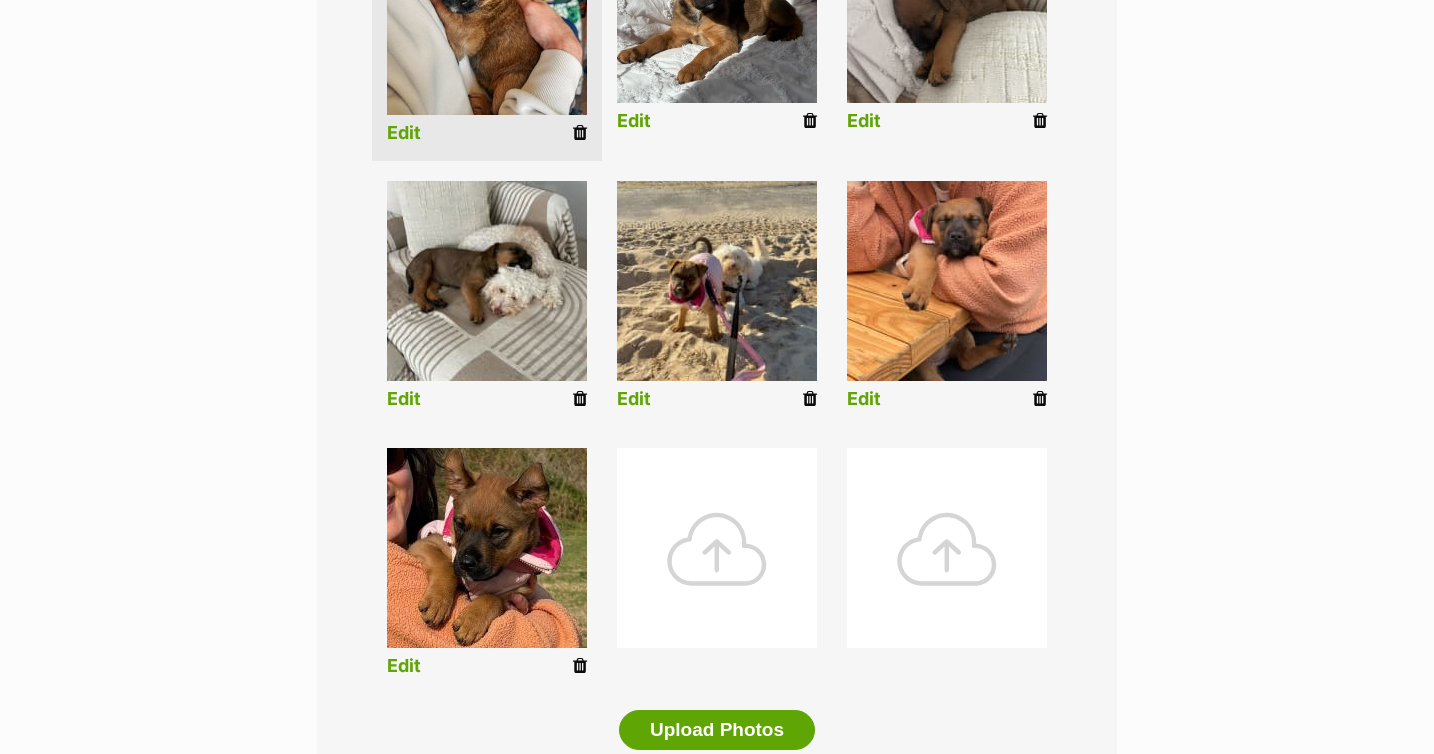 scroll, scrollTop: 640, scrollLeft: 0, axis: vertical 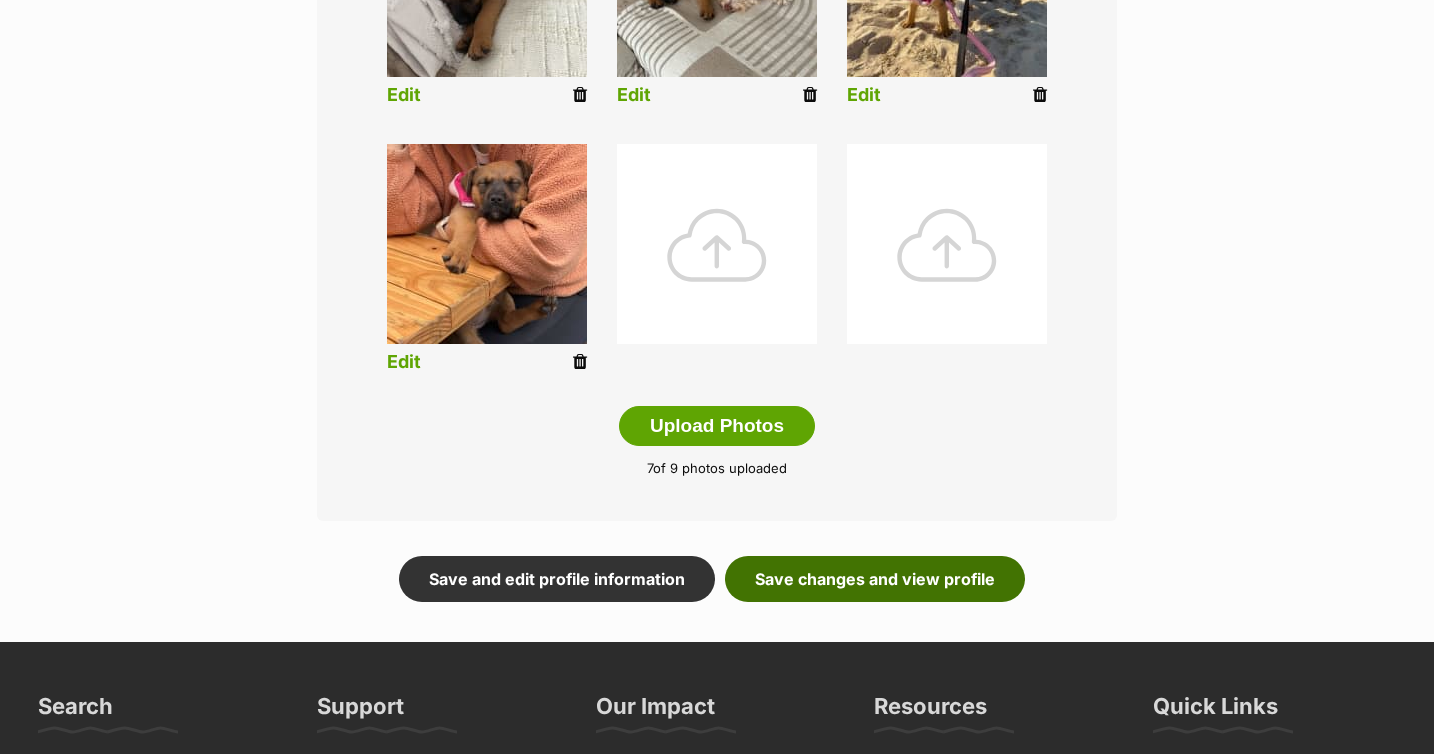 click on "Save changes and view profile" at bounding box center [875, 579] 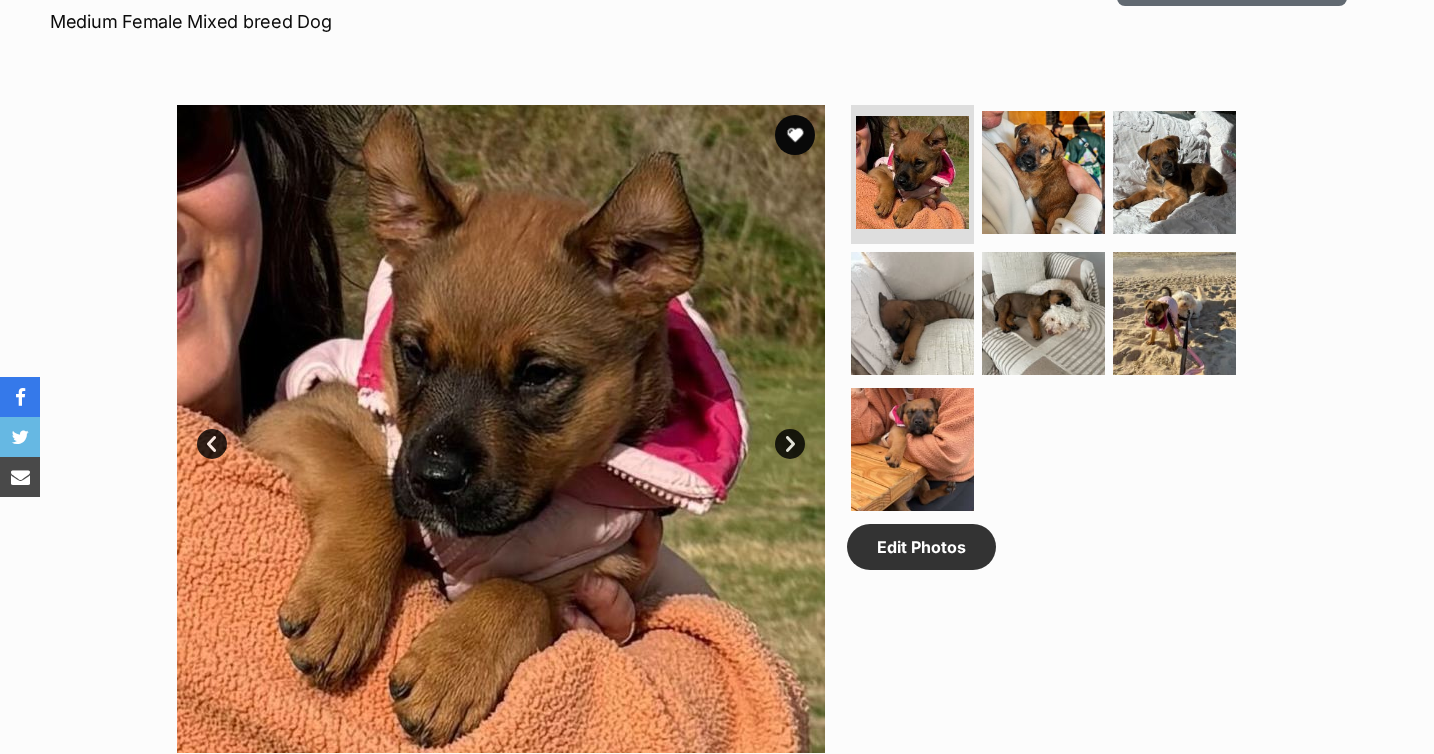 scroll, scrollTop: 994, scrollLeft: 0, axis: vertical 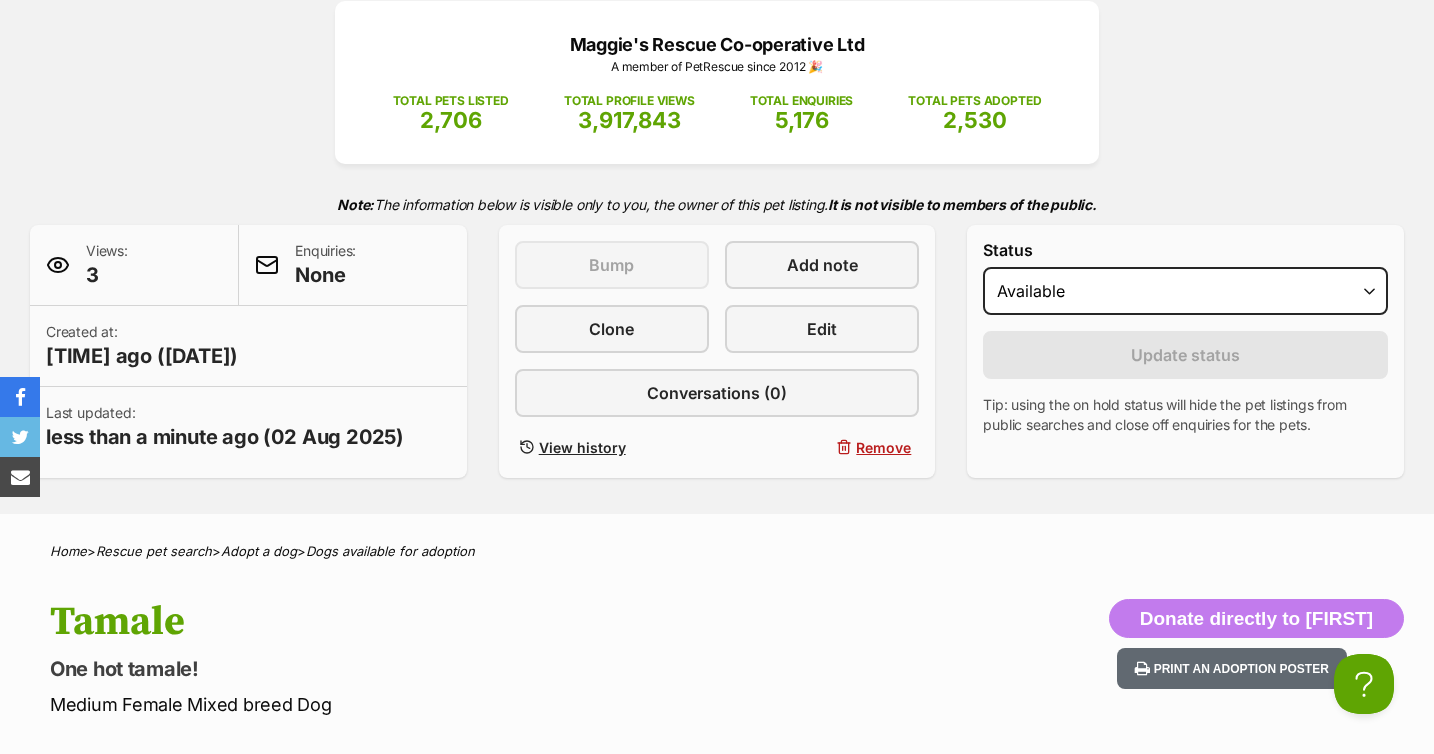 click at bounding box center (507, -128) 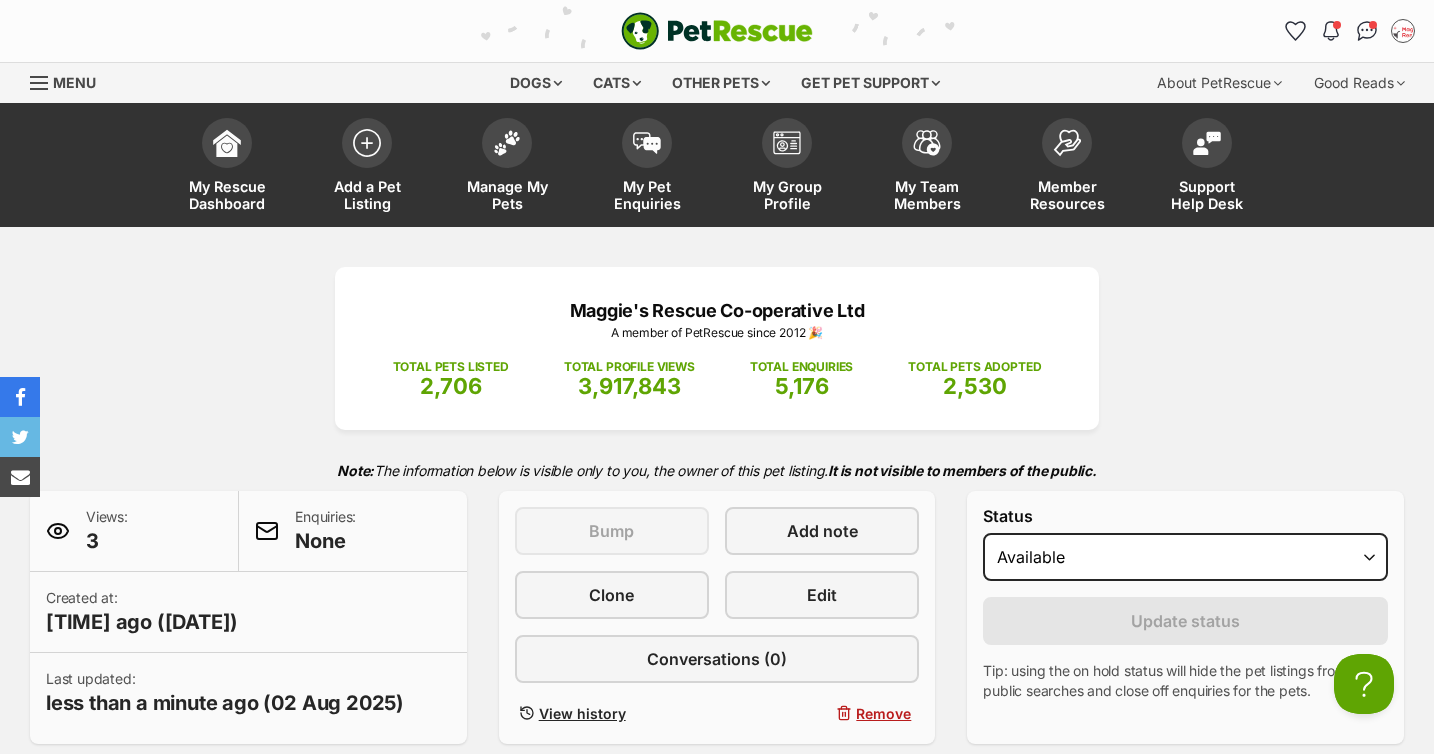 scroll, scrollTop: 0, scrollLeft: 0, axis: both 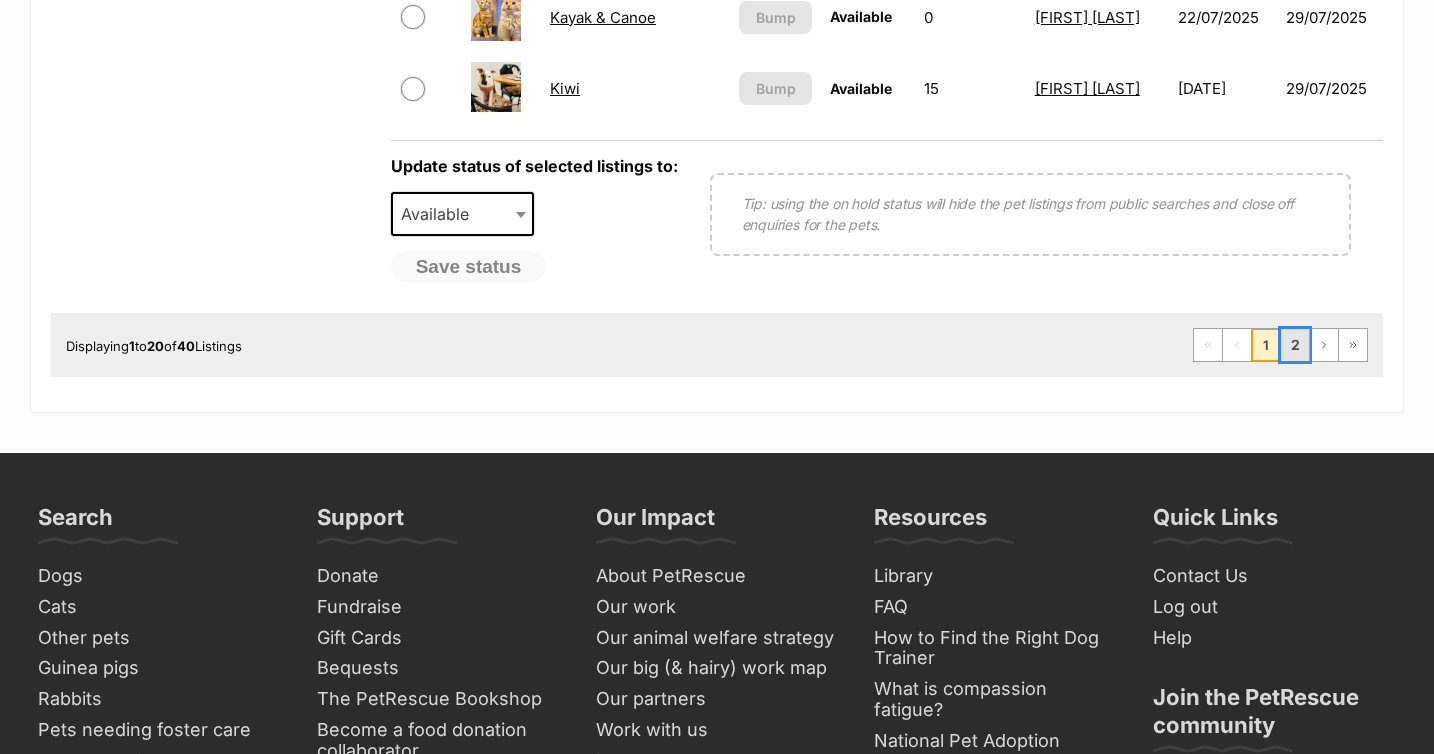 click on "2" at bounding box center [1295, 345] 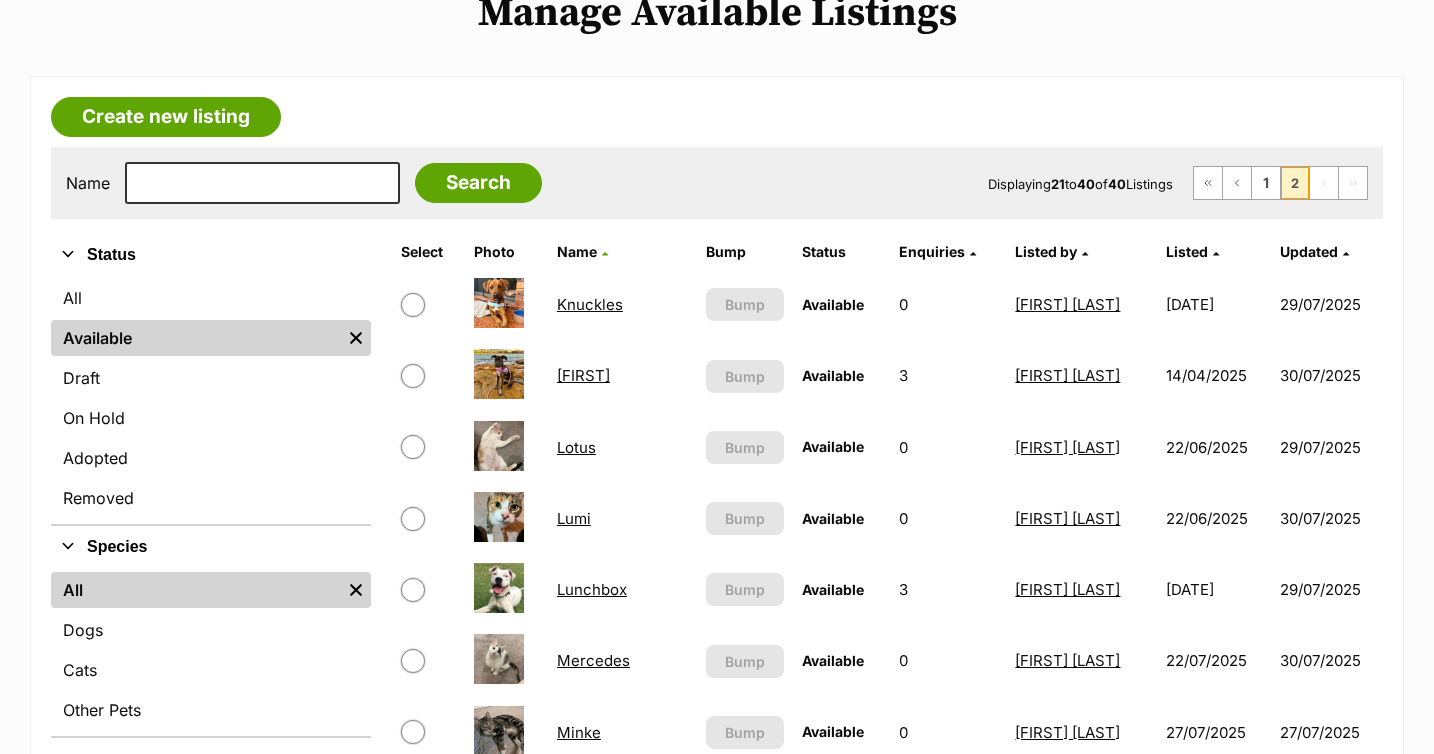 scroll, scrollTop: 0, scrollLeft: 0, axis: both 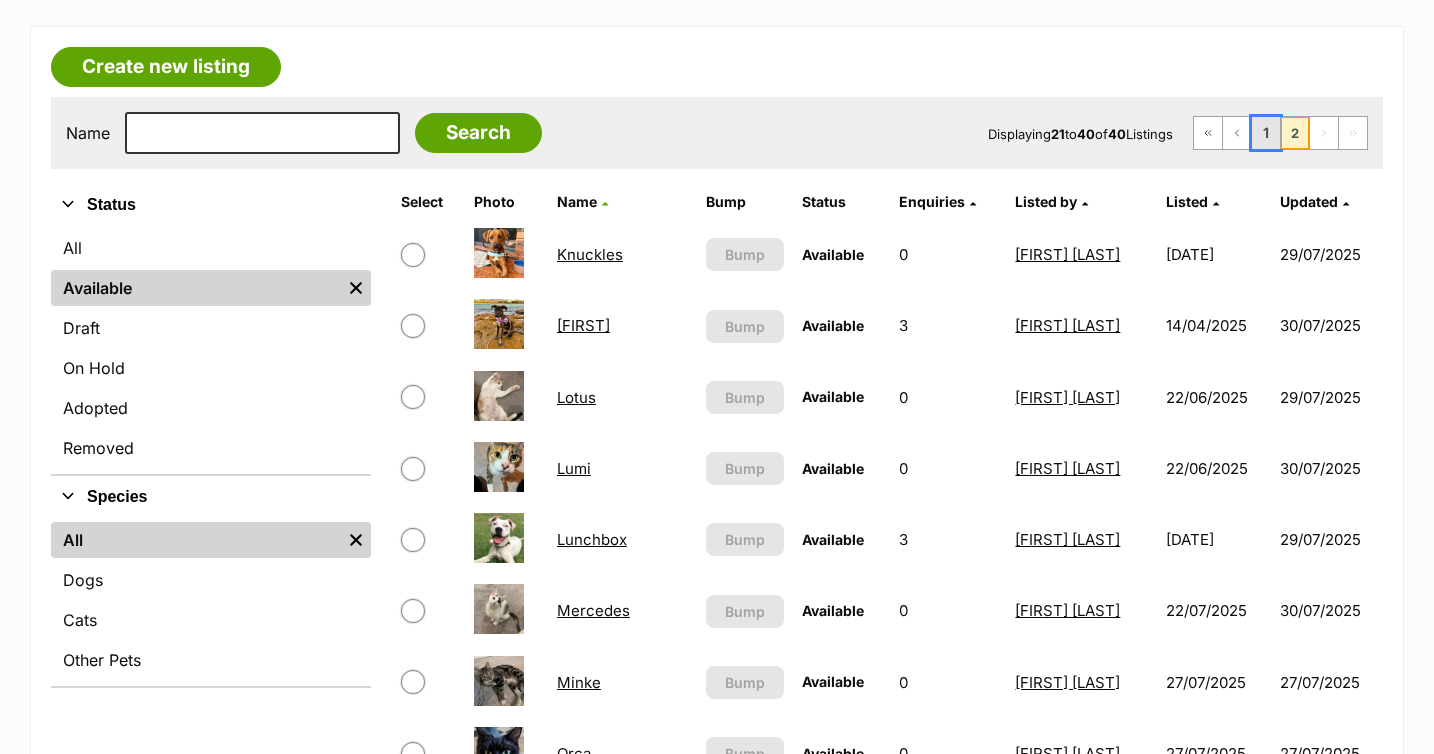 click on "1" at bounding box center (1266, 133) 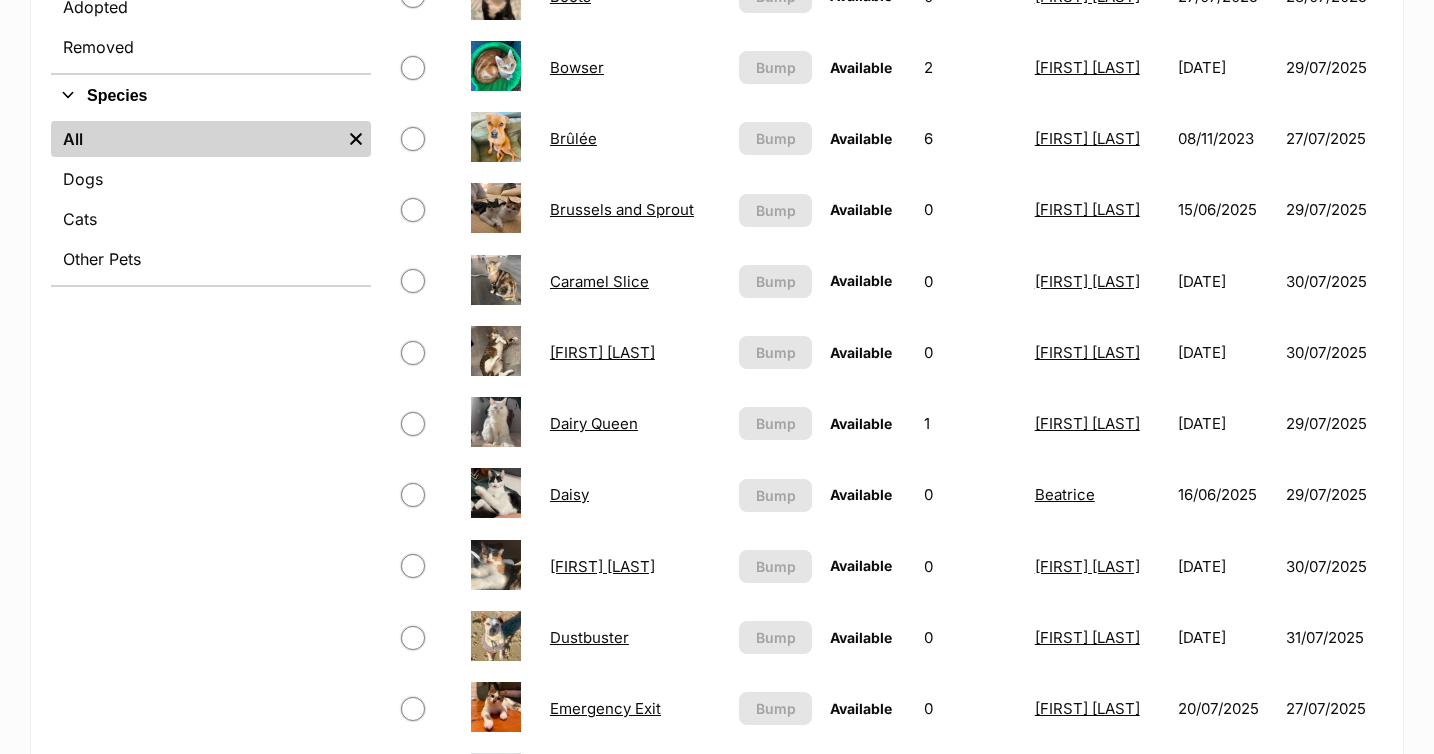 scroll, scrollTop: 0, scrollLeft: 0, axis: both 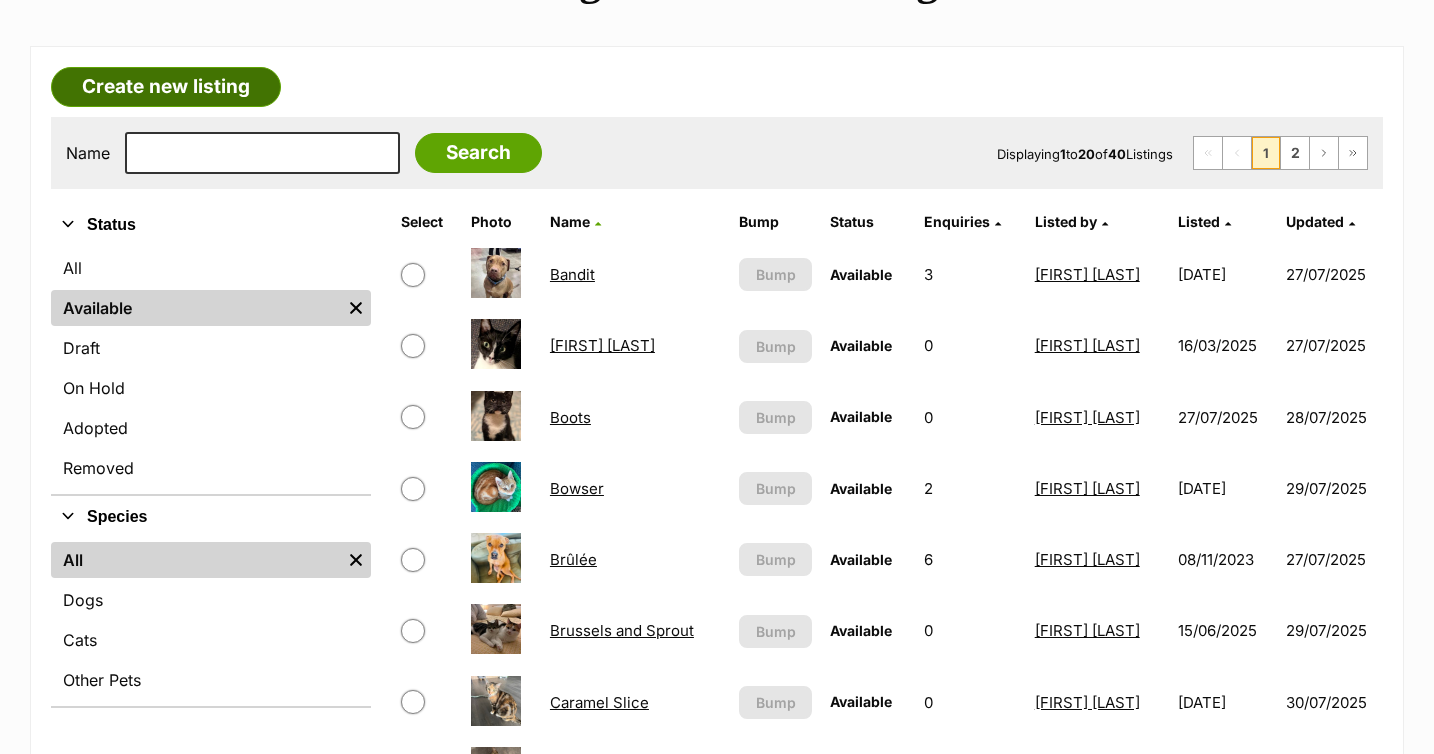 click on "Create new listing" at bounding box center [166, 87] 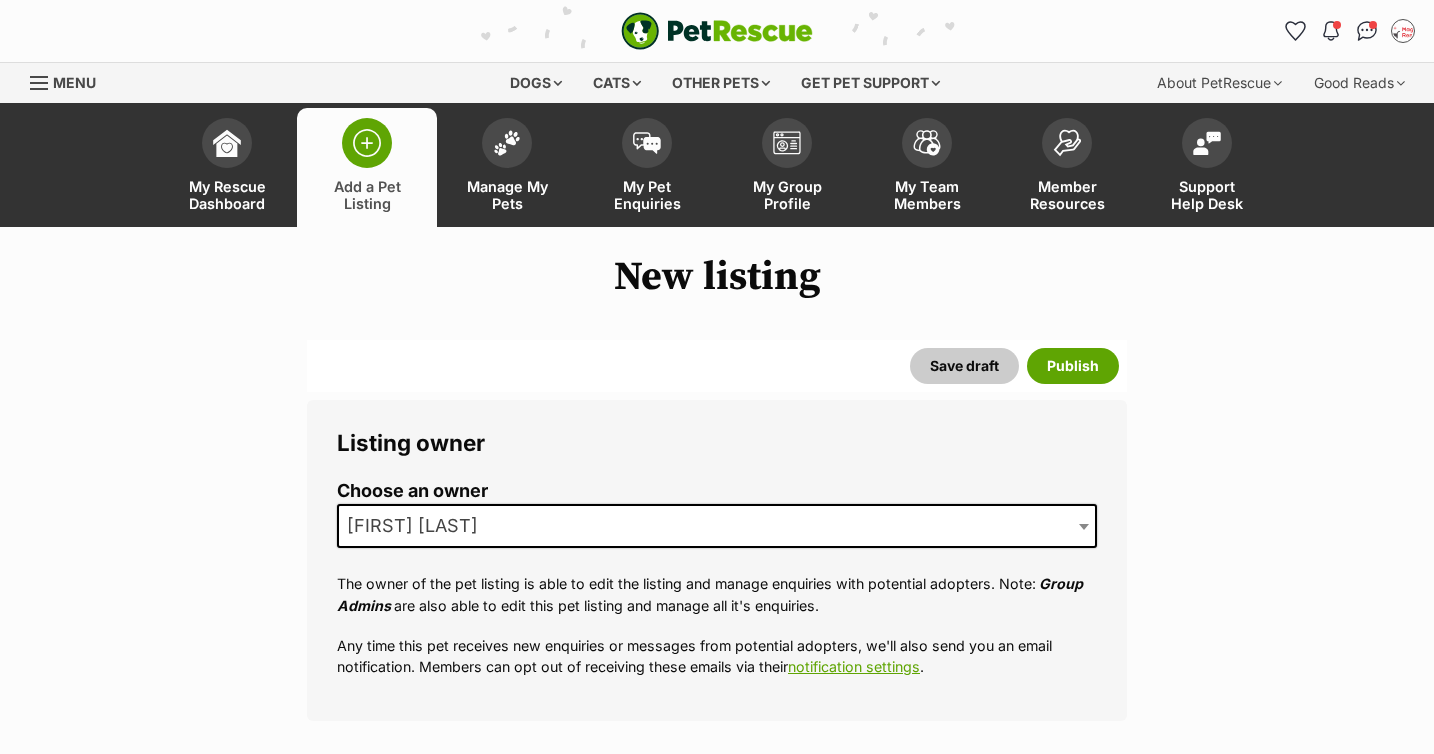 scroll, scrollTop: 0, scrollLeft: 0, axis: both 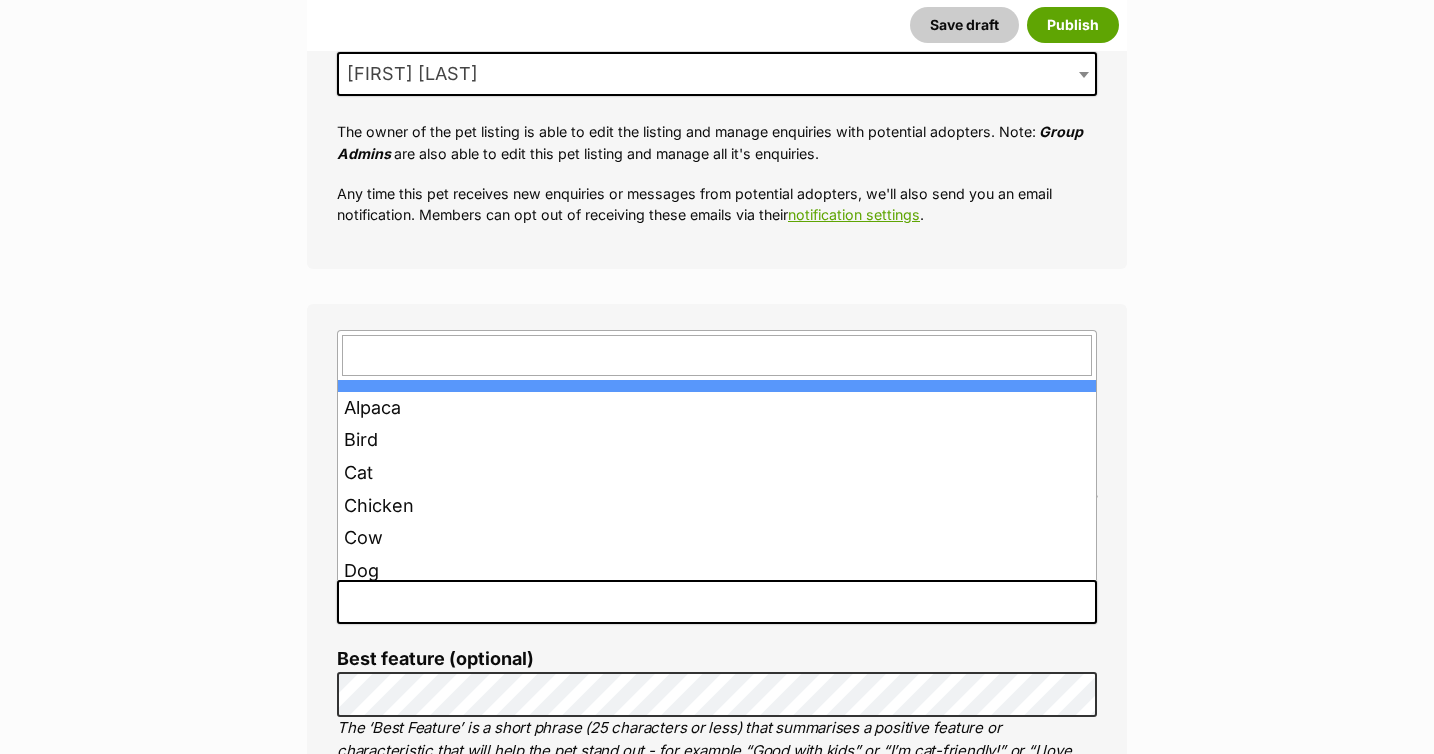 click at bounding box center [717, 602] 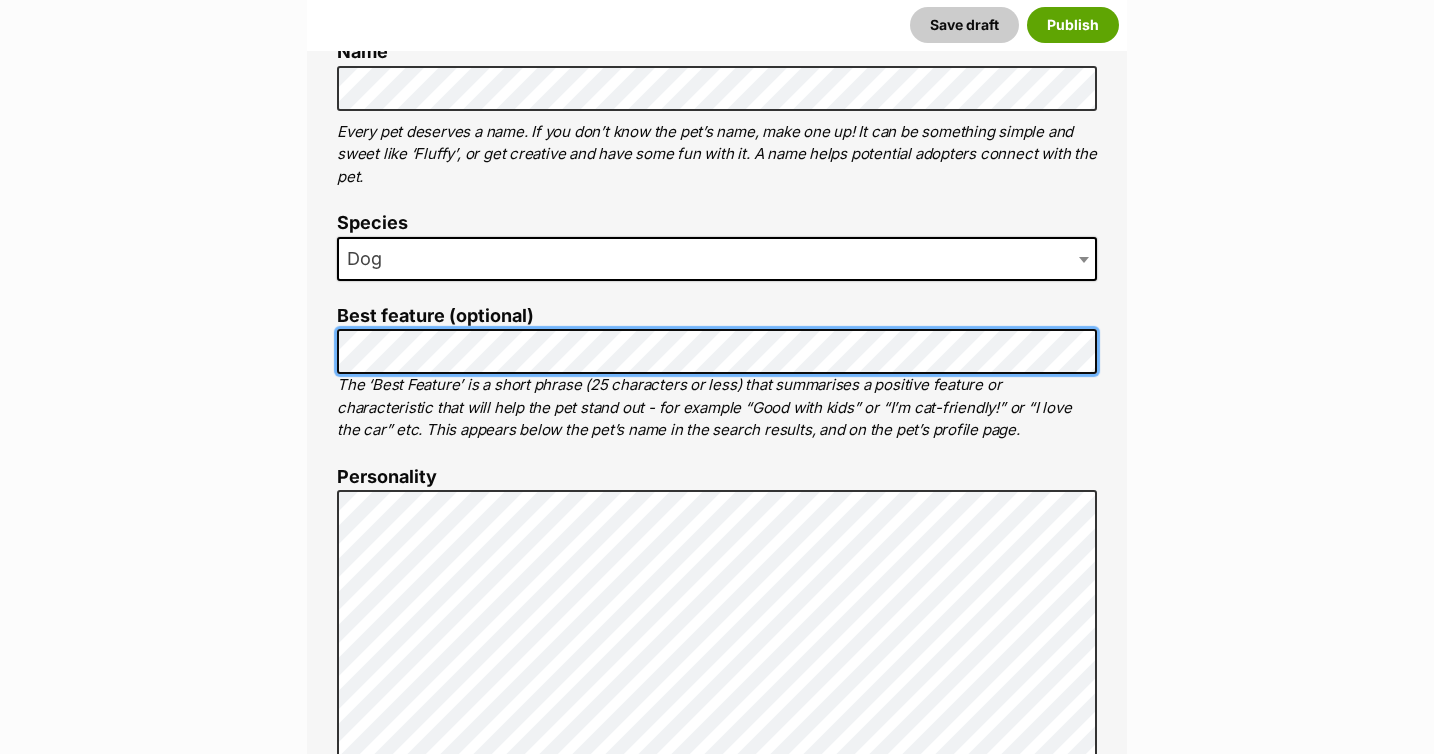 scroll, scrollTop: 809, scrollLeft: 0, axis: vertical 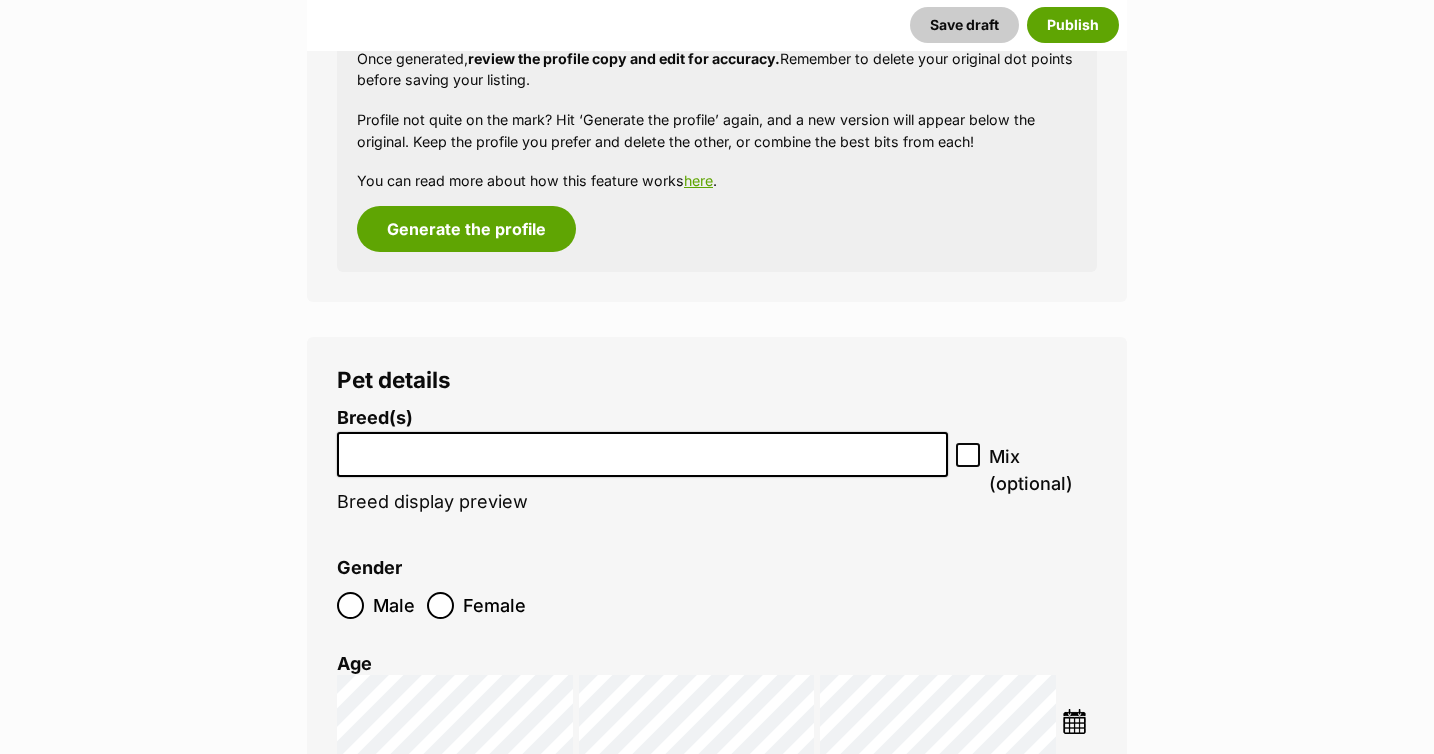 click at bounding box center [642, 454] 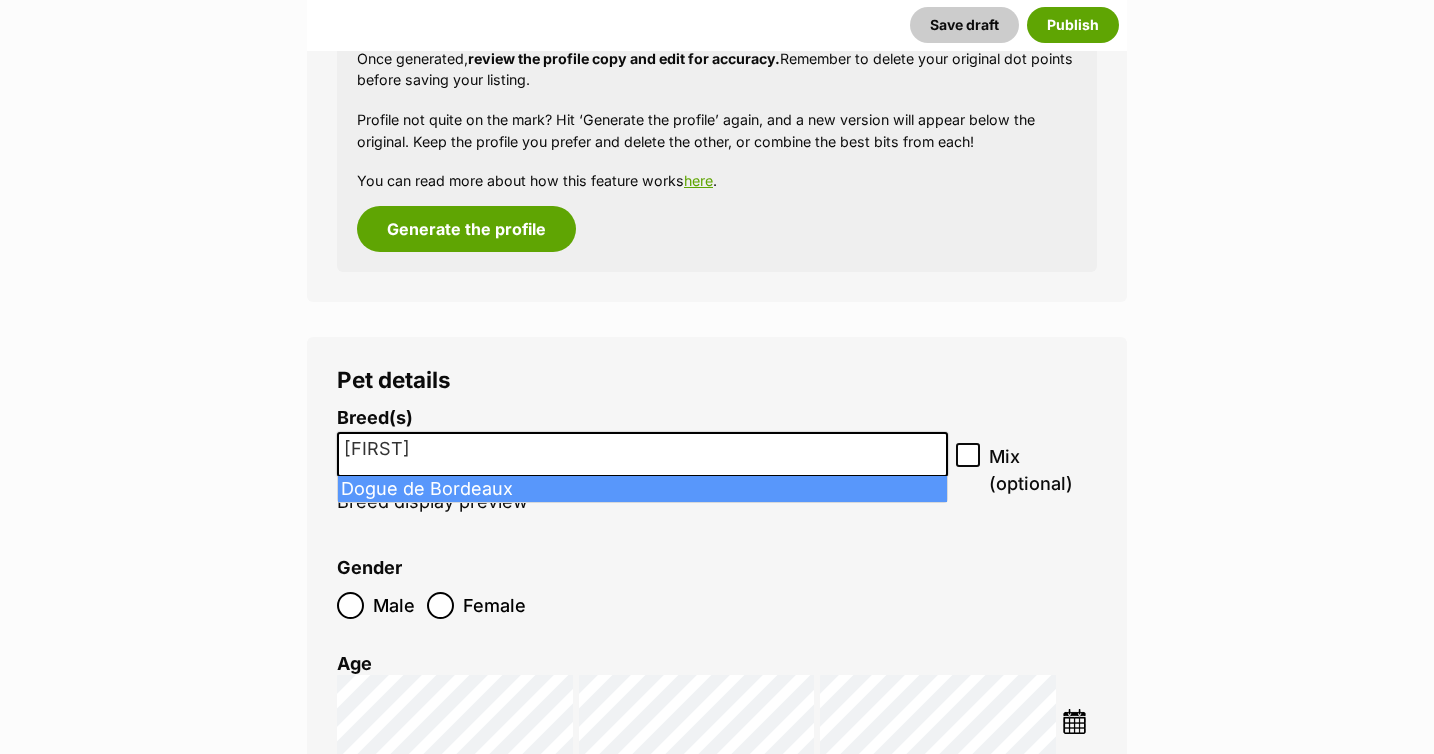 type on "Dogu" 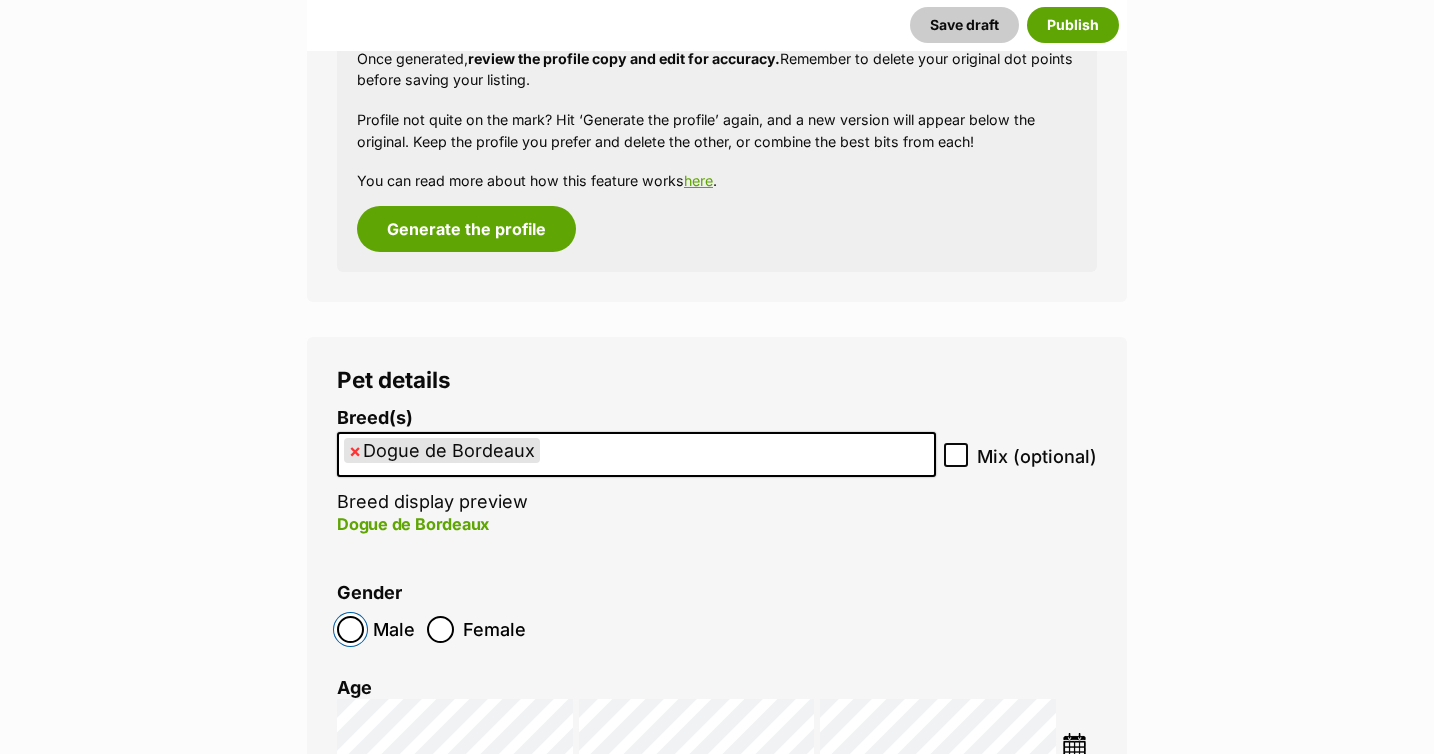 scroll, scrollTop: 3058, scrollLeft: 0, axis: vertical 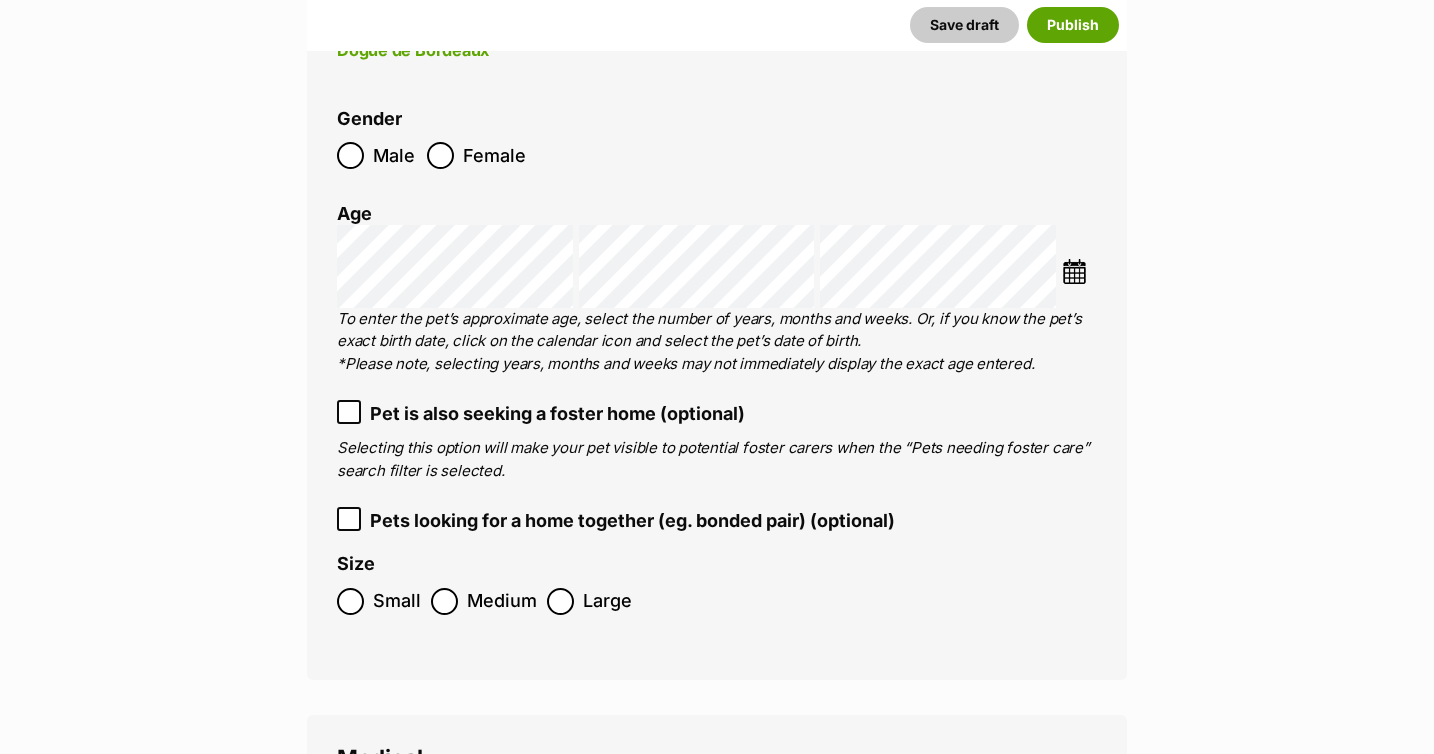 click at bounding box center [1074, 271] 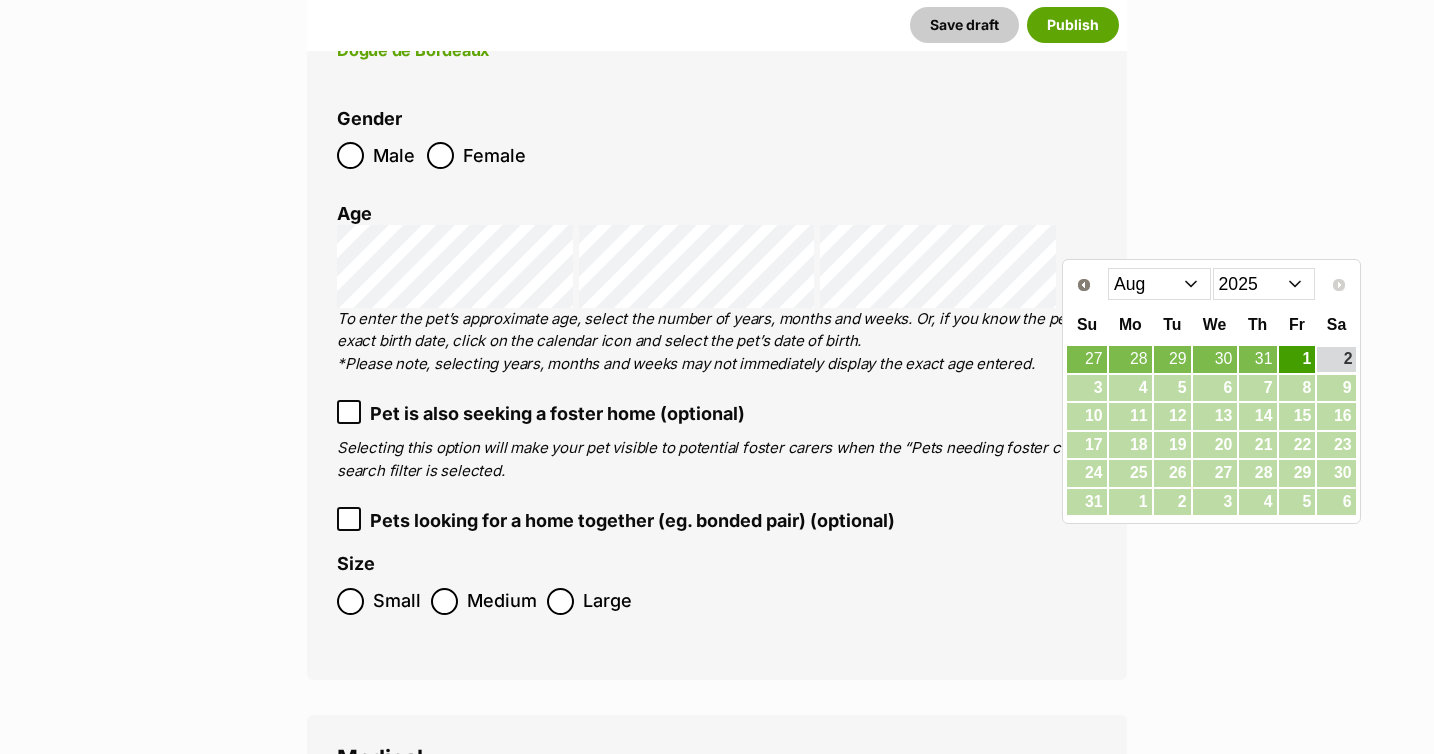 click on "2015 2016 2017 2018 2019 2020 2021 2022 2023 2024 2025" at bounding box center [1264, 284] 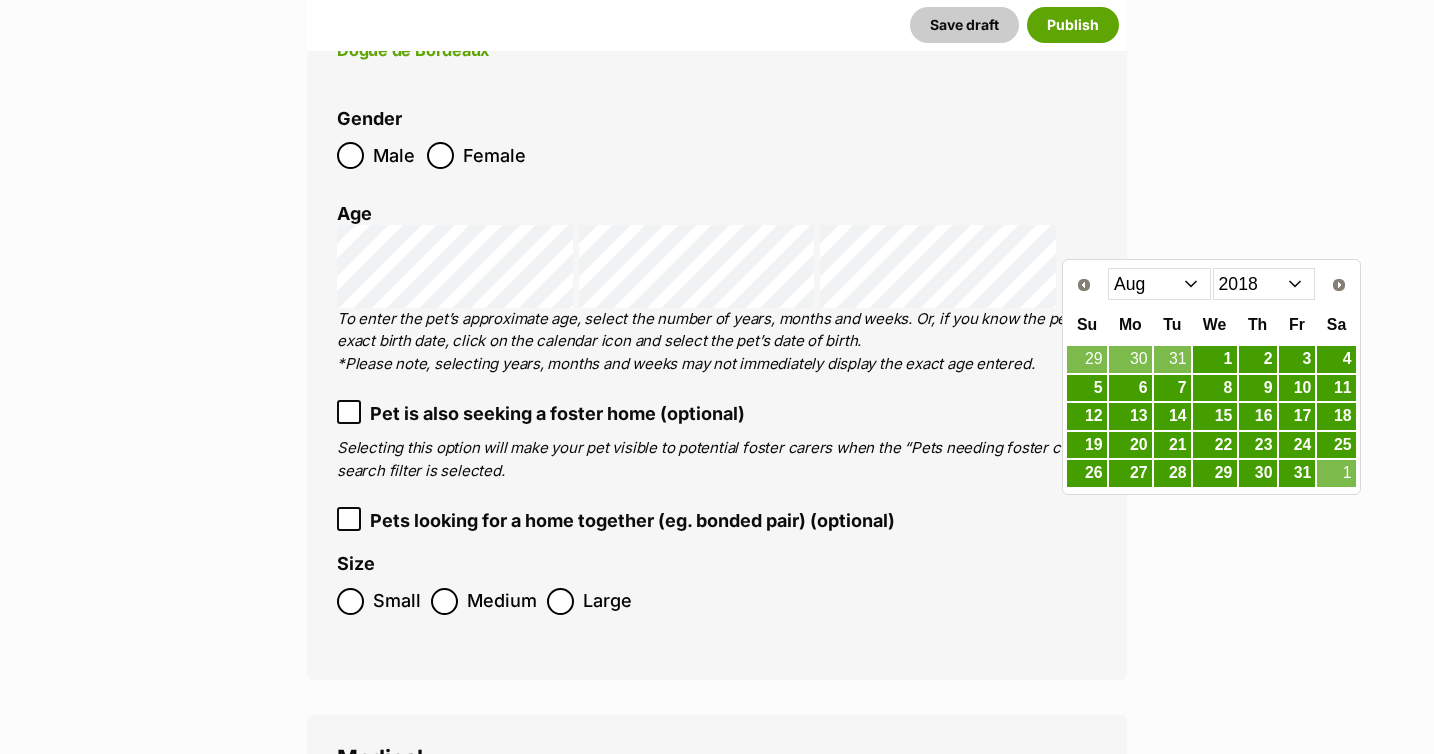 click on "Prev Next Jan Feb Mar Apr May Jun Jul Aug Sep Oct Nov Dec 2008 2009 2010 2011 2012 2013 2014 2015 2016 2017 2018 2019 2020 2021 2022 2023 2024 2025" at bounding box center [1211, 283] 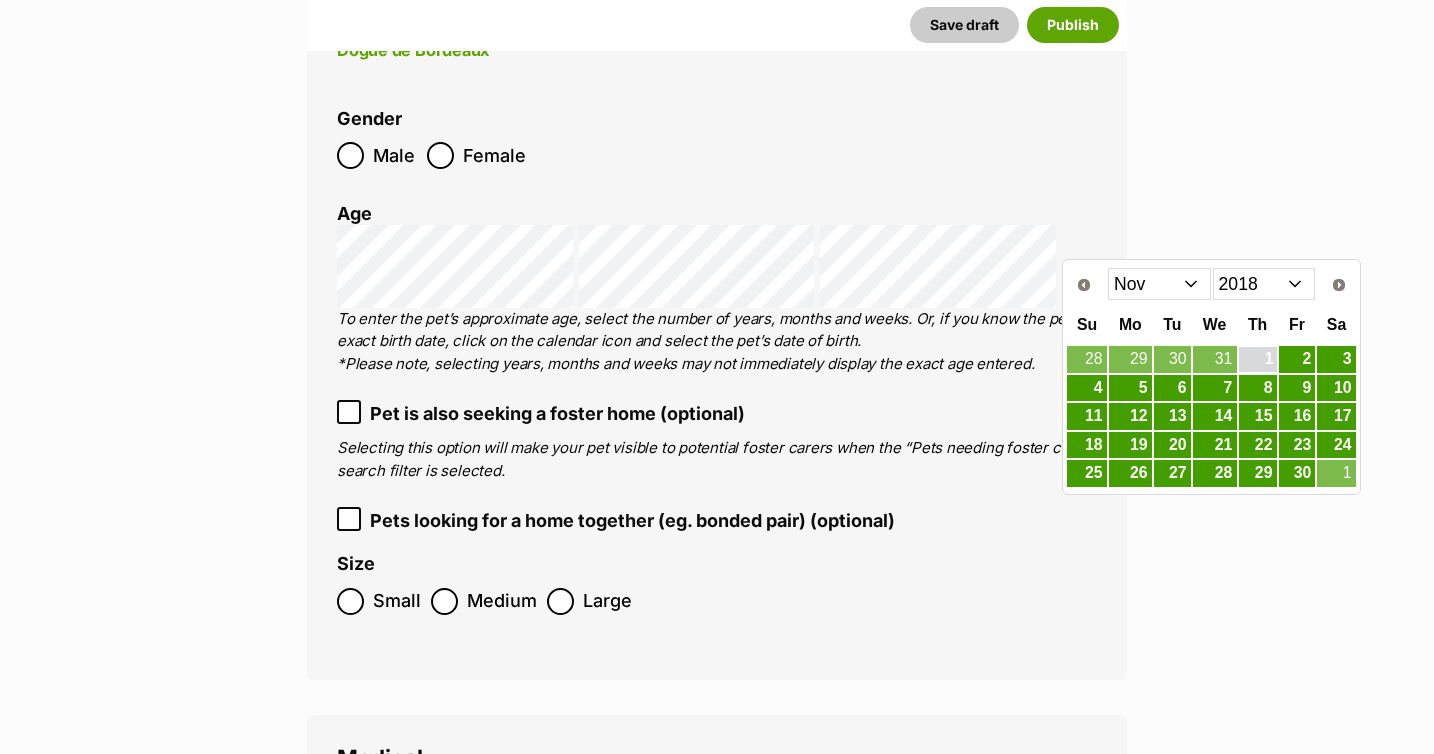 click on "1" at bounding box center (1258, 359) 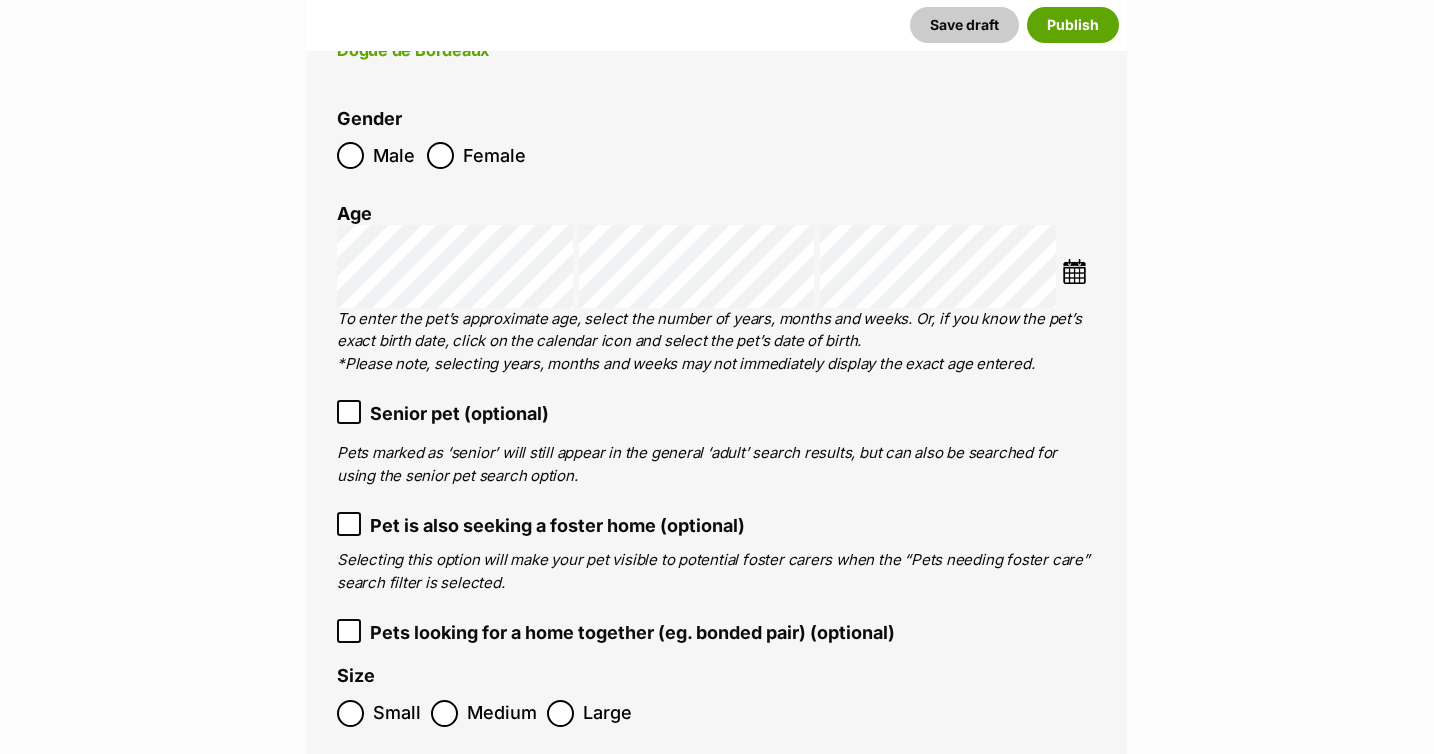 click on "Breed(s)
Dogue de Bordeaux Affenpinscher
Afghan Hound
Airedale Terrier
Akita
Akita (Japanese)
Alaskan Husky
Alaskan Malamute
American Bulldog
American Eskimo Dog
American Foxhound
American Hairless Terrier
American Staffordshire Terrier
Anatolian Shepherd Dog
Australasian Bosdog
Australian Bulldog
Australian Cattle Dog
Australian Cobberdog
Australian Kelpie
Australian Koolie
Australian Shepherd
Australian Silky Terrier
Australian Stumpy Tail Cattle Dog
Australian Terrier
Azawakh
Basenji
Basset Fauve de Bretagne
Basset Hound
Beagle
Bearded Collie
Beauceron (Berger de Beauce)
Bedlington Terrier
Belgian Malinois
Belgian Shepherd Dog
Belgian Shepherd Dog (Groenendael)
Belgian Shepherd Dog (Laekenois)
Belgian Shepherd Dog (Malinois)
Belgian Shepherd Dog (Tervueren)
Bergamasco Shepherd Dog
Bernese Mountain Dog
Bichon Frise
Biewer Terrier
Black and Tan Coonhound
Bloodhound
Bluetick Coonhound
Boerboel
Bolognese
Borzoi" at bounding box center [717, 335] 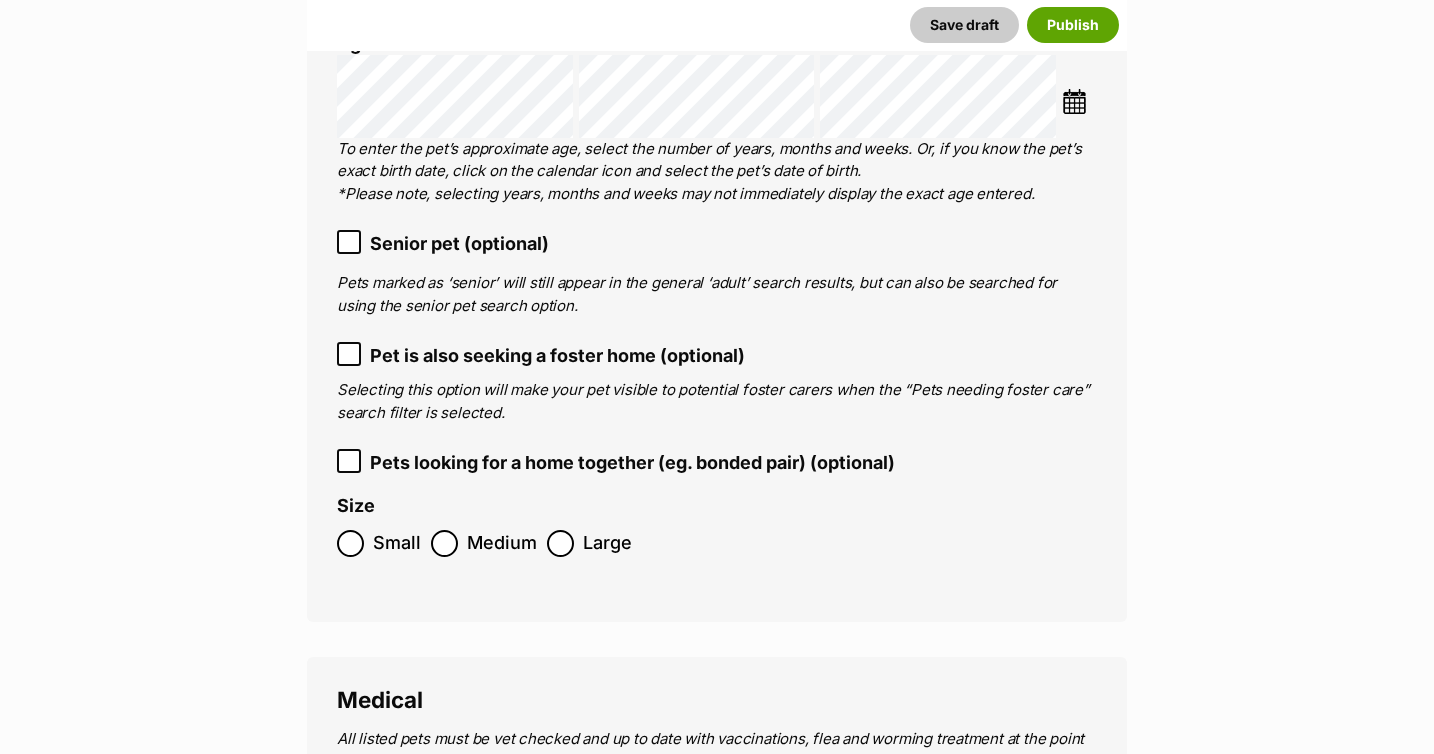 scroll, scrollTop: 3287, scrollLeft: 0, axis: vertical 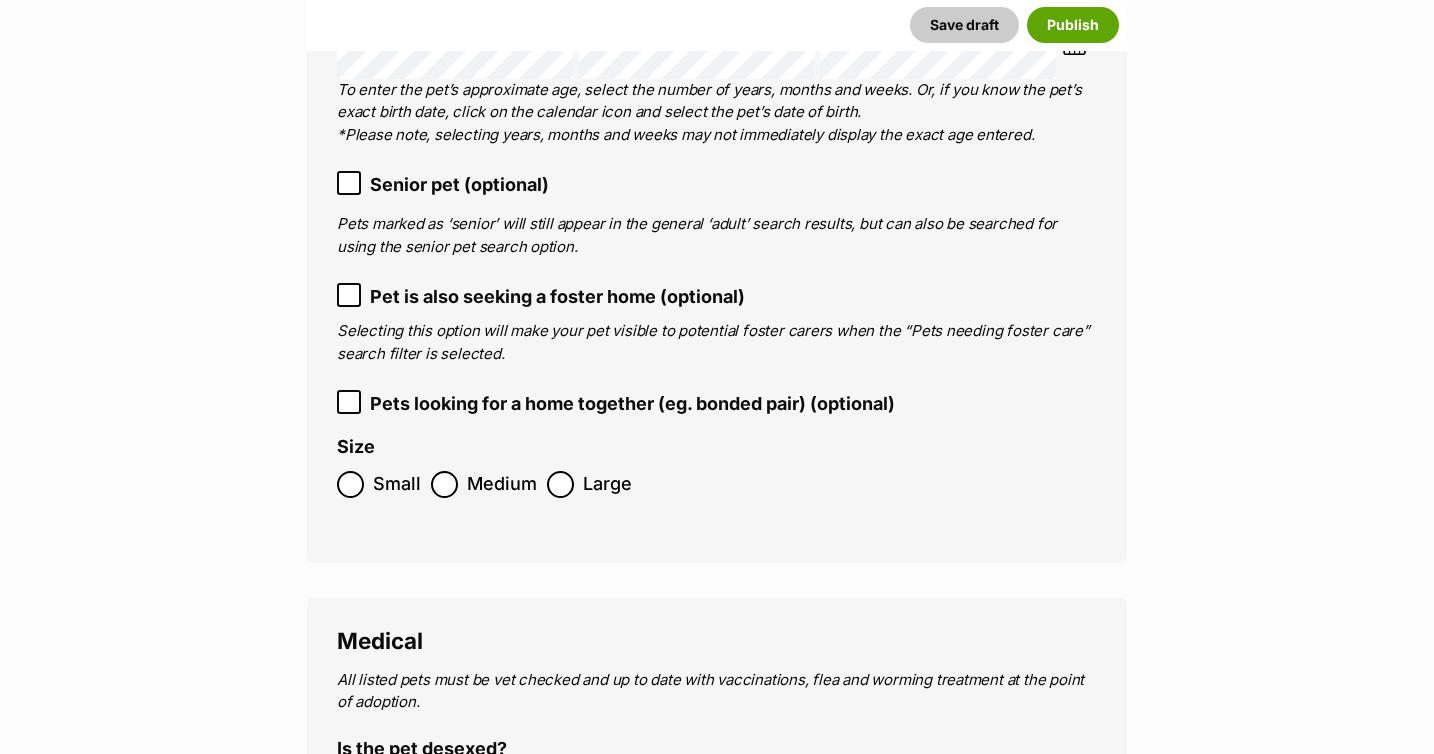 click on "Listing owner Choose an owner Lisa Brittain
The owner of the pet listing is able to edit the listing and manage enquiries with potential adopters. Note:
Group Admins
are also able to edit this pet listing and manage all it's enquiries.
Any time this pet receives new enquiries or messages from potential adopters, we'll also send you an email notification. Members can opt out of receiving these emails via their
notification settings .
About This Pet Name
Henlo there, it looks like you might be using the pet name field to indicate that this pet is now on hold - we recommend updating the status to on hold from the listing page instead!
Every pet deserves a name. If you don’t know the pet’s name, make one up! It can be something simple and sweet like ‘Fluffy’, or get creative and have some fun with it. A name helps potential adopters connect with the pet.
Species Dog
Best feature (optional)
Personality 5451  characters remaining
for more tips and our" at bounding box center (717, 1033) 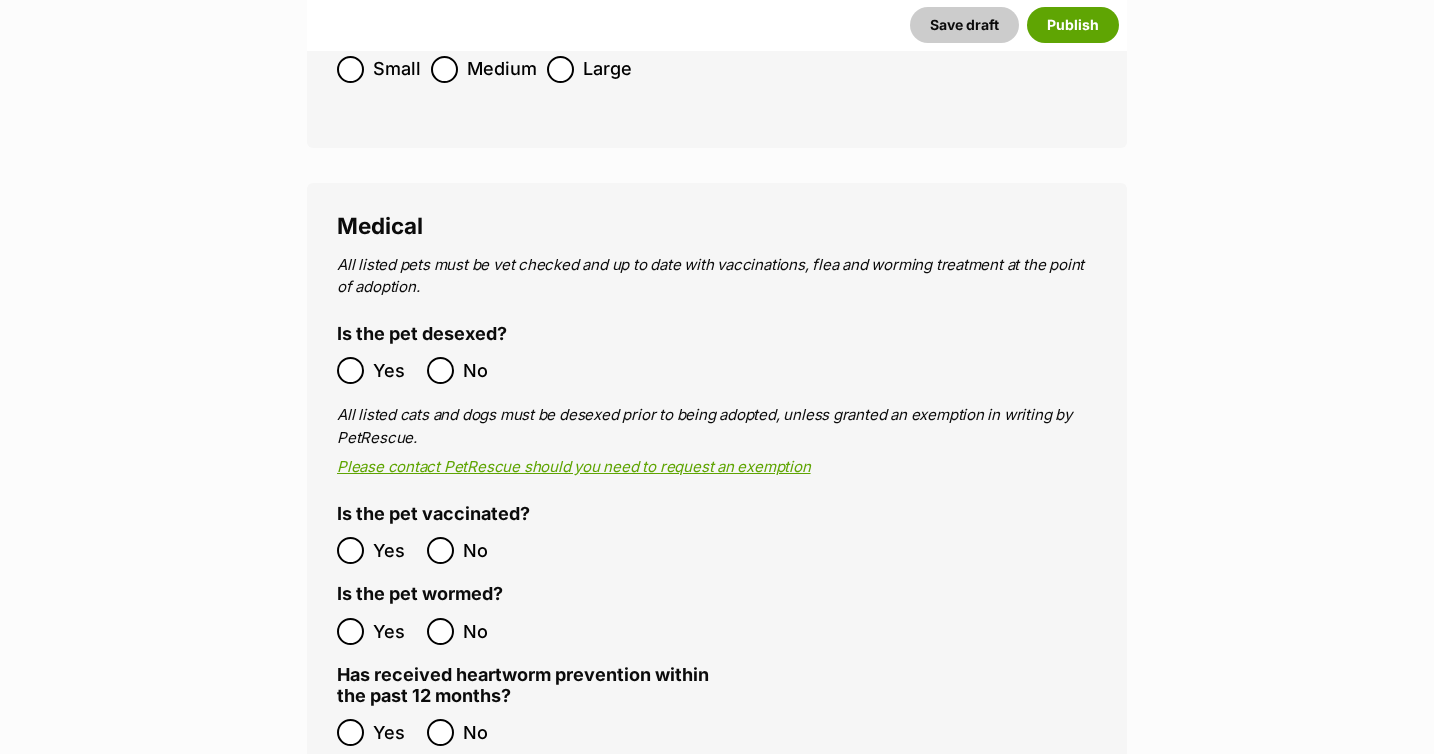 scroll, scrollTop: 3735, scrollLeft: 0, axis: vertical 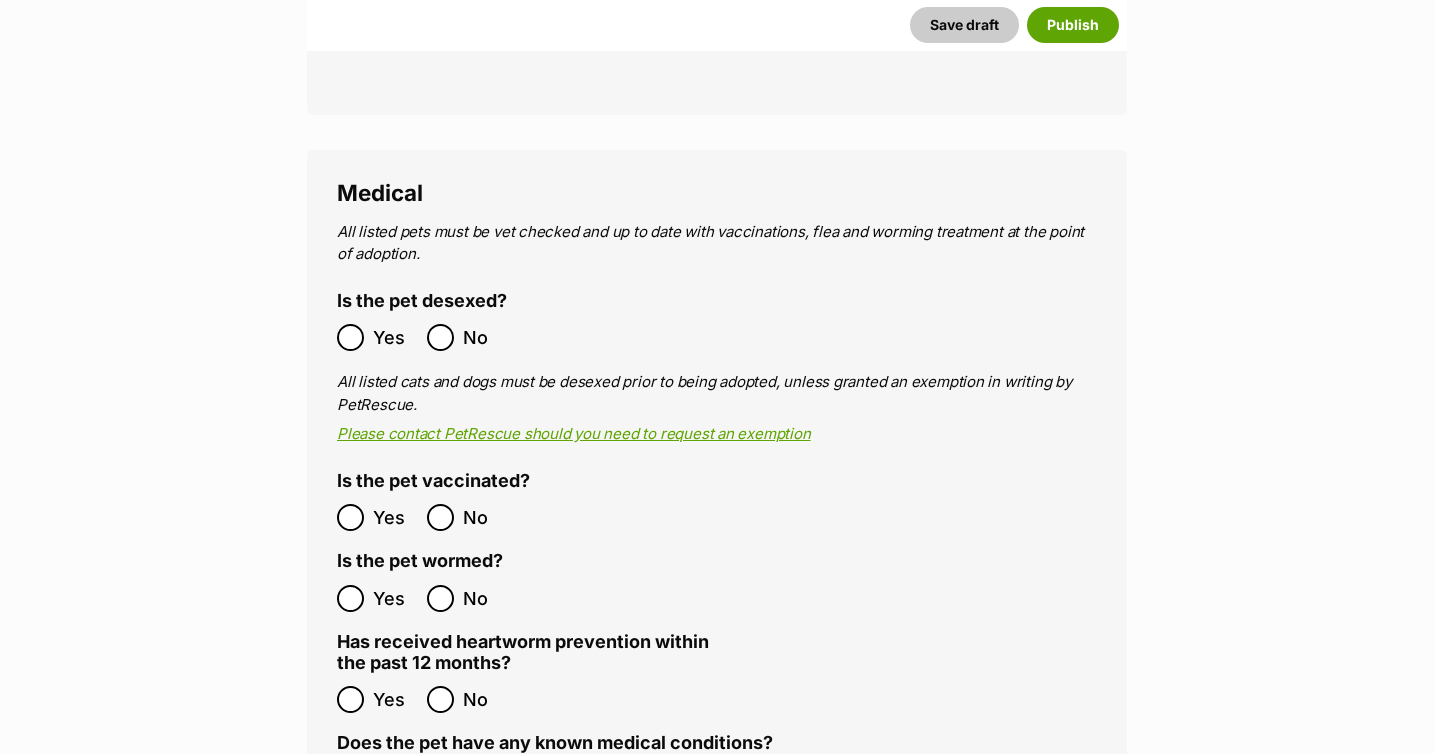 click on "Is the pet vaccinated?" at bounding box center [433, 481] 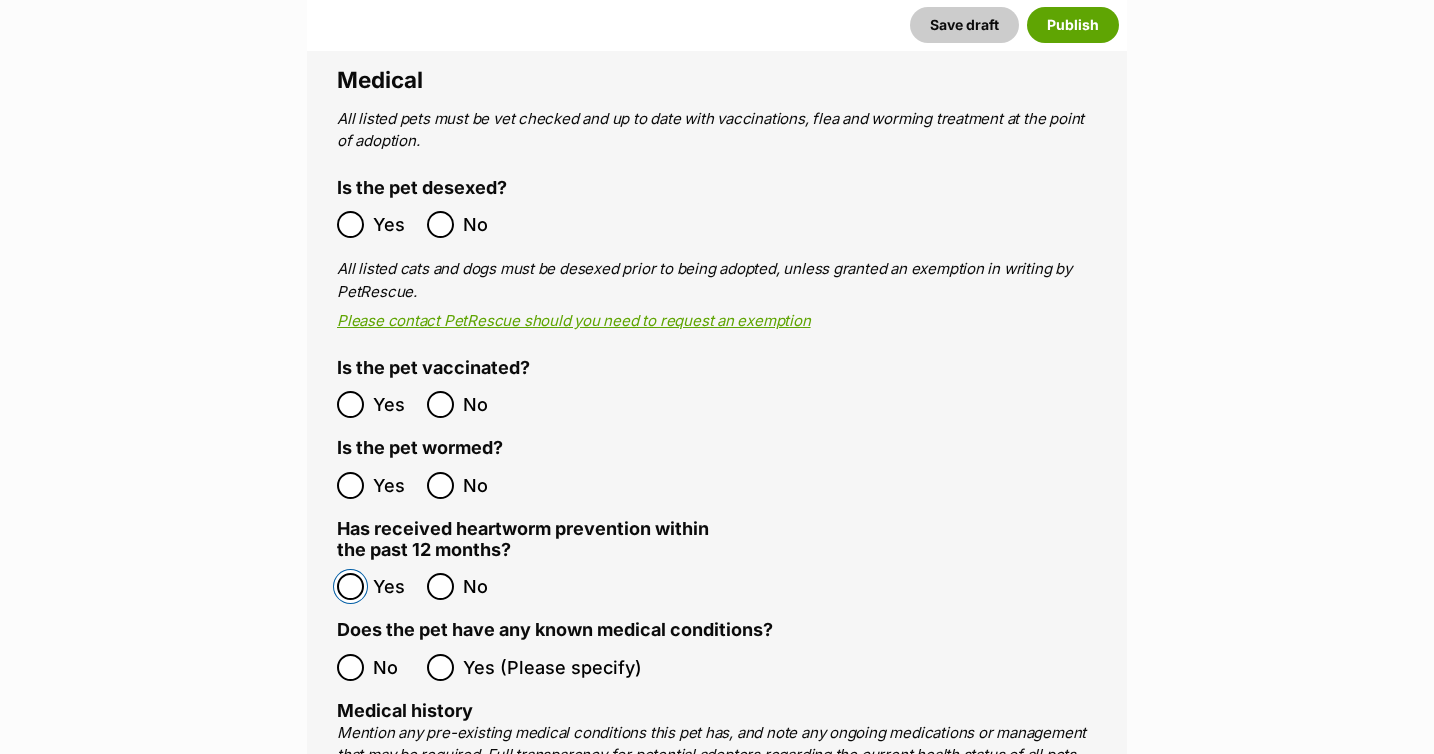 scroll, scrollTop: 4154, scrollLeft: 0, axis: vertical 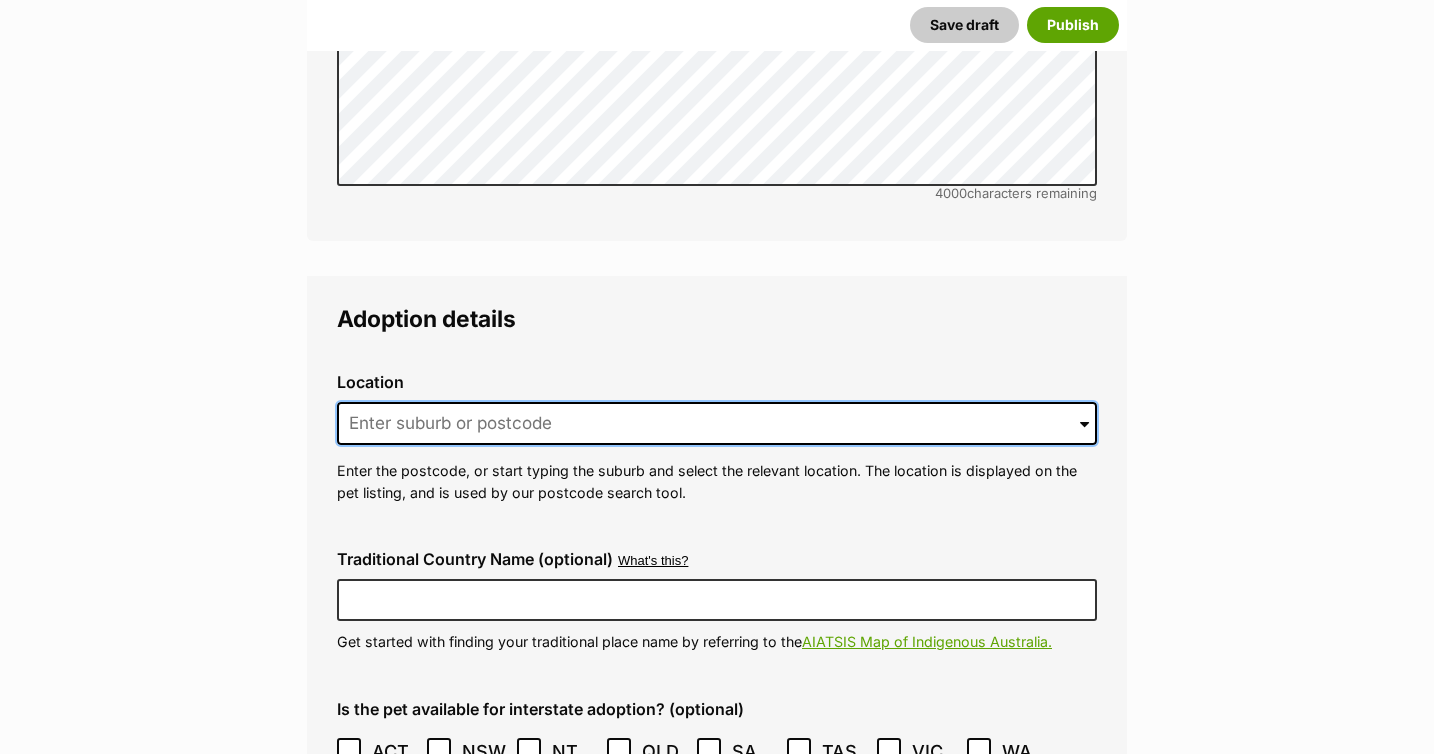 click at bounding box center [717, 424] 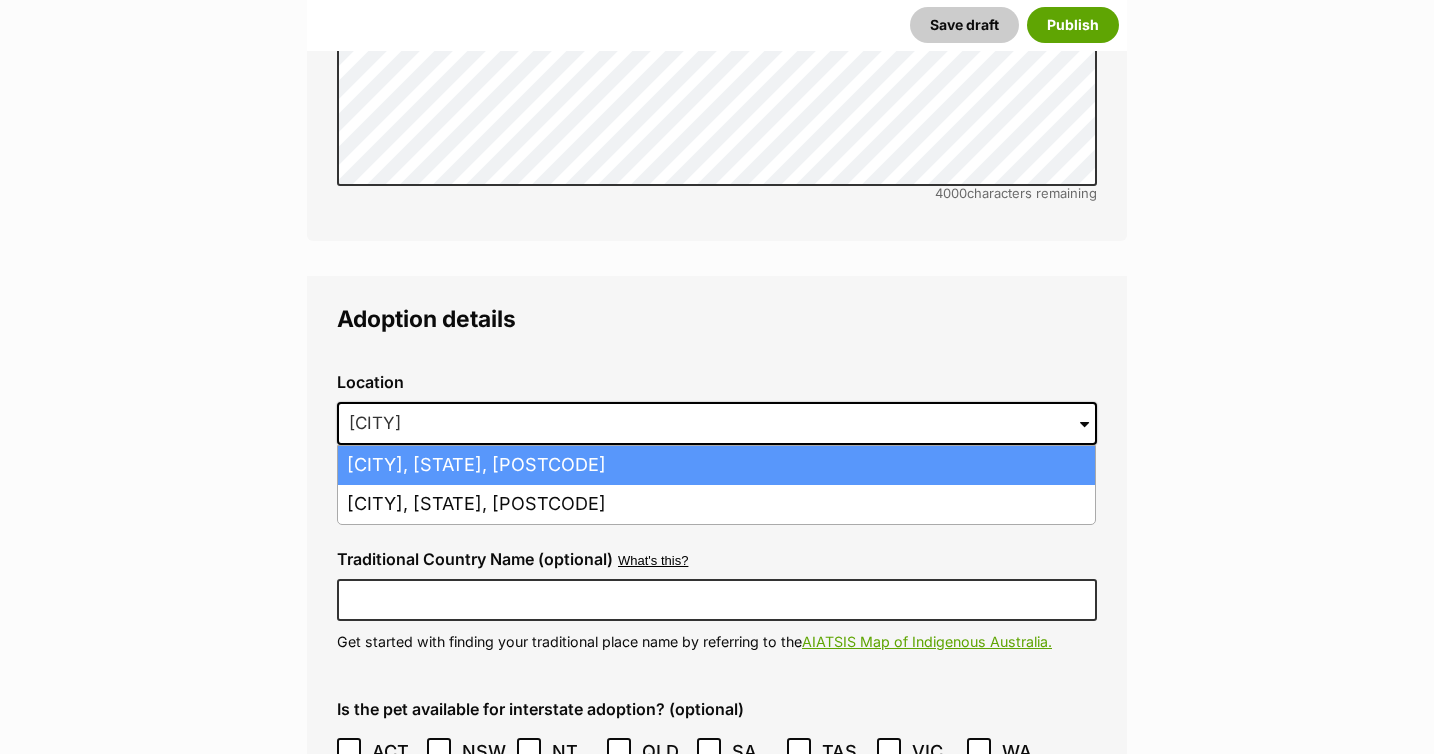 click on "Wilton, New South Wales, 2571" at bounding box center [716, 465] 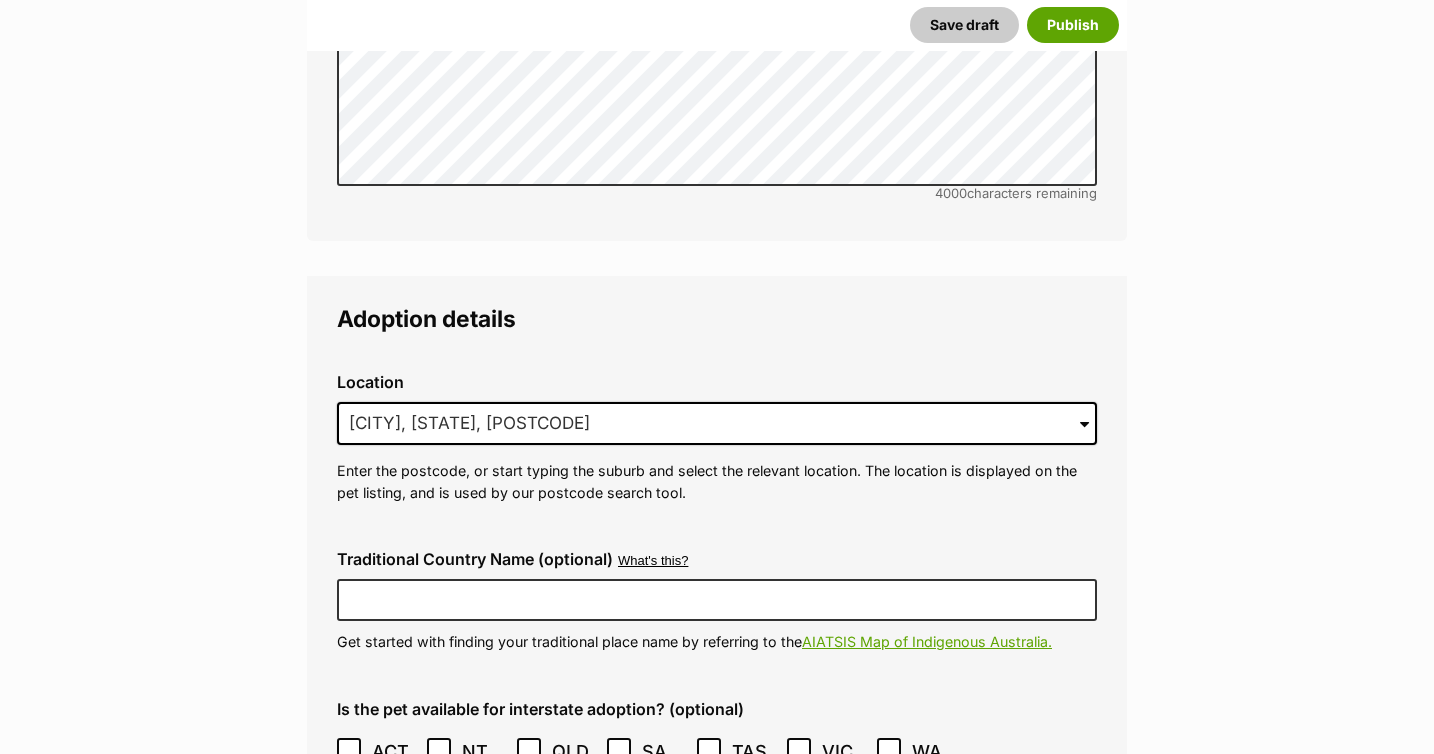click on "New listing
Listing owner Choose an owner Lisa Brittain
The owner of the pet listing is able to edit the listing and manage enquiries with potential adopters. Note:
Group Admins
are also able to edit this pet listing and manage all it's enquiries.
Any time this pet receives new enquiries or messages from potential adopters, we'll also send you an email notification. Members can opt out of receiving these emails via their
notification settings .
About This Pet Name
Henlo there, it looks like you might be using the pet name field to indicate that this pet is now on hold - we recommend updating the status to on hold from the listing page instead!
Every pet deserves a name. If you don’t know the pet’s name, make one up! It can be something simple and sweet like ‘Fluffy’, or get creative and have some fun with it. A name helps potential adopters connect with the pet.
Species Dog
Best feature (optional)
Personality 5451  characters remaining" at bounding box center (717, -473) 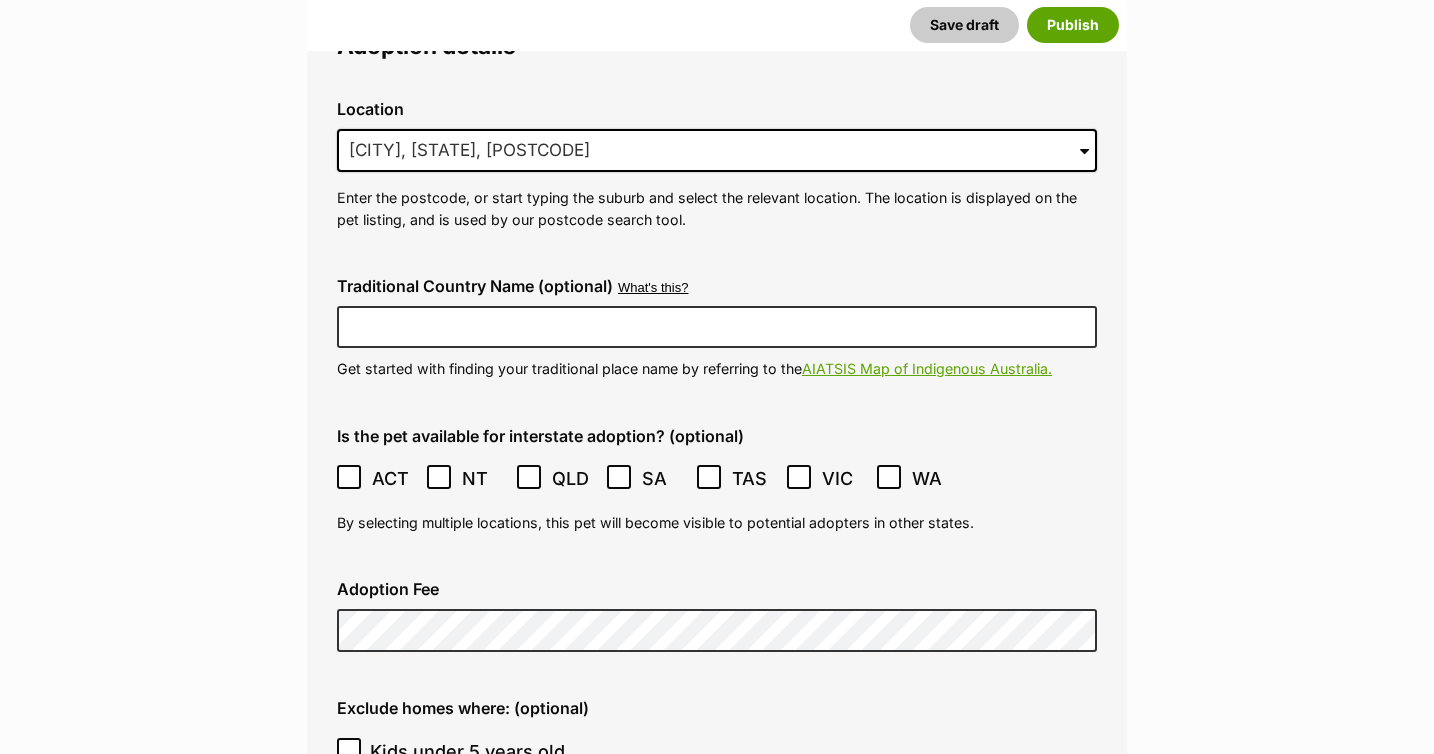 click 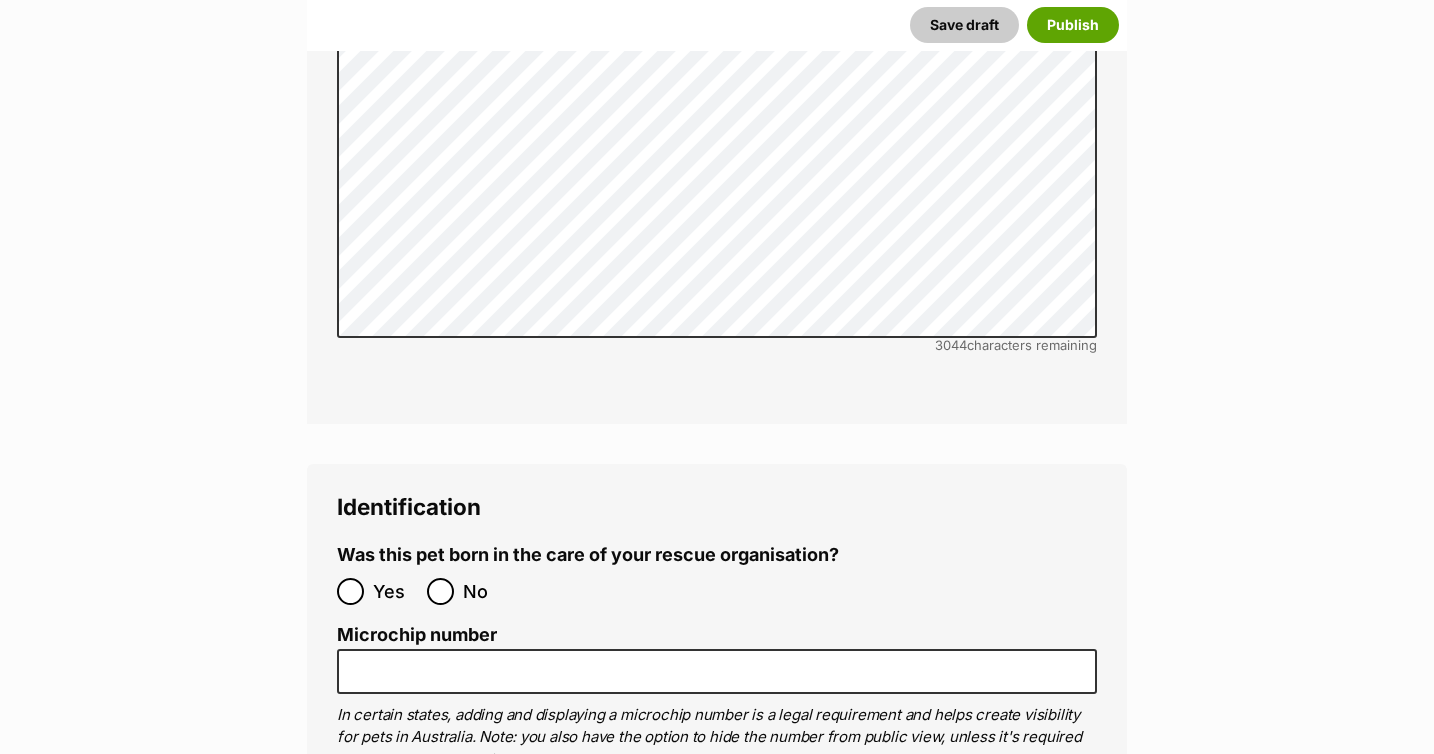 scroll, scrollTop: 6796, scrollLeft: 0, axis: vertical 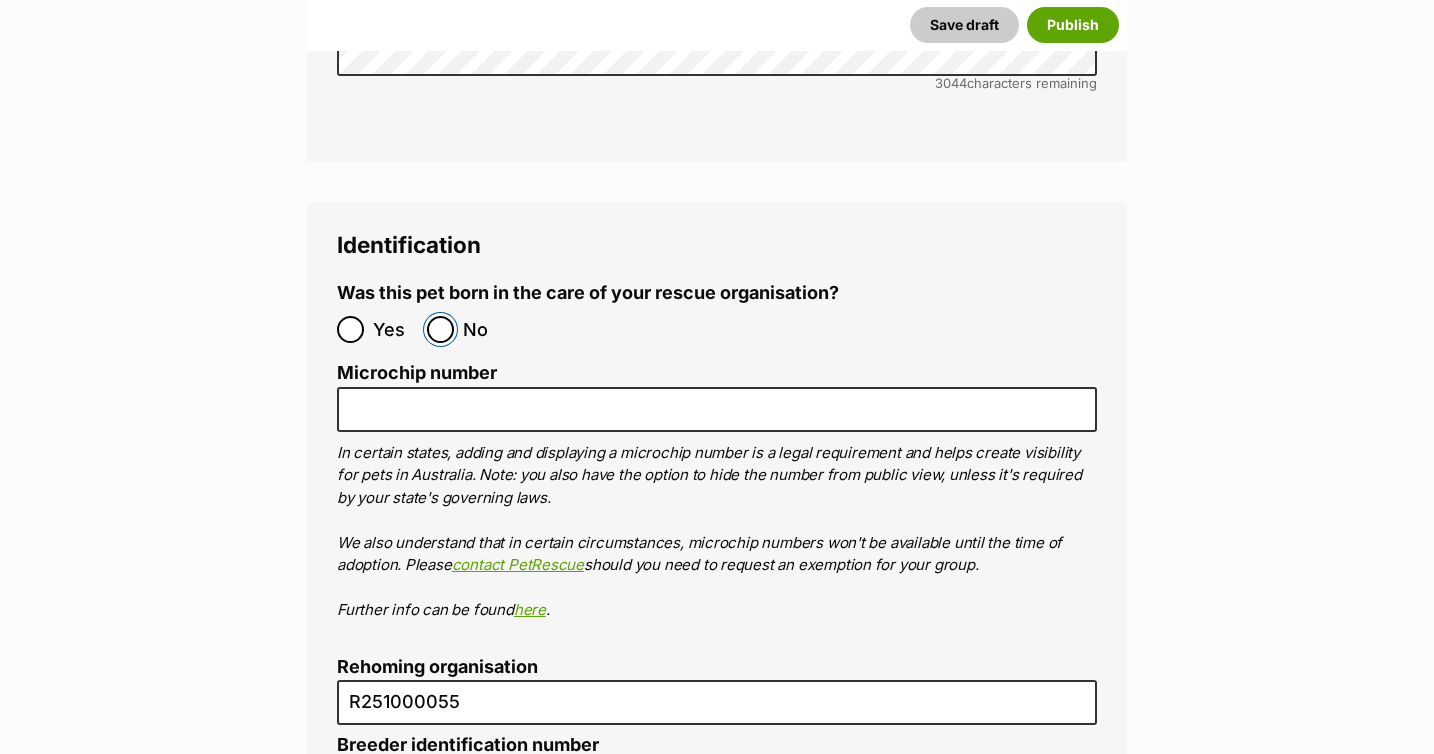click on "No" at bounding box center (440, 329) 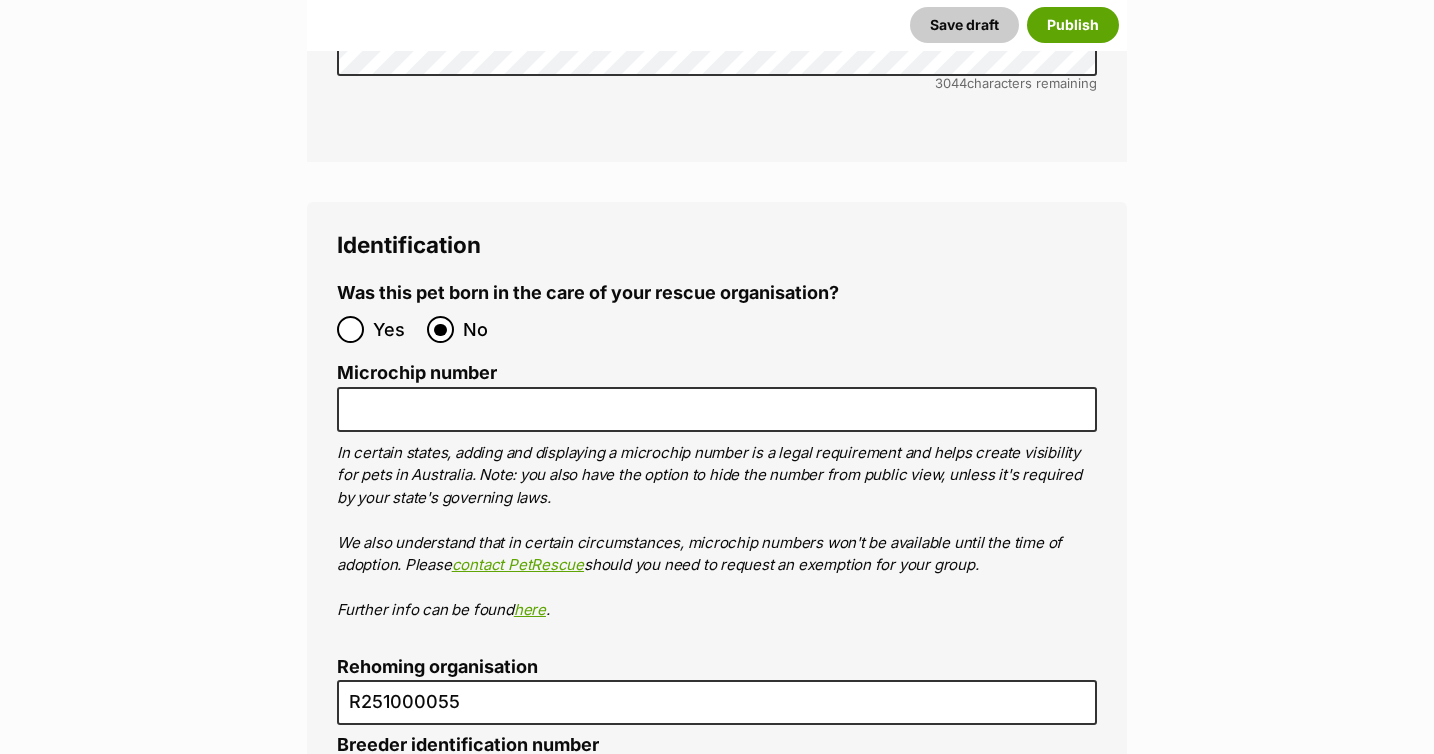 click on "Microchip number
In certain states, adding and displaying a microchip number is a legal requirement and helps create visibility for pets in Australia. Note: you also have the option to hide the number from public view, unless it's required by your state's governing laws. We also understand that in certain circumstances, microchip numbers won't be available until the time of adoption. Please  contact PetRescue  should you need to request an exemption for your group. Further info can be found  here ." at bounding box center [717, 492] 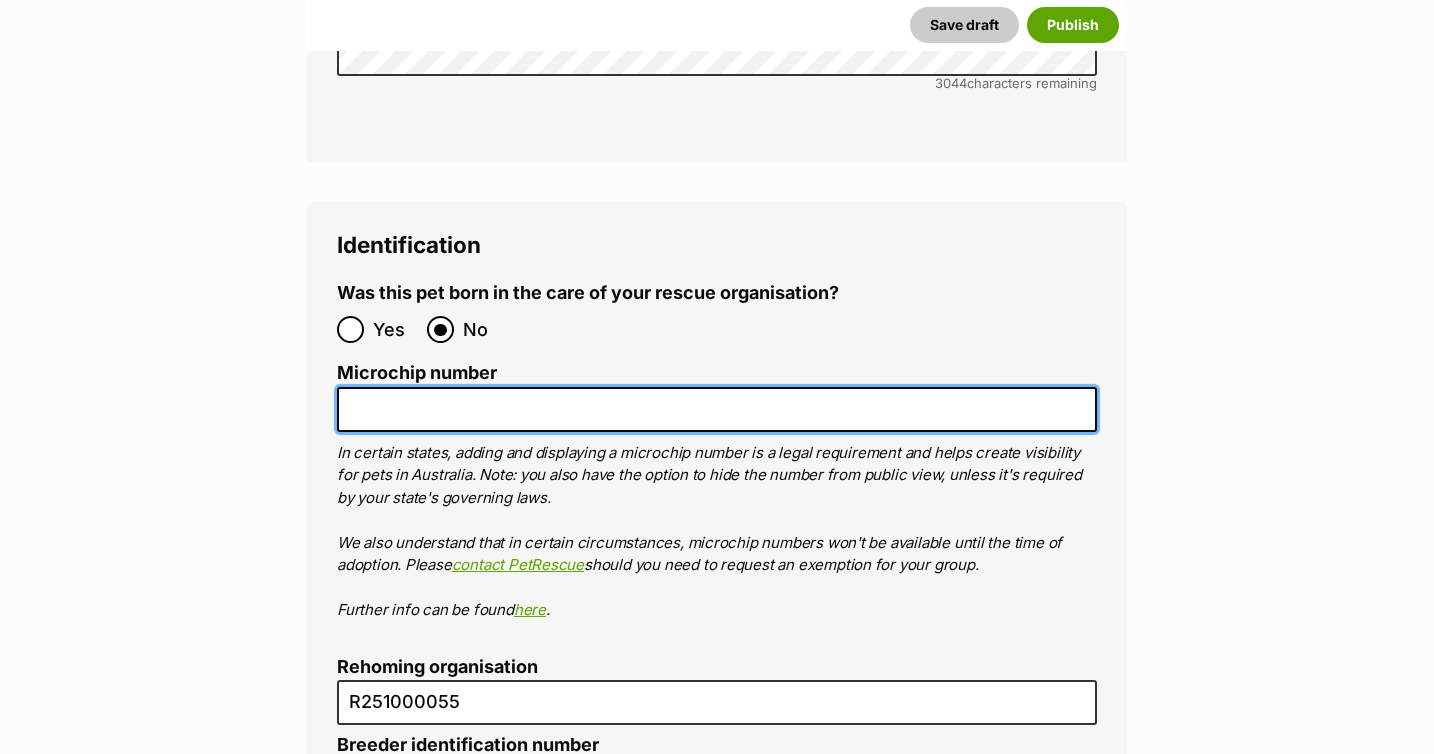 click on "Microchip number" at bounding box center (717, 409) 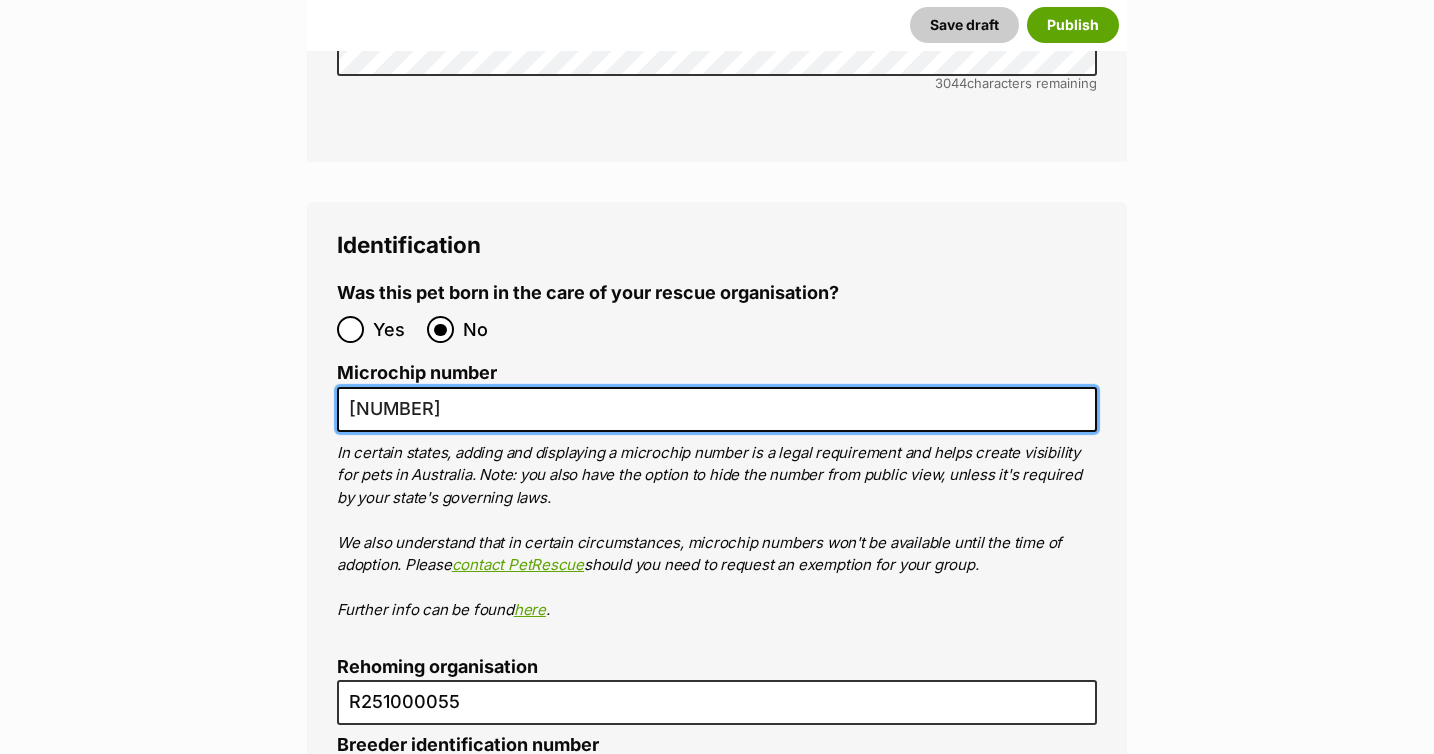 type on "953010003396592" 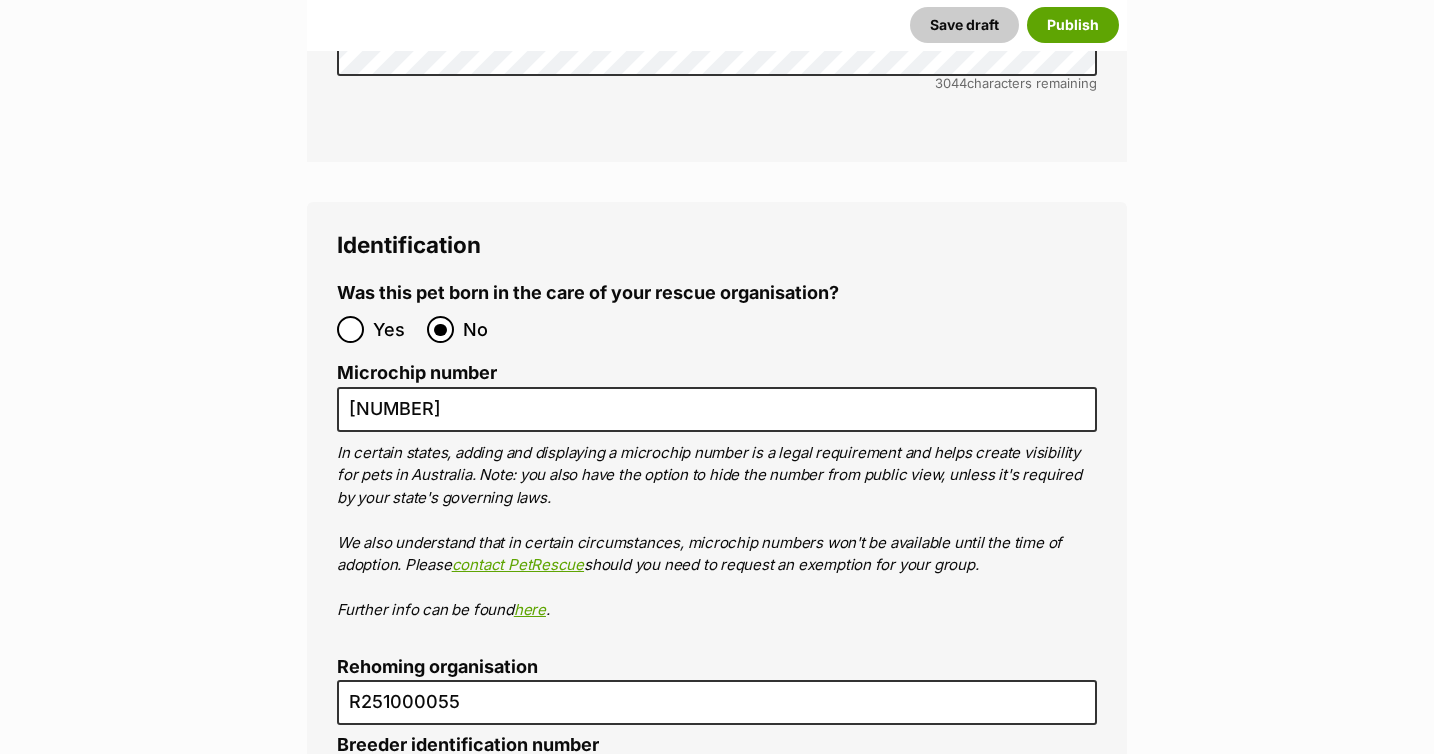 click on "In certain states, adding and displaying a microchip number is a legal requirement and helps create visibility for pets in Australia. Note: you also have the option to hide the number from public view, unless it's required by your state's governing laws. We also understand that in certain circumstances, microchip numbers won't be available until the time of adoption. Please  contact PetRescue  should you need to request an exemption for your group. Further info can be found  here ." at bounding box center [717, 532] 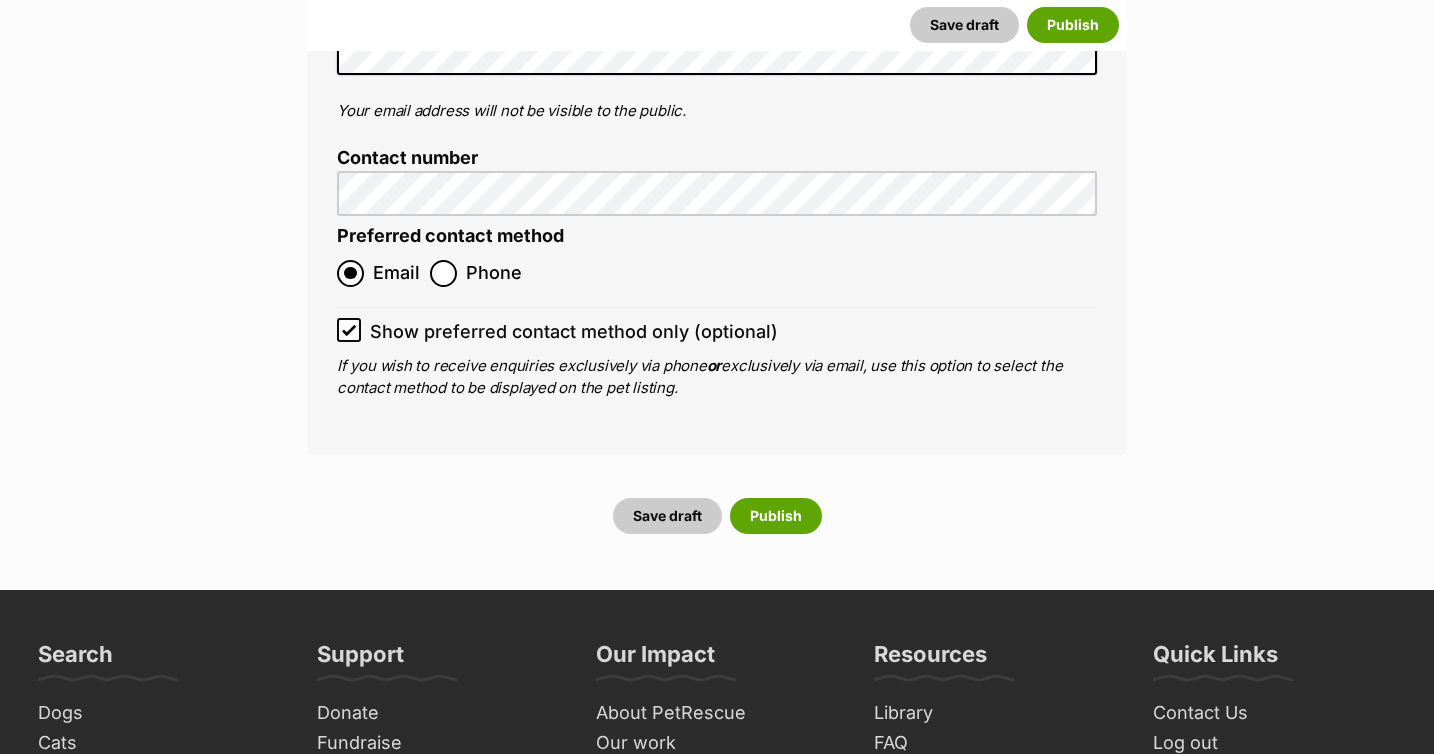 scroll, scrollTop: 8330, scrollLeft: 0, axis: vertical 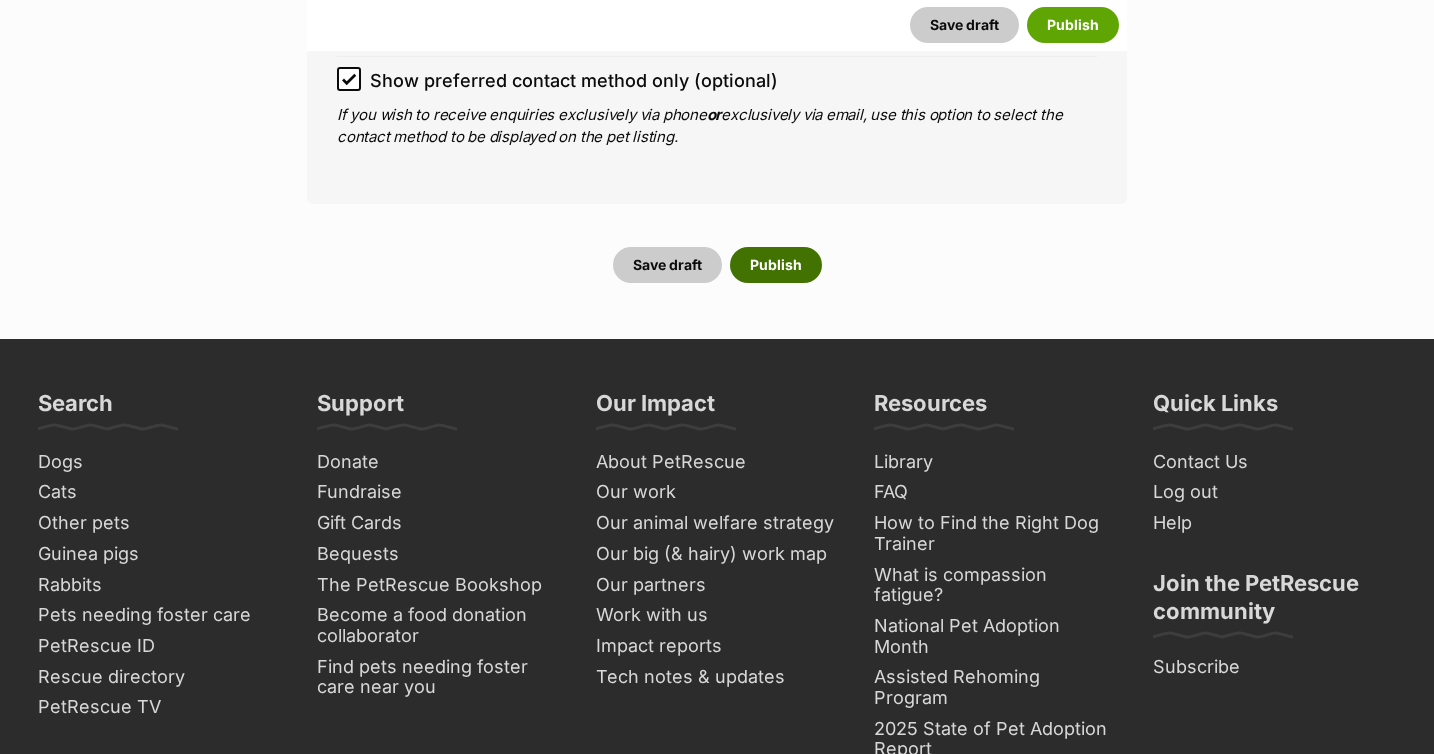 click on "Publish" at bounding box center (776, 265) 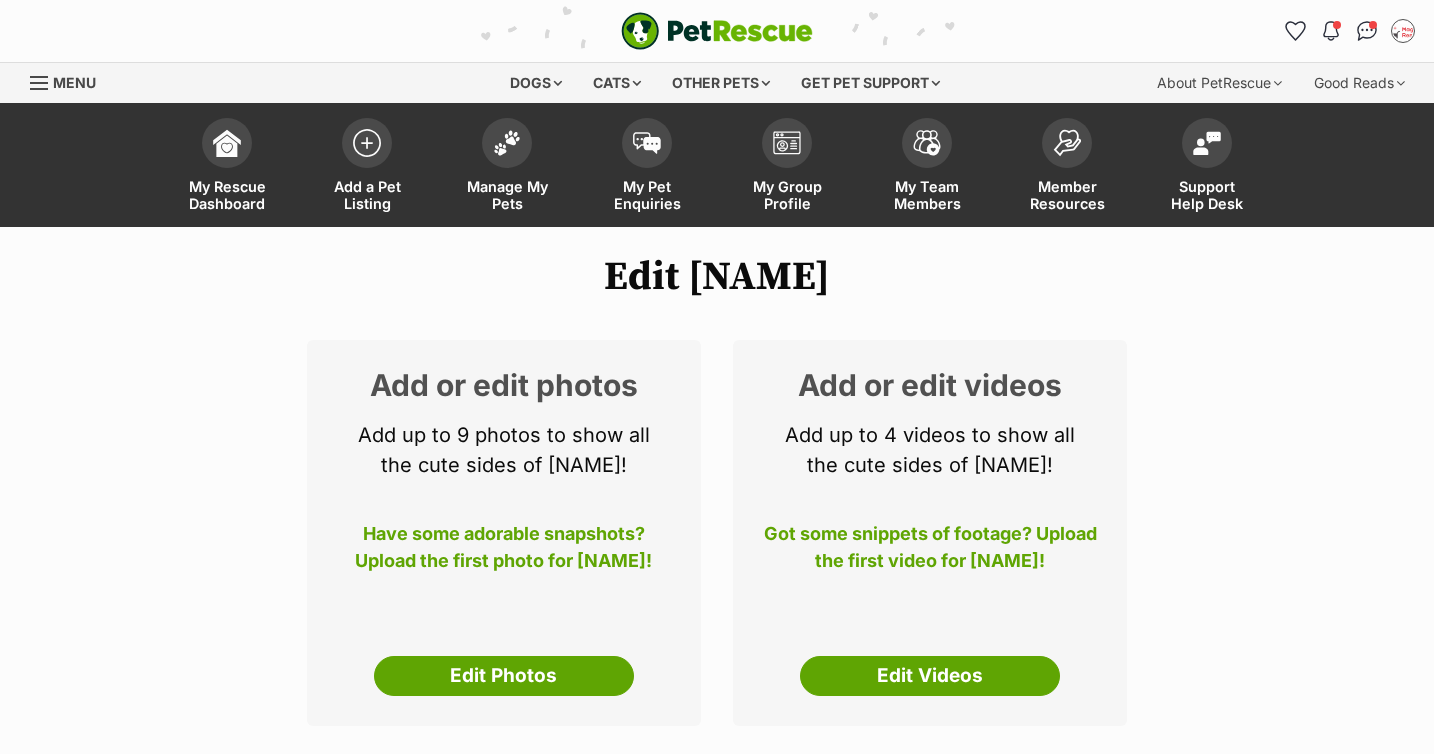 scroll, scrollTop: 0, scrollLeft: 0, axis: both 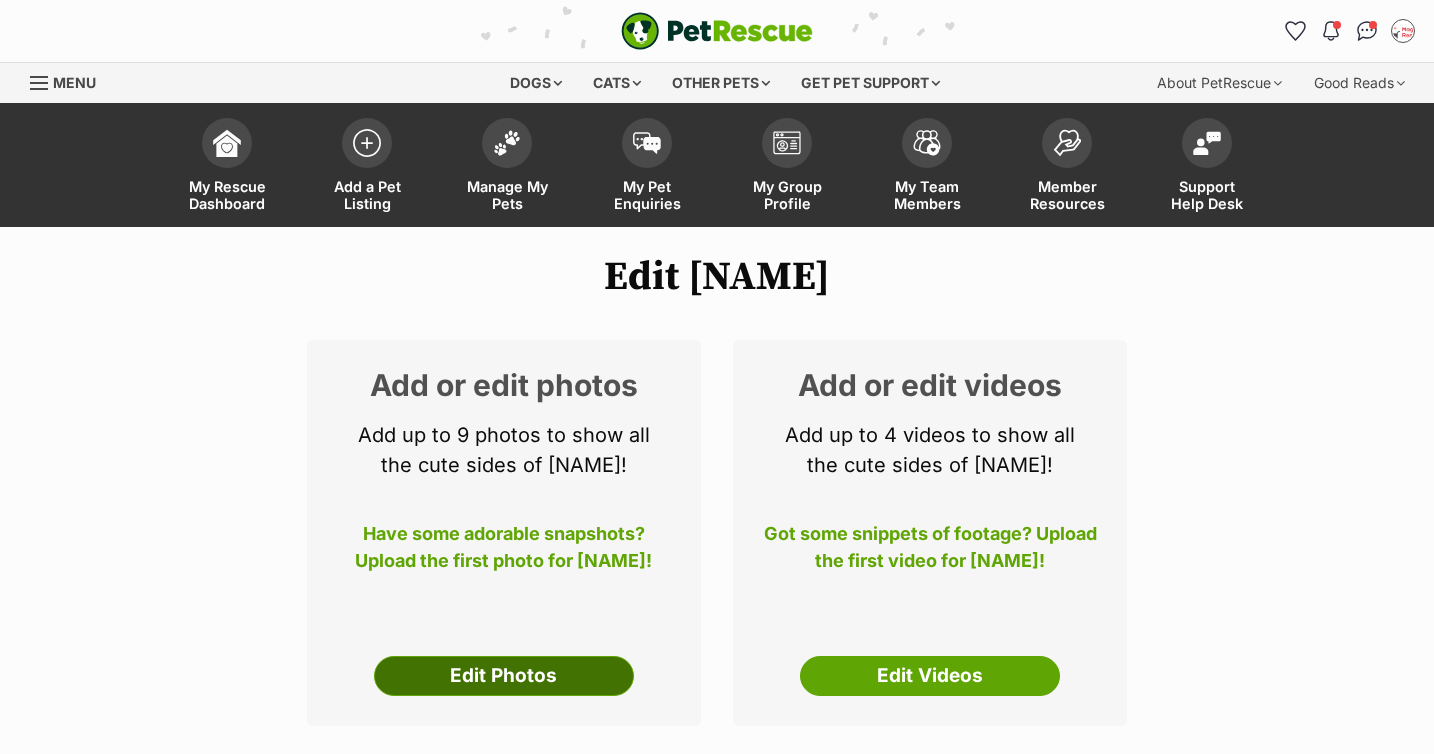 click on "Edit Photos" at bounding box center [504, 676] 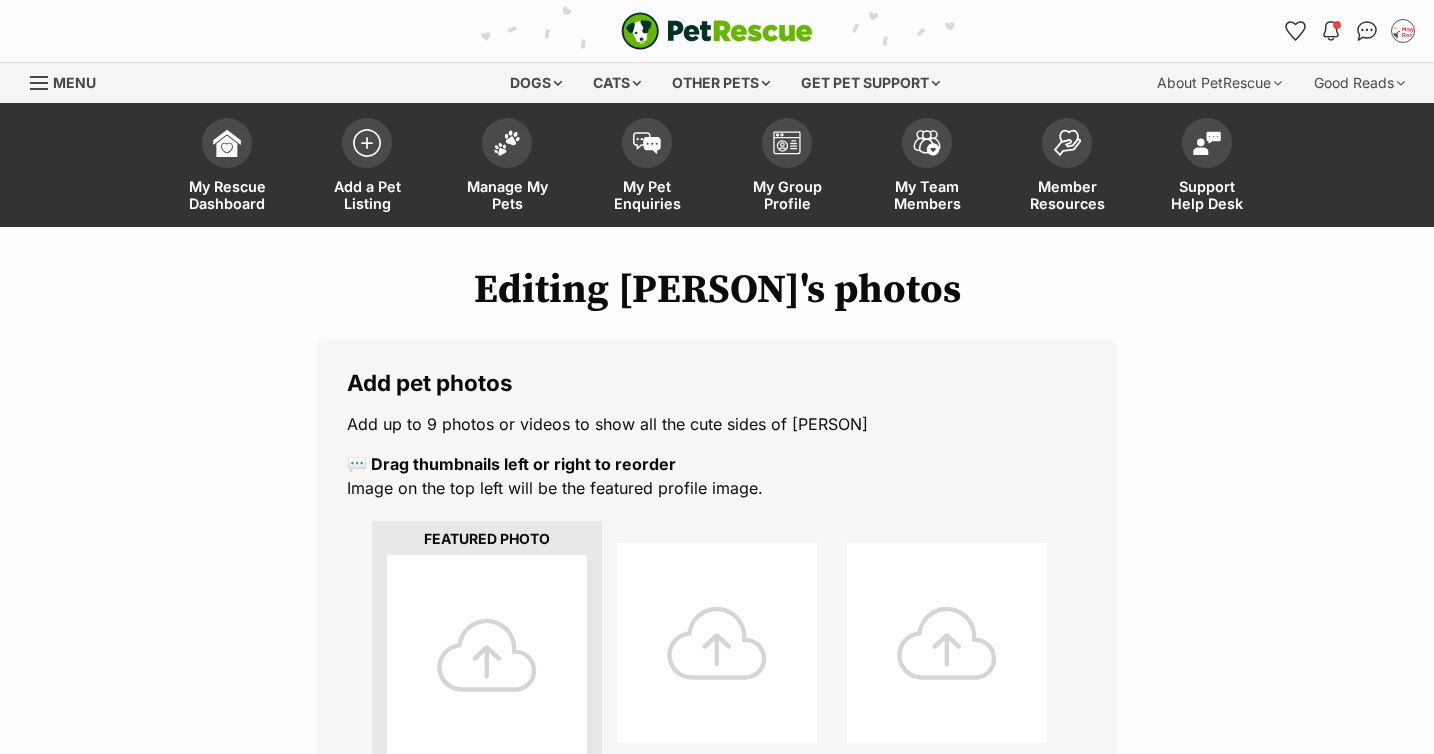 scroll, scrollTop: 0, scrollLeft: 0, axis: both 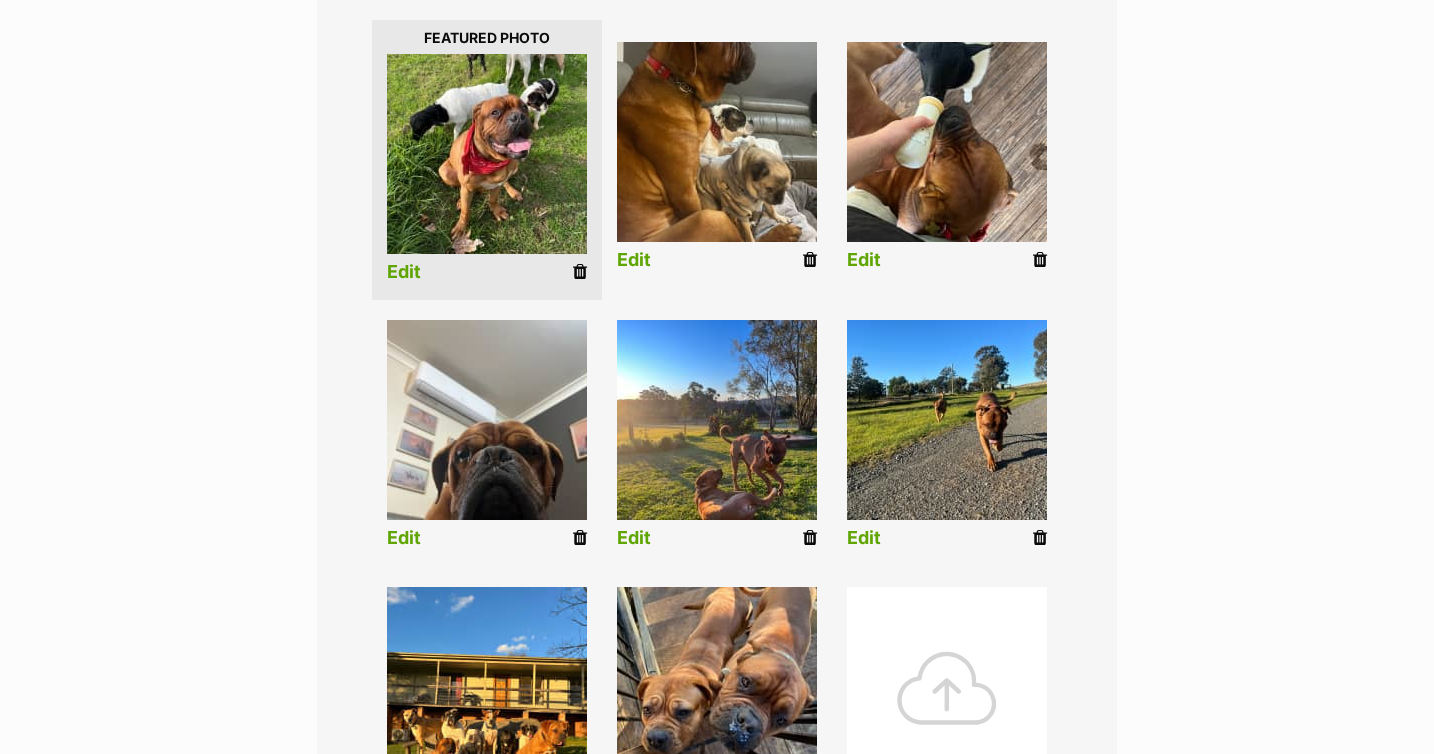 click on "Edit" at bounding box center (634, 260) 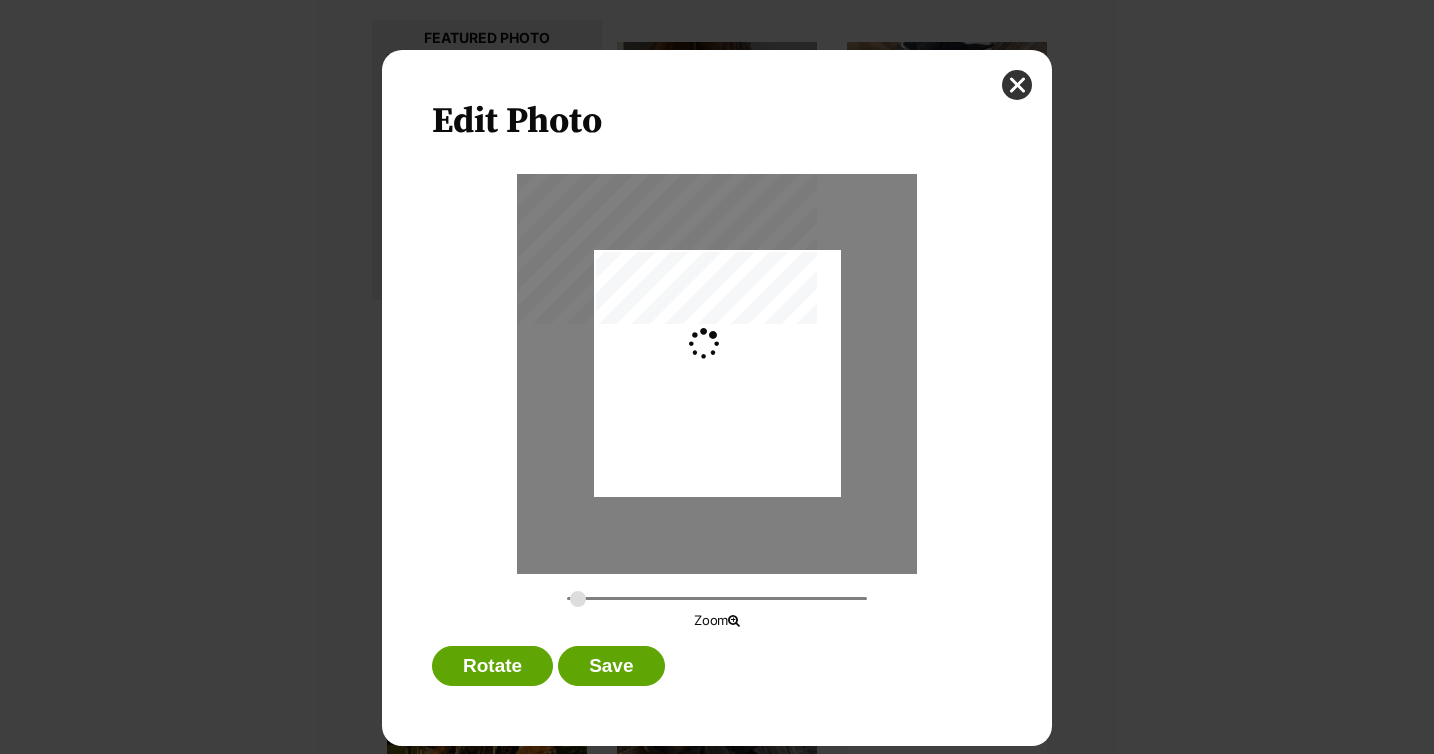 scroll, scrollTop: 0, scrollLeft: 0, axis: both 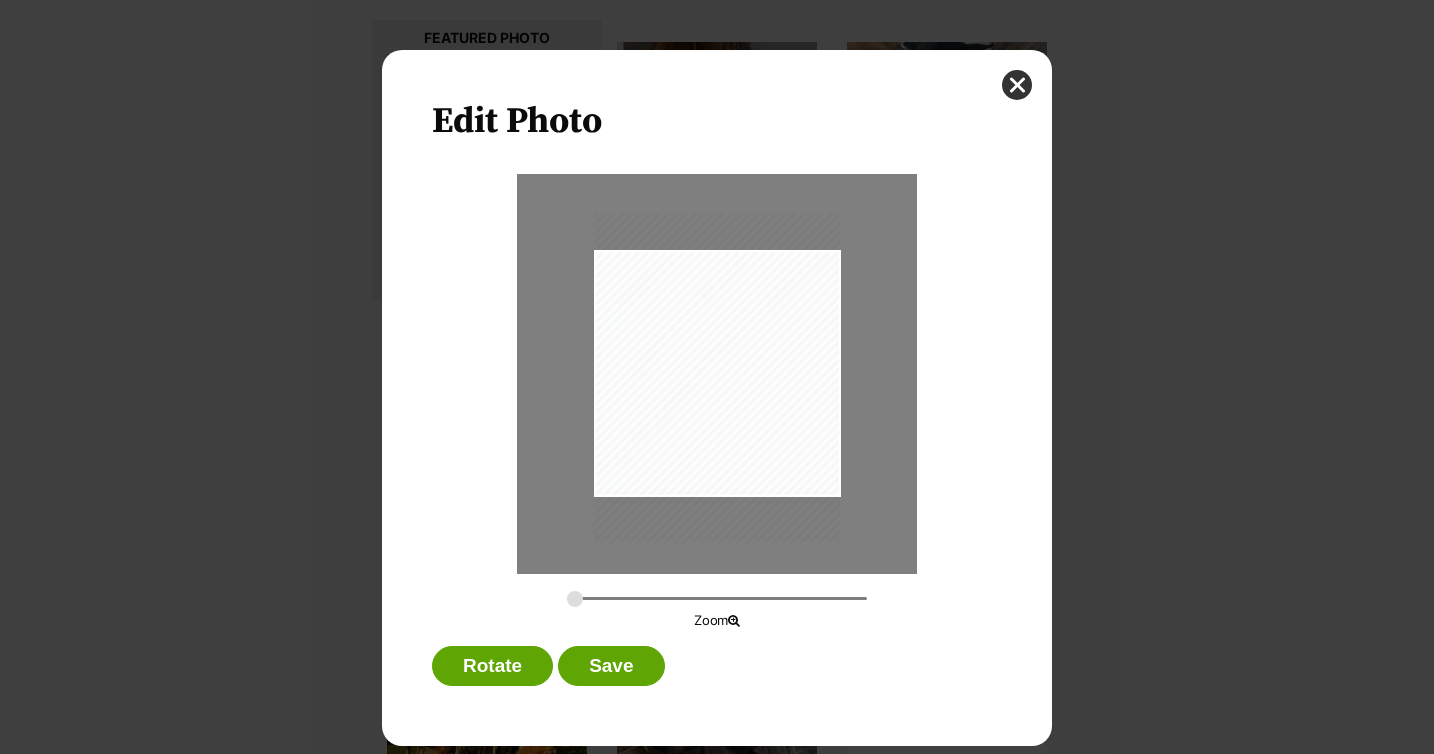 drag, startPoint x: 741, startPoint y: 337, endPoint x: 736, endPoint y: 319, distance: 18.681541 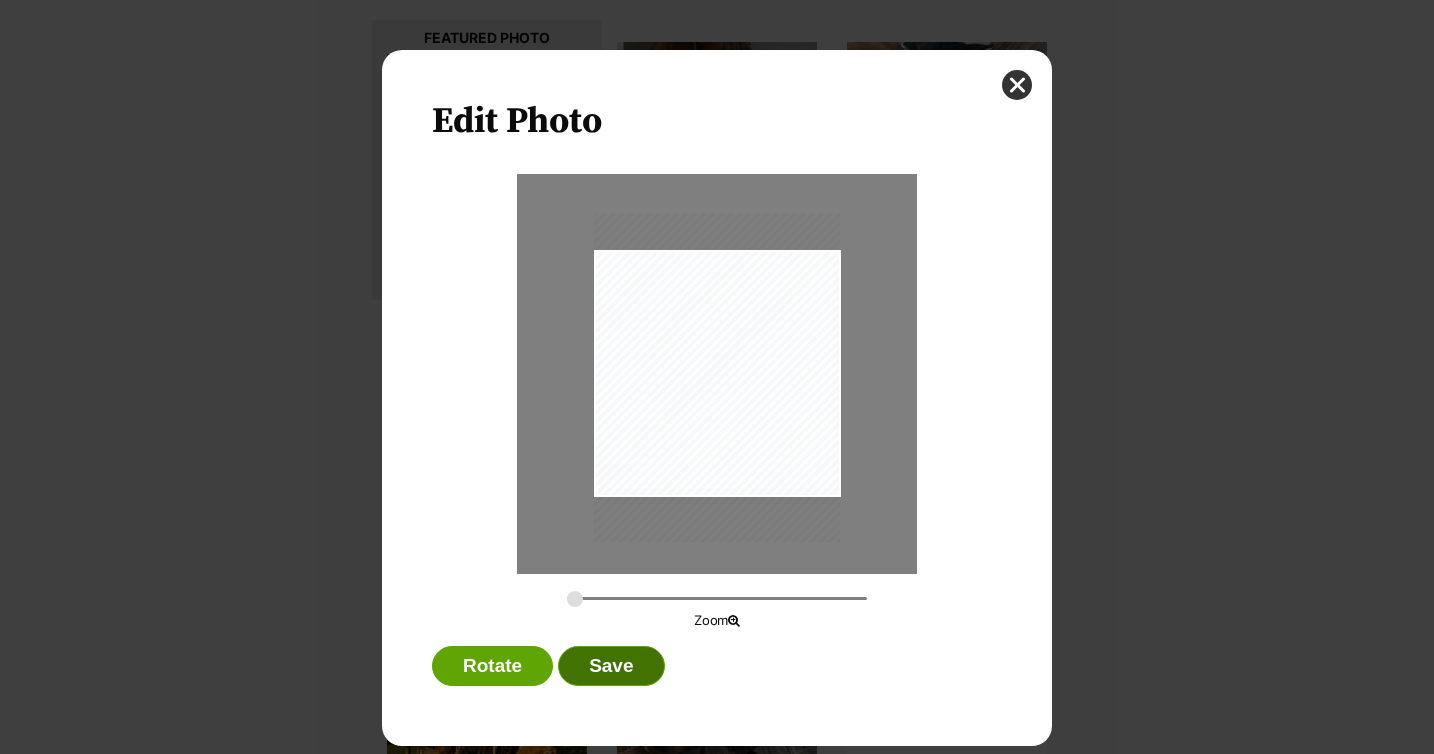 click on "Save" at bounding box center [611, 666] 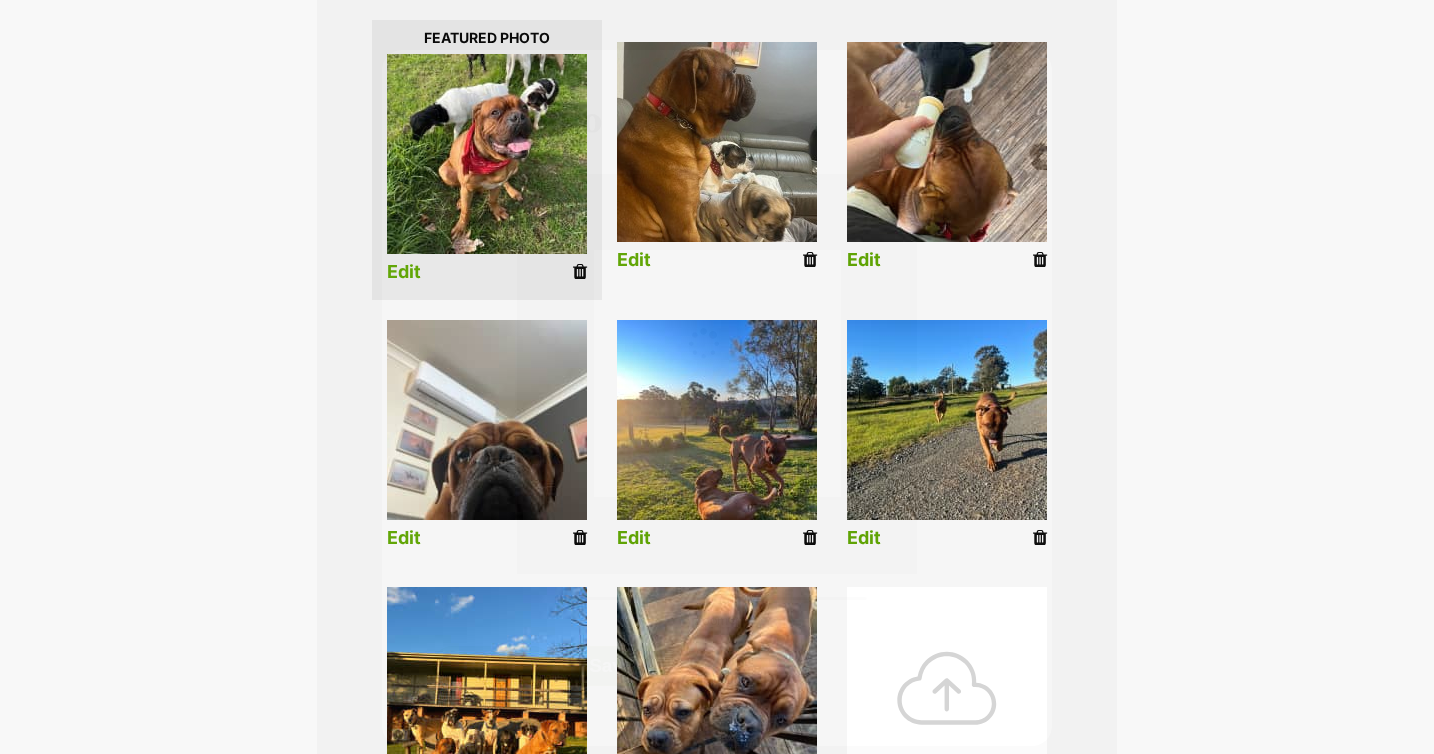 scroll, scrollTop: 501, scrollLeft: 0, axis: vertical 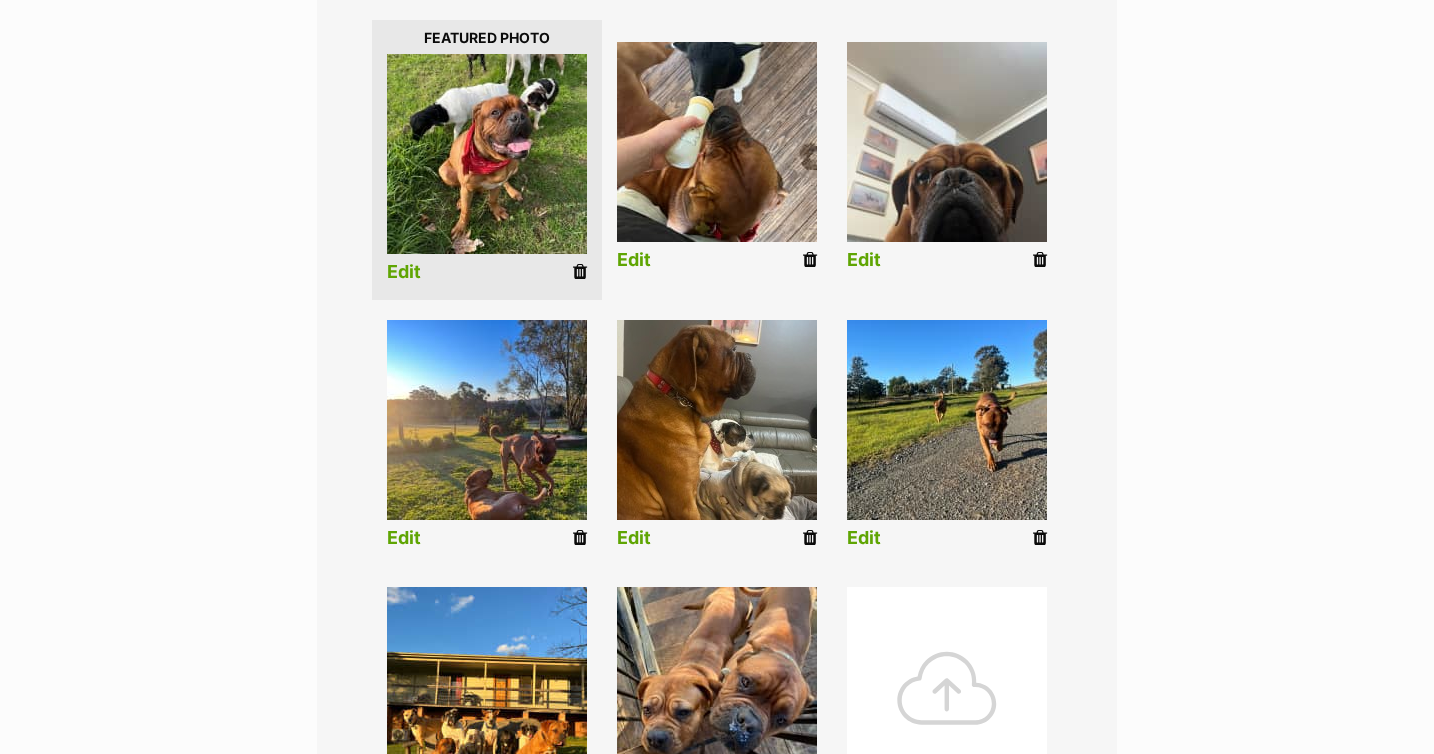 click on "Edit" at bounding box center [634, 260] 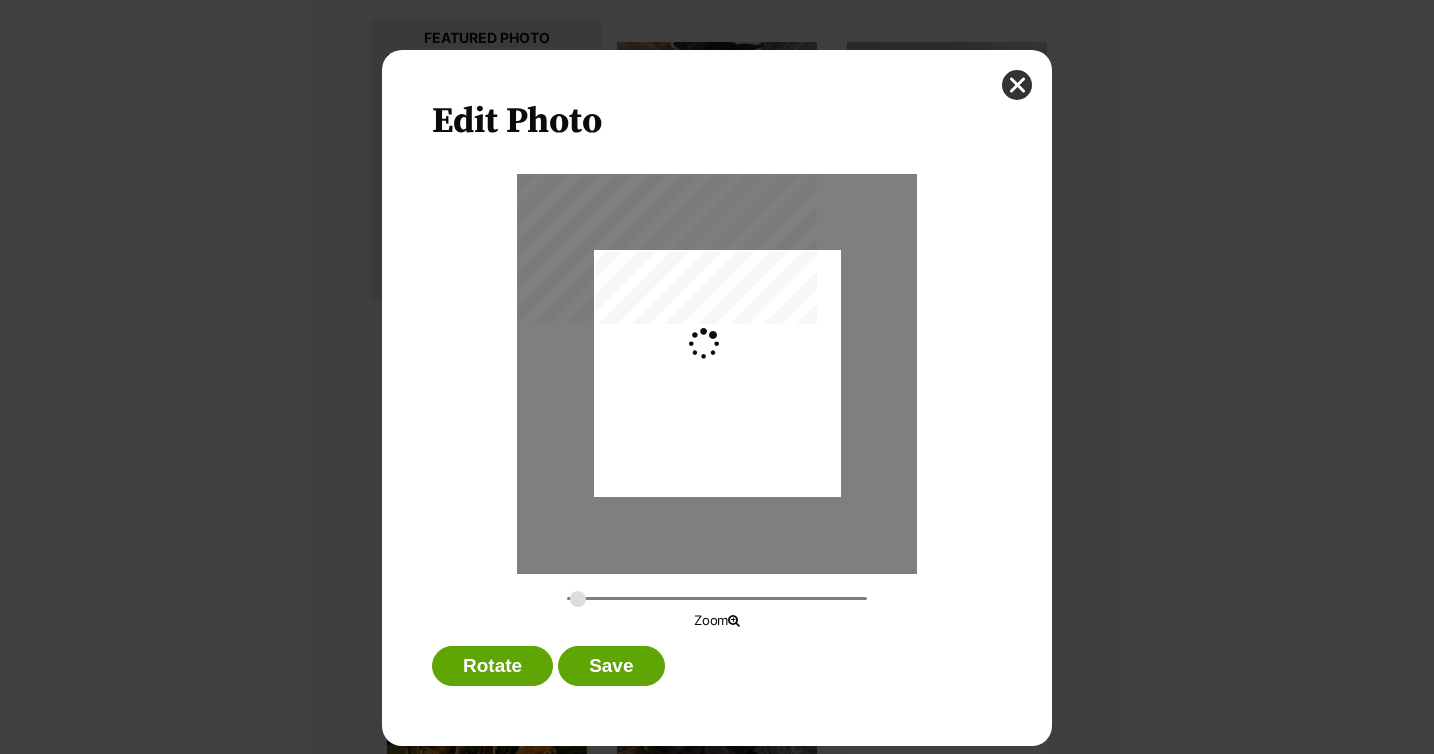scroll, scrollTop: 0, scrollLeft: 0, axis: both 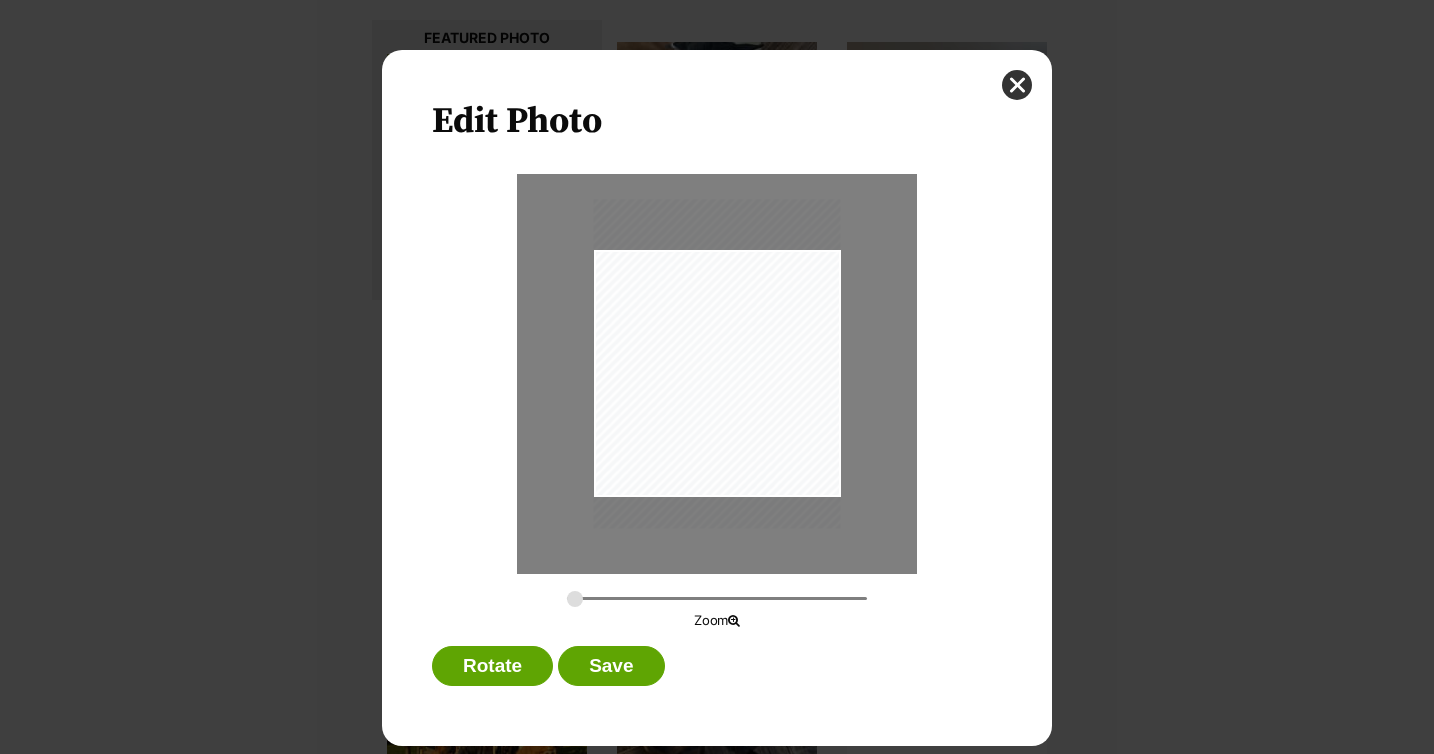 drag, startPoint x: 705, startPoint y: 333, endPoint x: 702, endPoint y: 323, distance: 10.440307 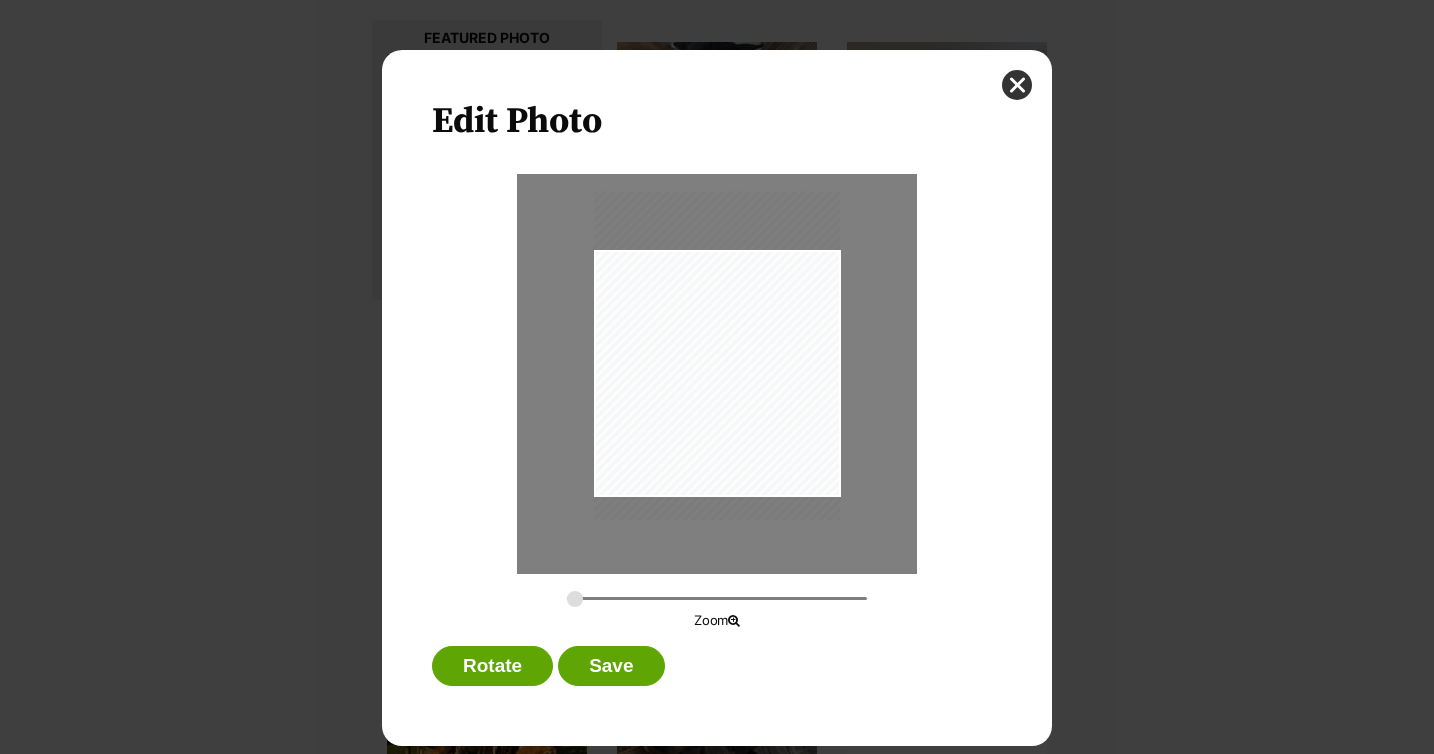 drag, startPoint x: 702, startPoint y: 323, endPoint x: 703, endPoint y: 313, distance: 10.049875 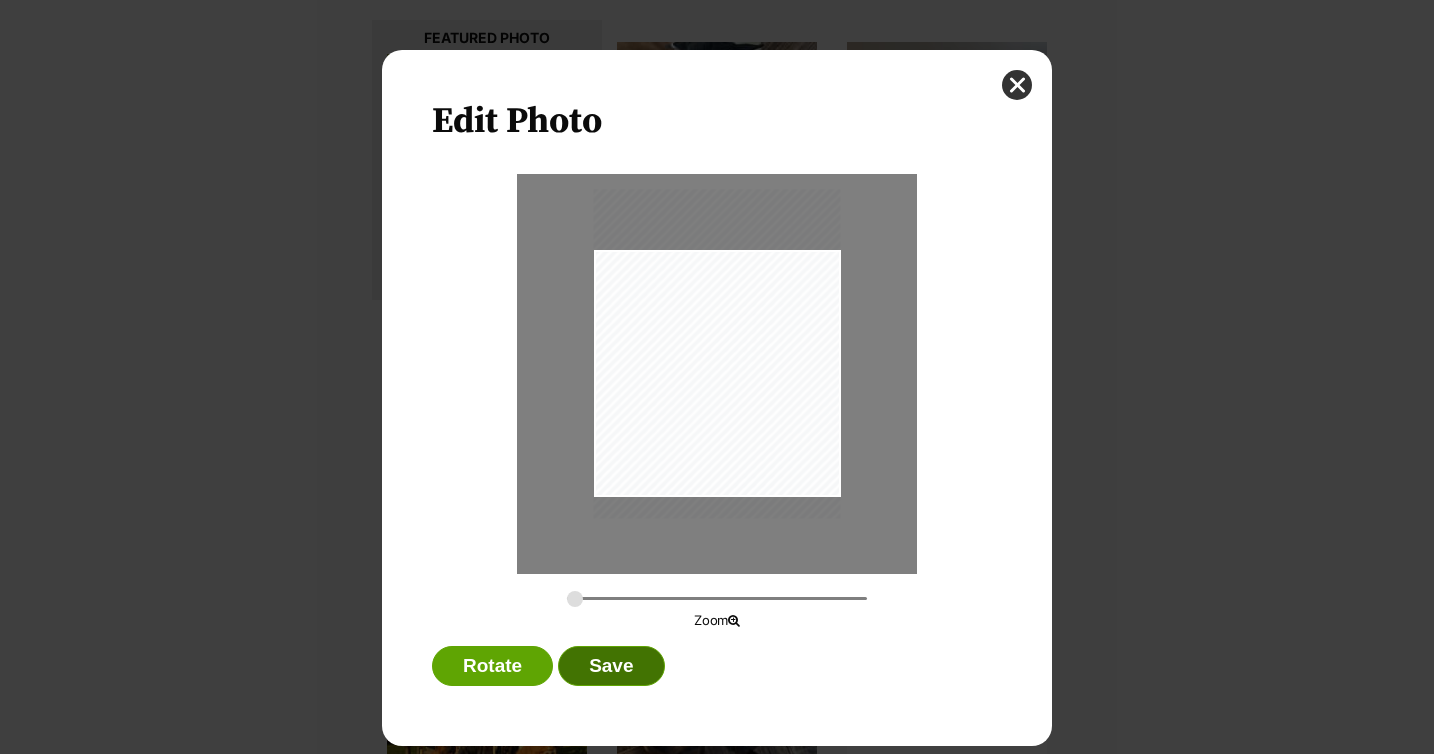 click on "Save" at bounding box center [611, 666] 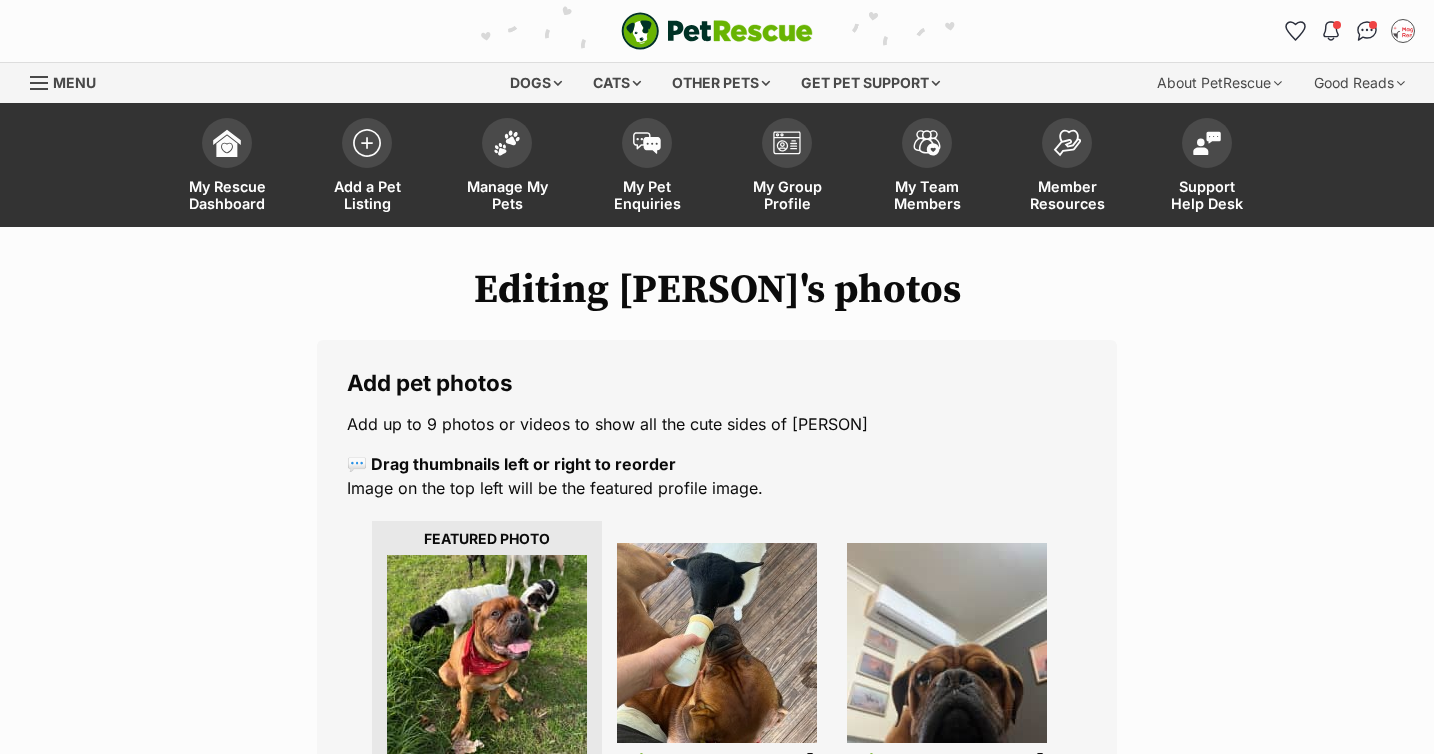 scroll, scrollTop: 501, scrollLeft: 0, axis: vertical 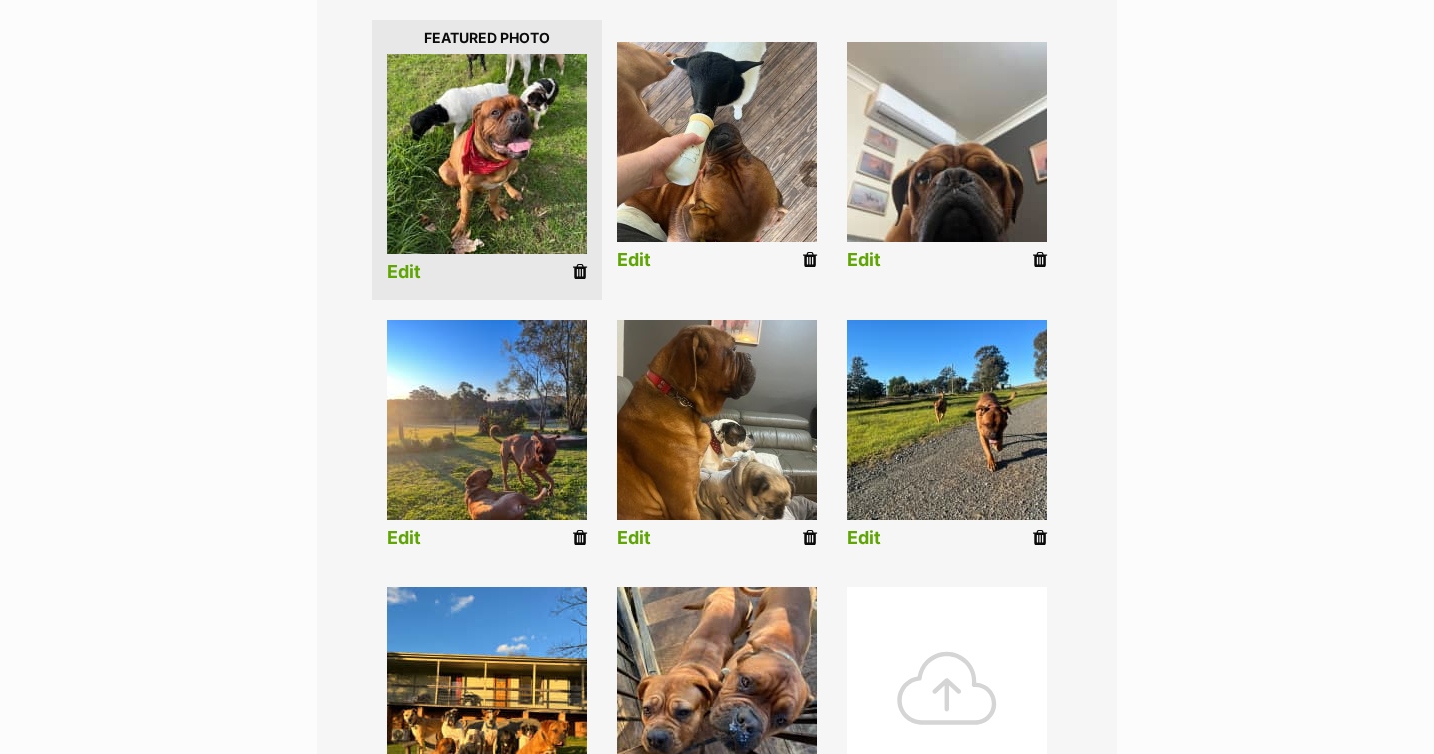 click on "Edit" at bounding box center (864, 260) 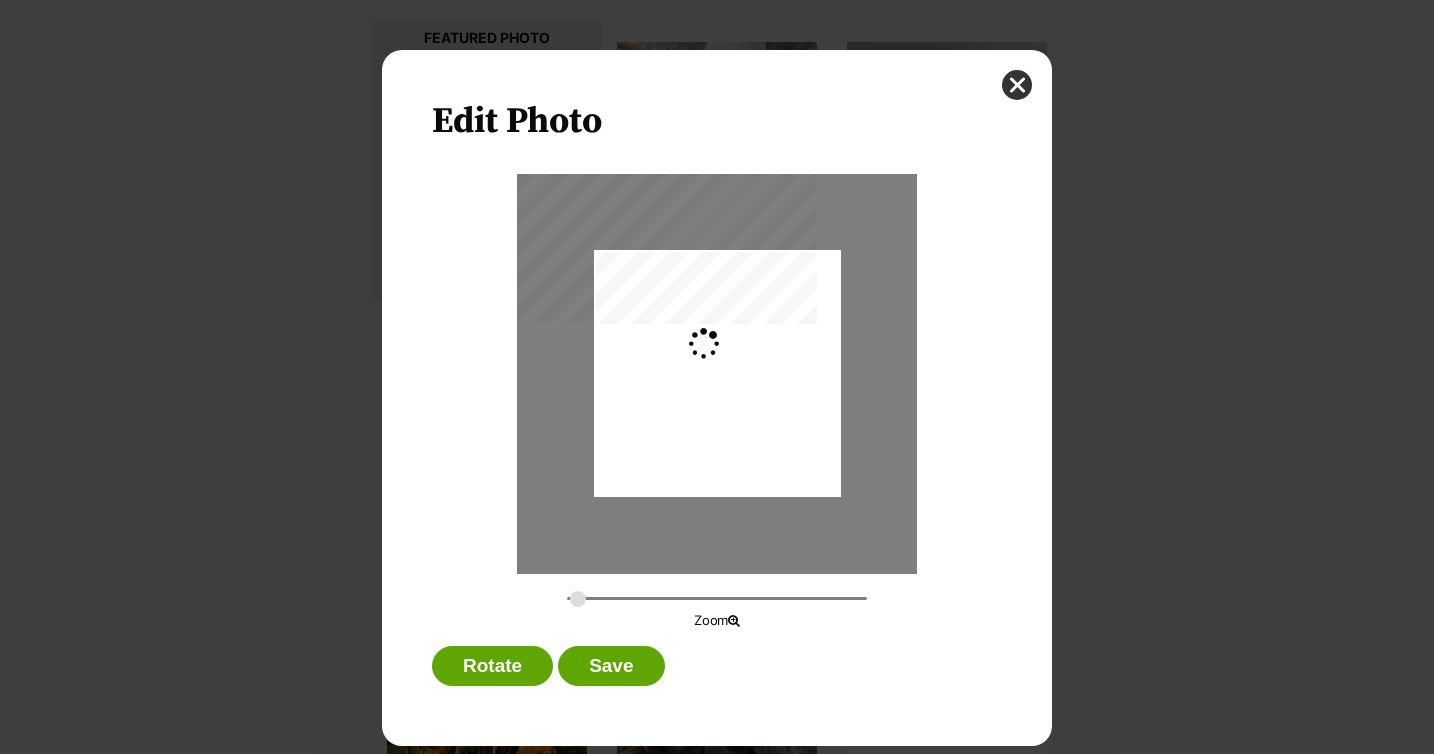 scroll, scrollTop: 0, scrollLeft: 0, axis: both 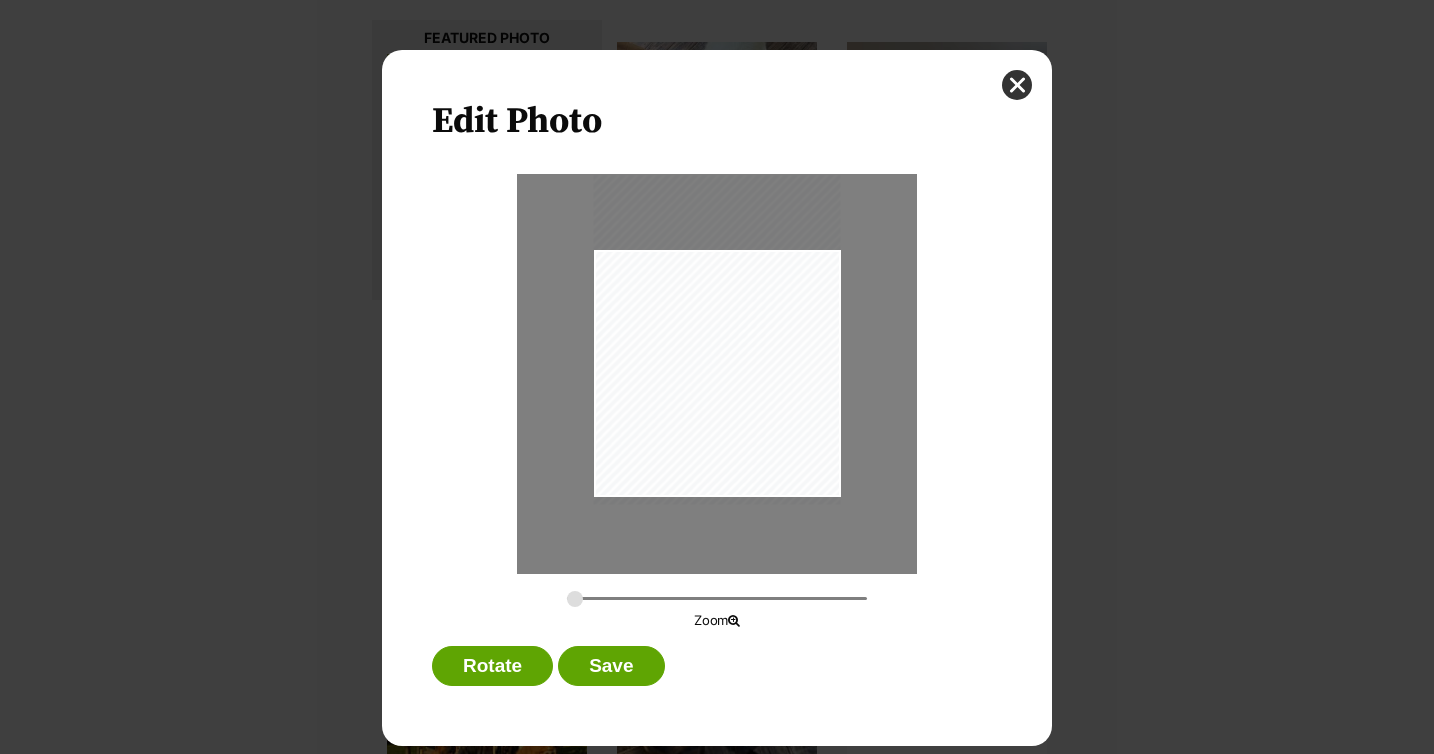 drag, startPoint x: 705, startPoint y: 411, endPoint x: 702, endPoint y: 372, distance: 39.115215 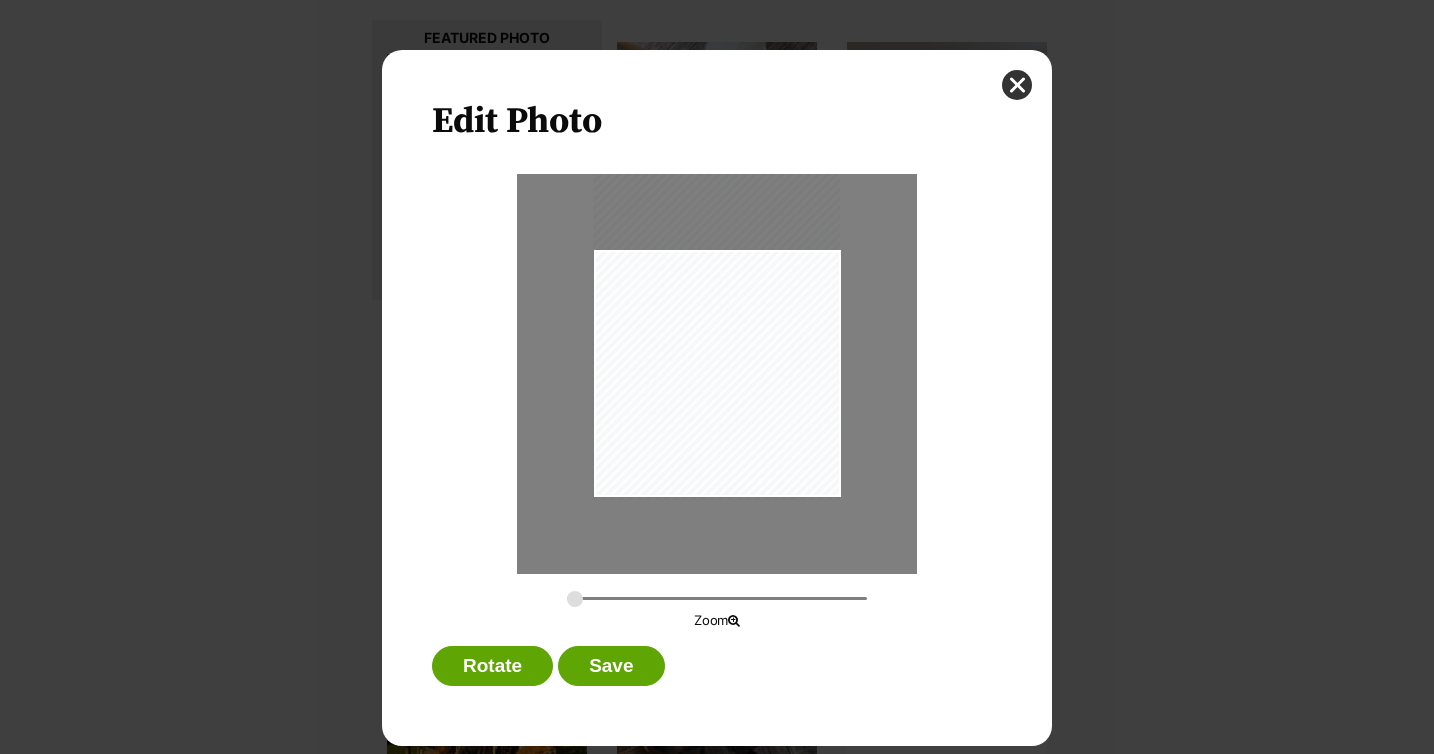 click on "Rotate
Save" at bounding box center (717, 671) 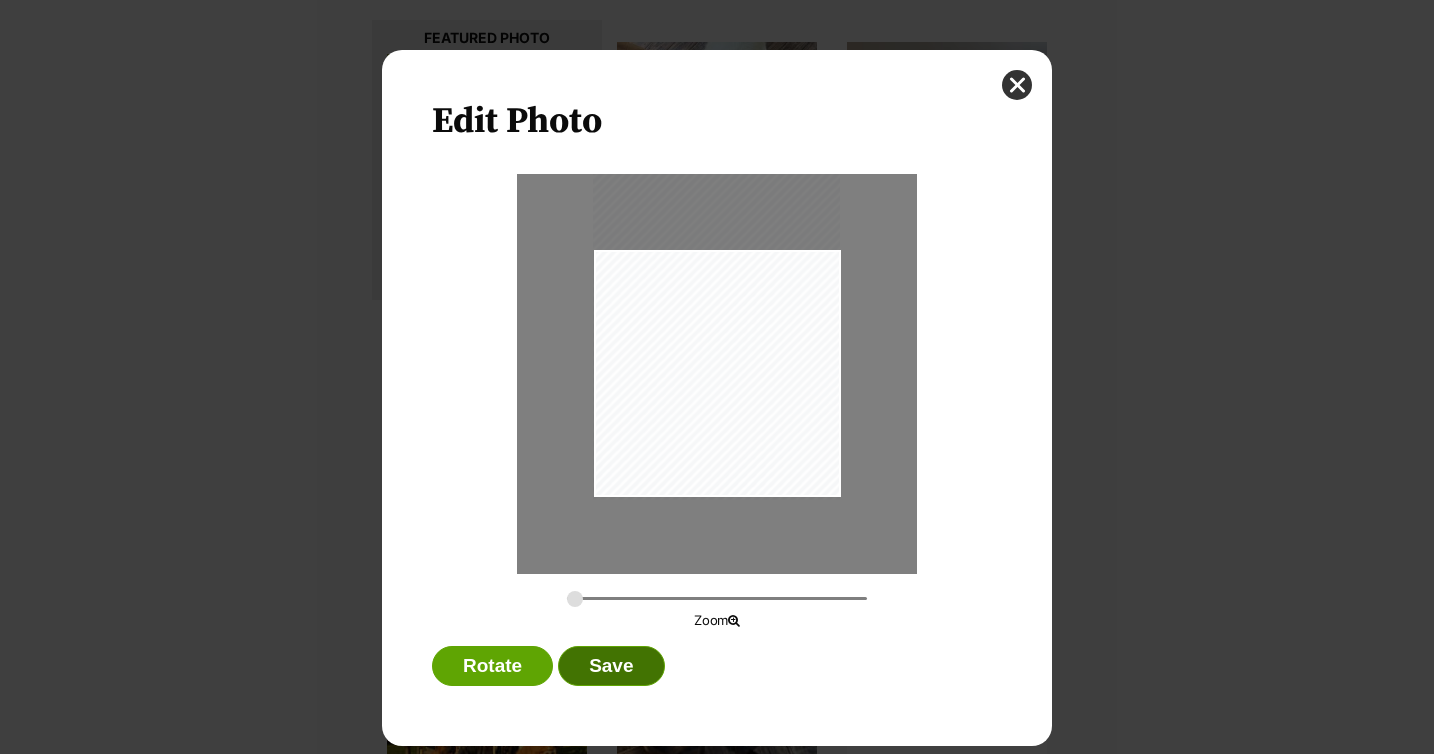 click on "Save" at bounding box center (611, 666) 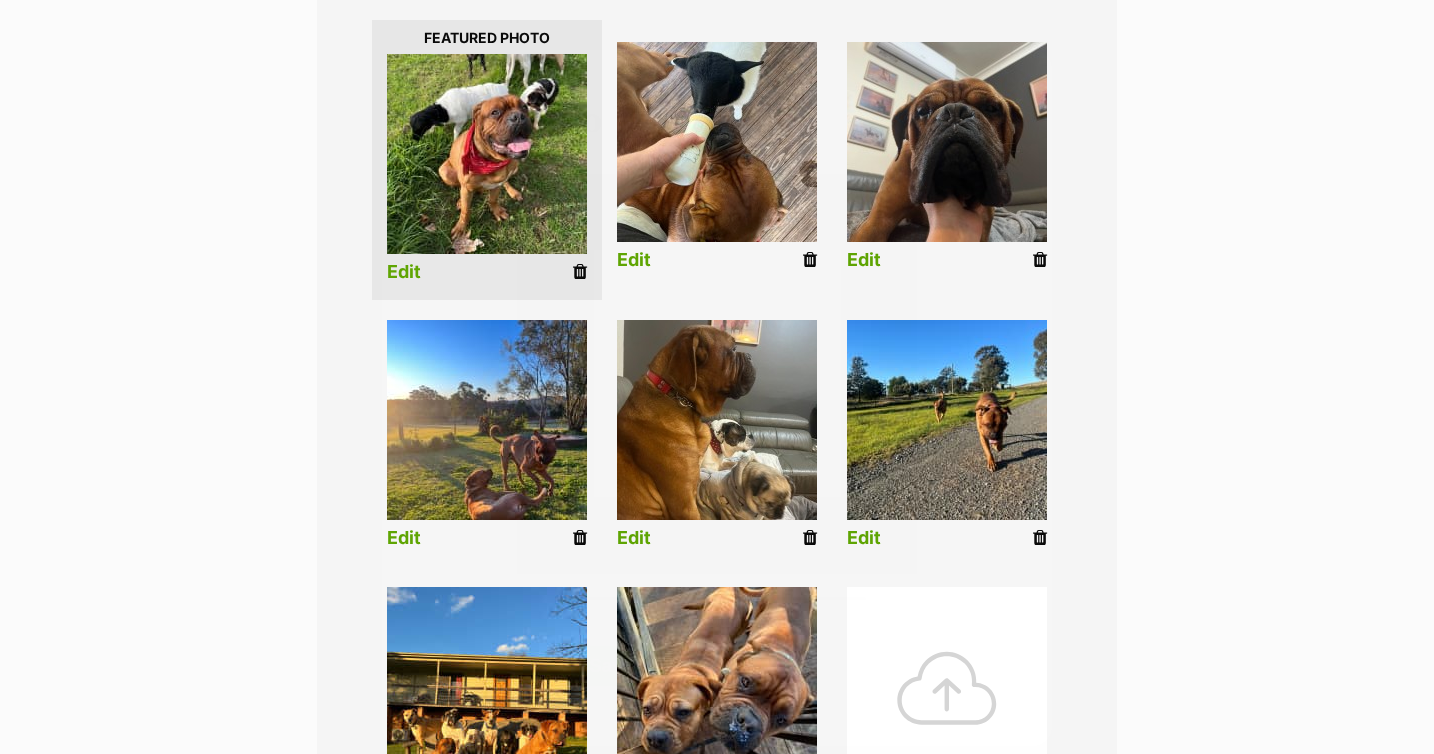 scroll, scrollTop: 501, scrollLeft: 0, axis: vertical 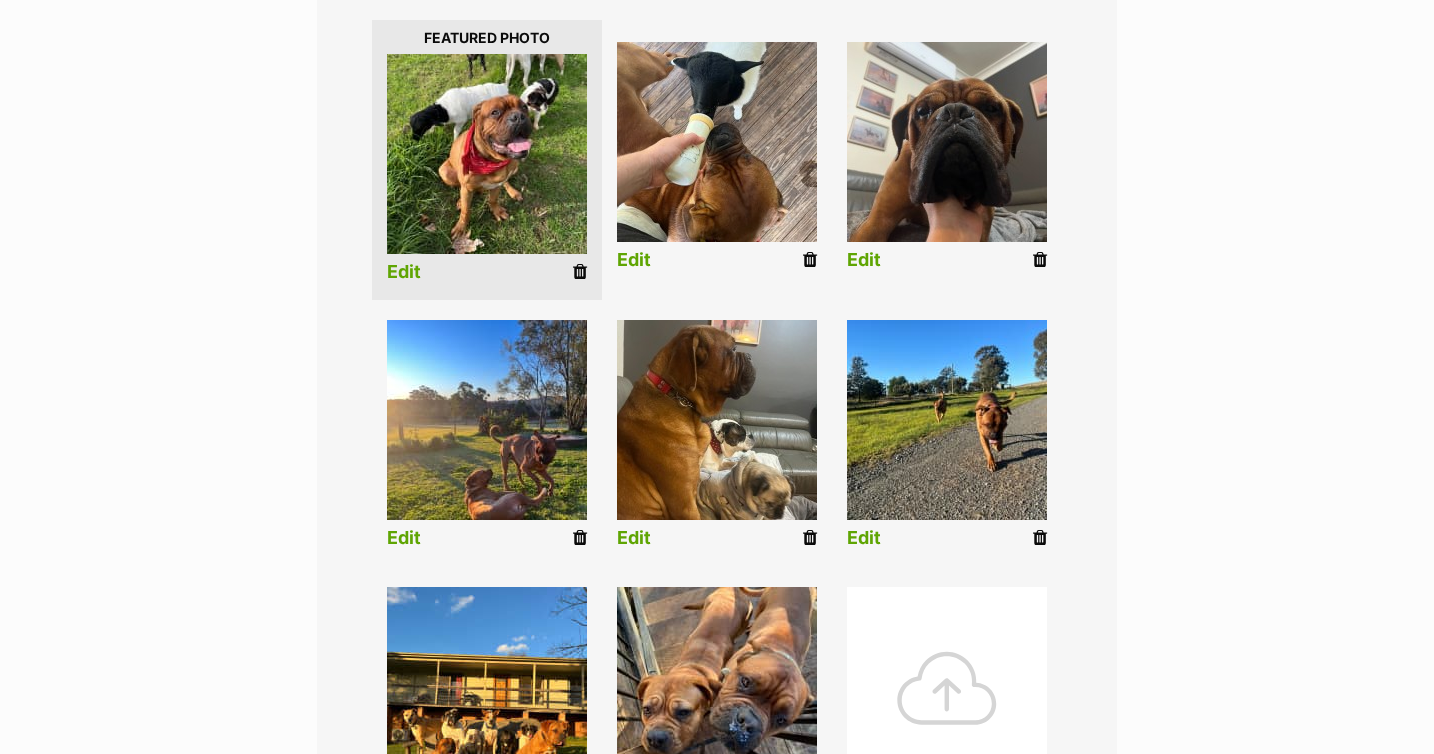 click on "Edit" at bounding box center [404, 538] 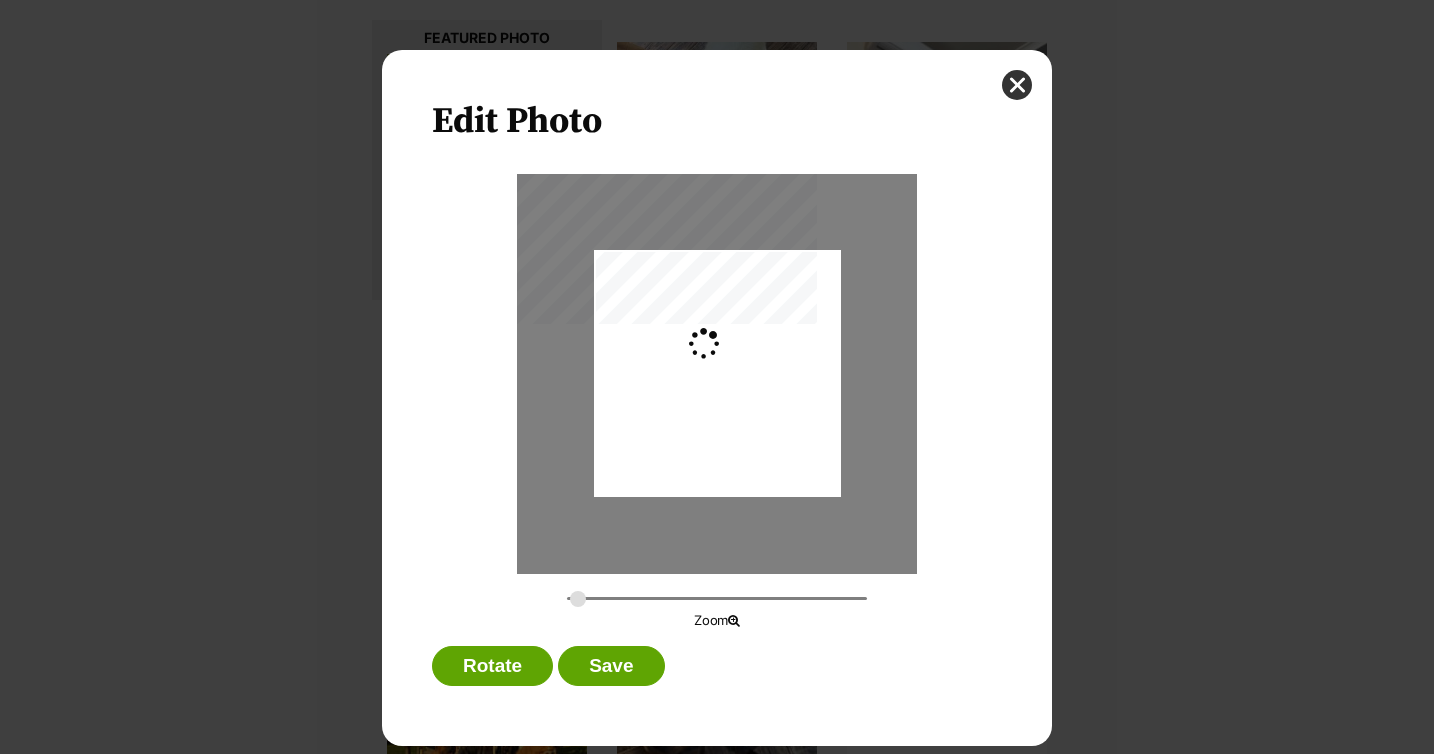 scroll, scrollTop: 0, scrollLeft: 0, axis: both 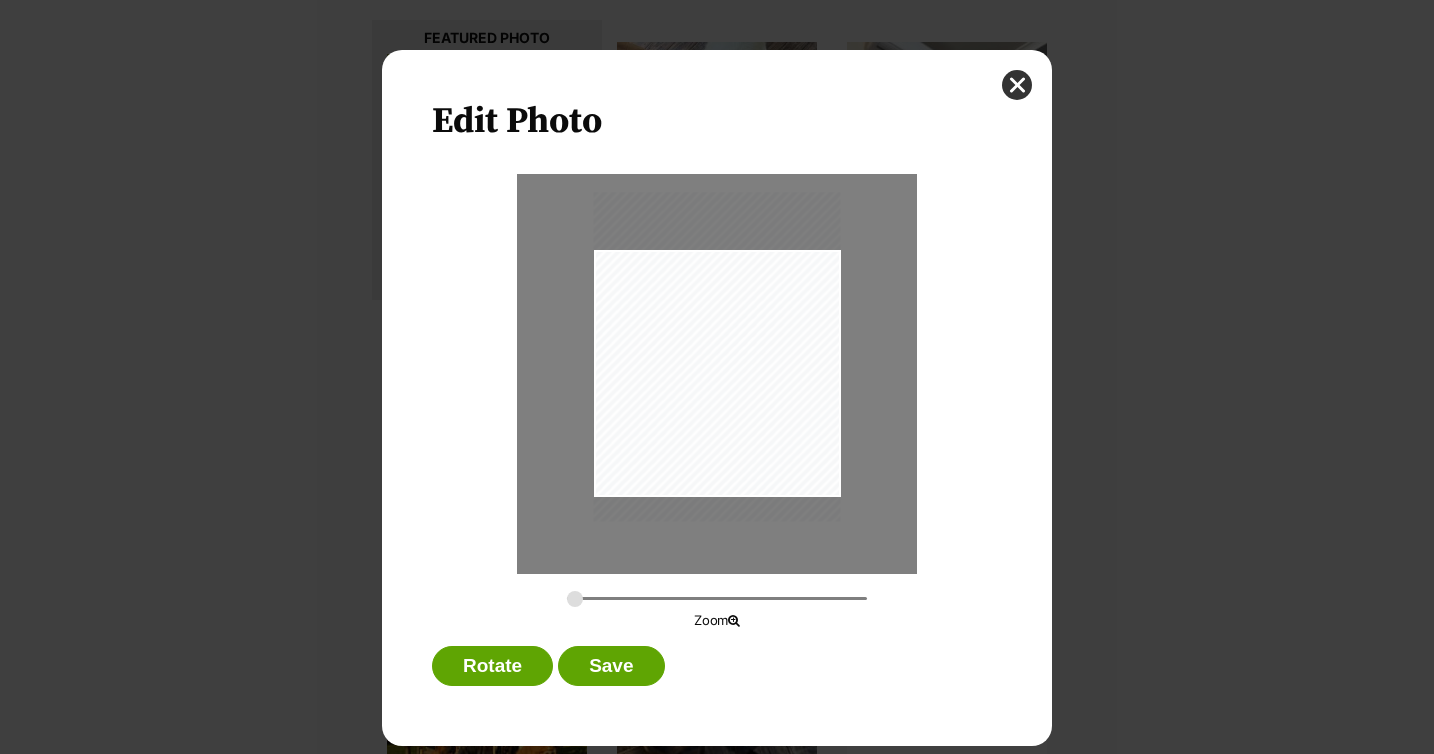 drag, startPoint x: 708, startPoint y: 453, endPoint x: 709, endPoint y: 437, distance: 16.03122 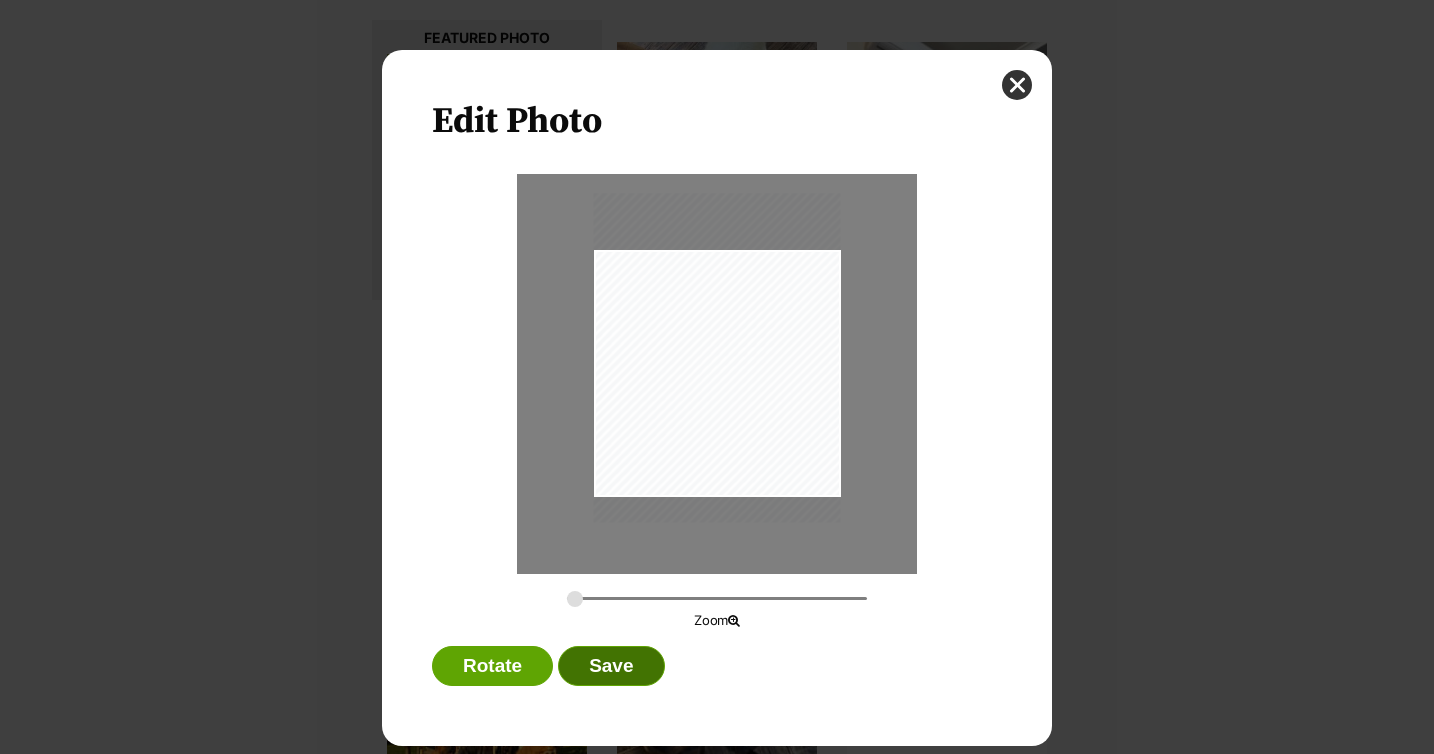 click on "Save" at bounding box center [611, 666] 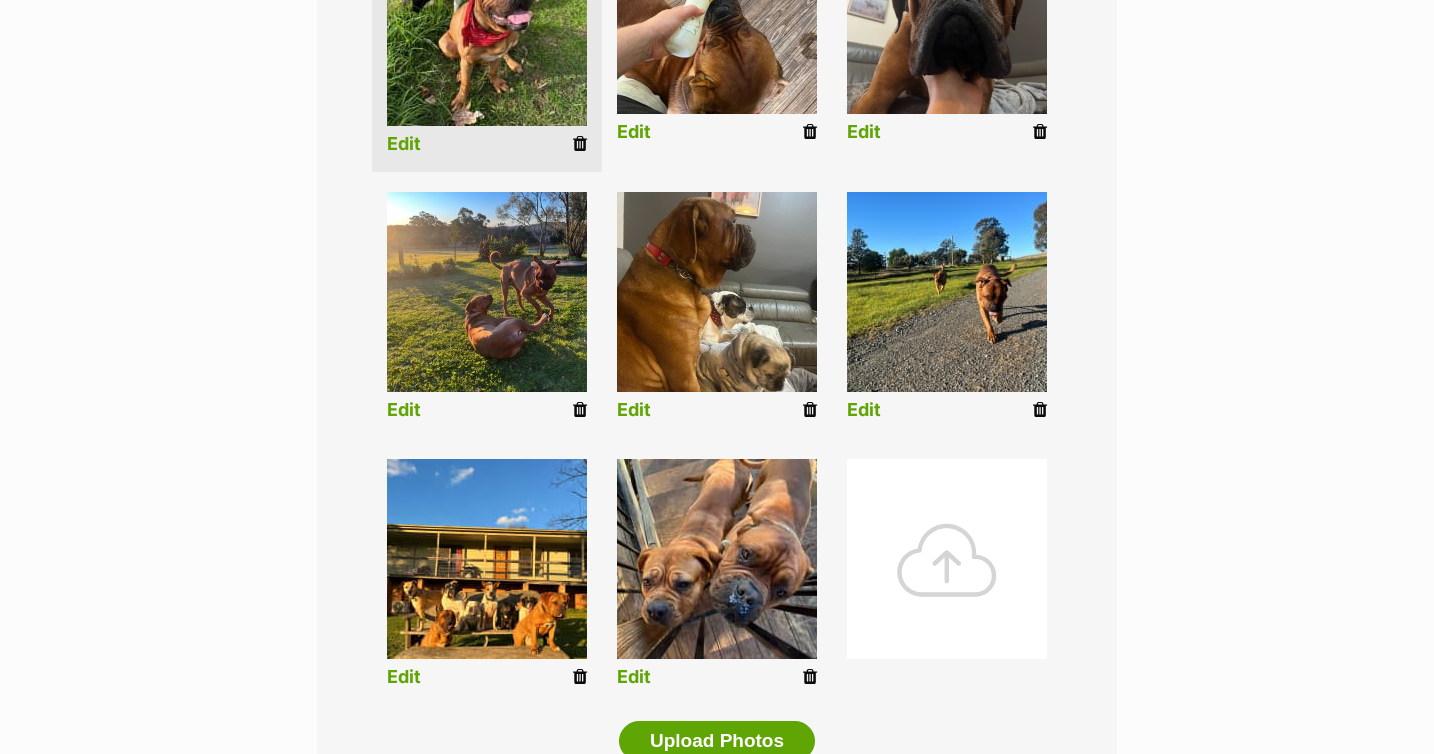 scroll, scrollTop: 806, scrollLeft: 0, axis: vertical 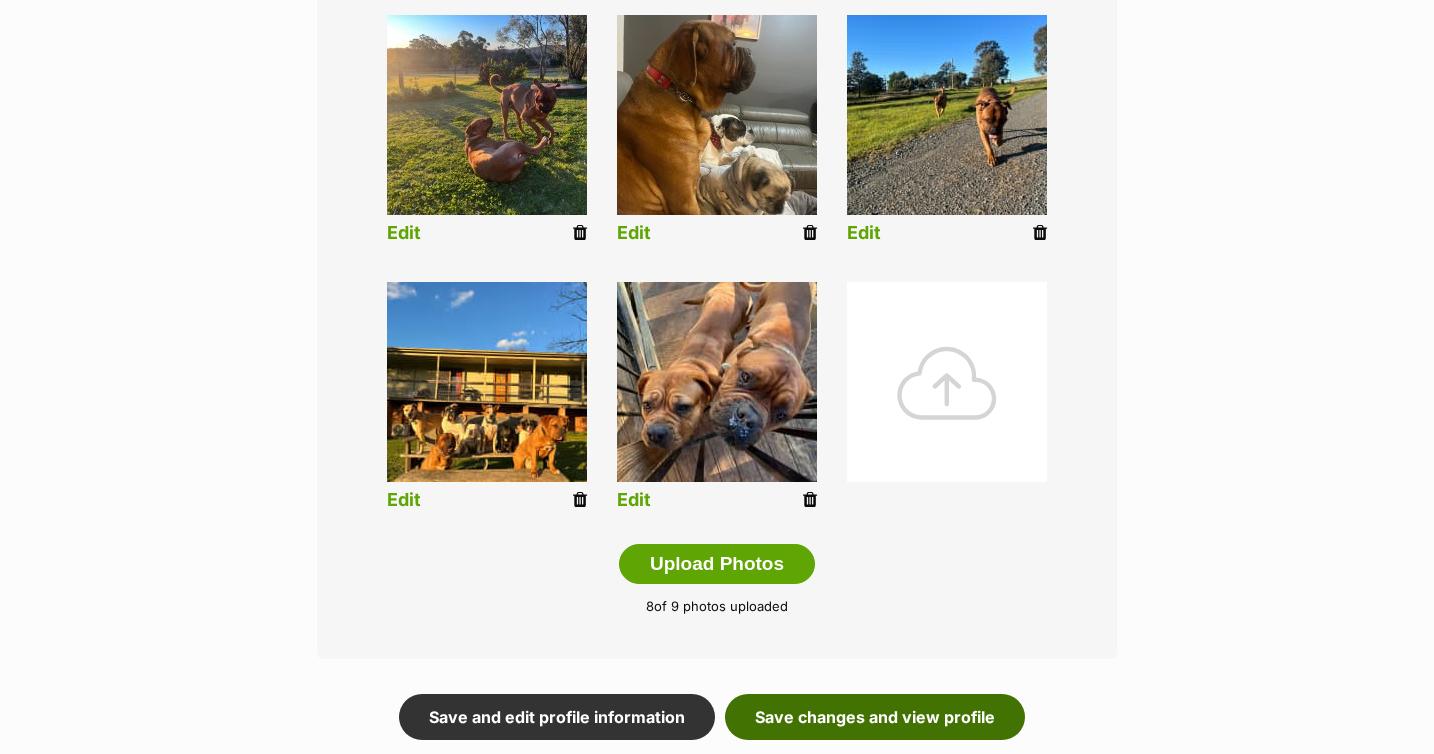click on "Save changes and view profile" at bounding box center (875, 717) 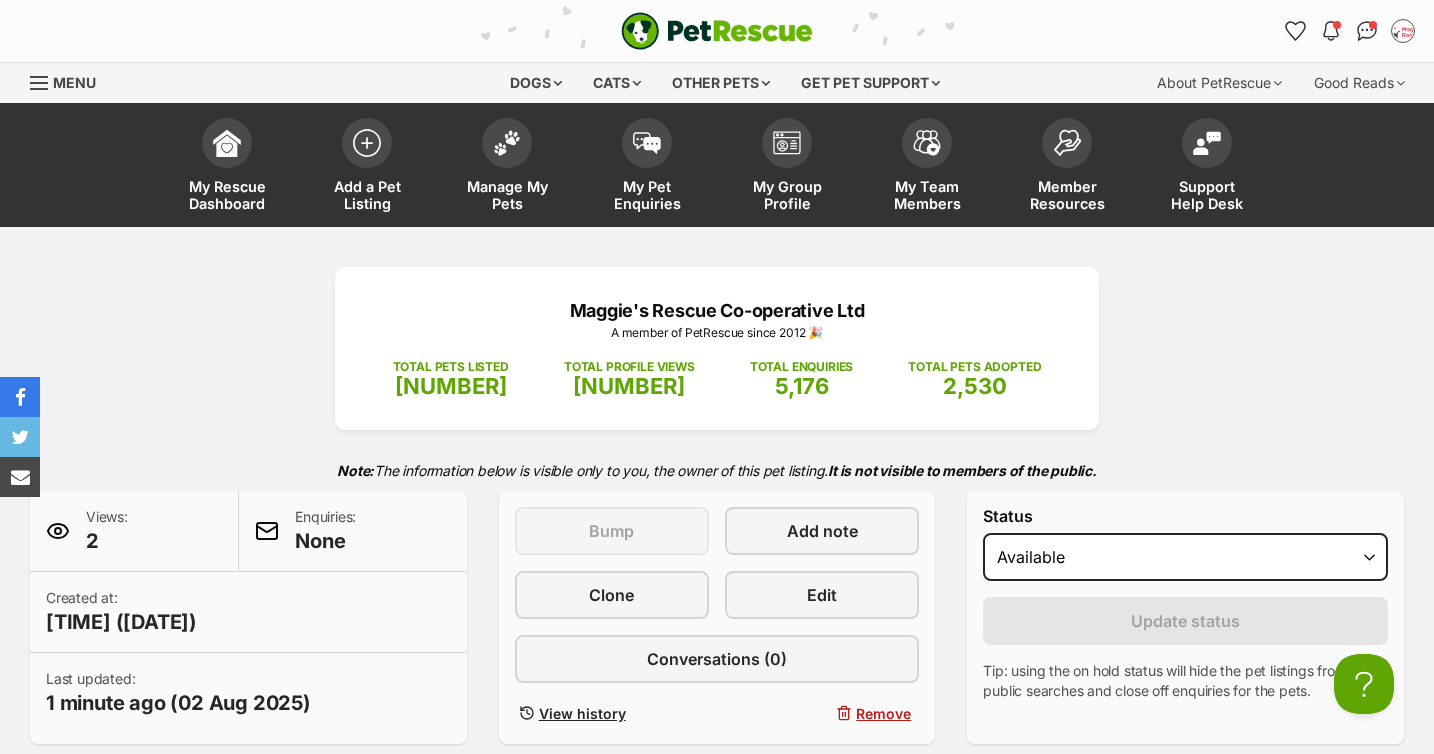scroll, scrollTop: 259, scrollLeft: 0, axis: vertical 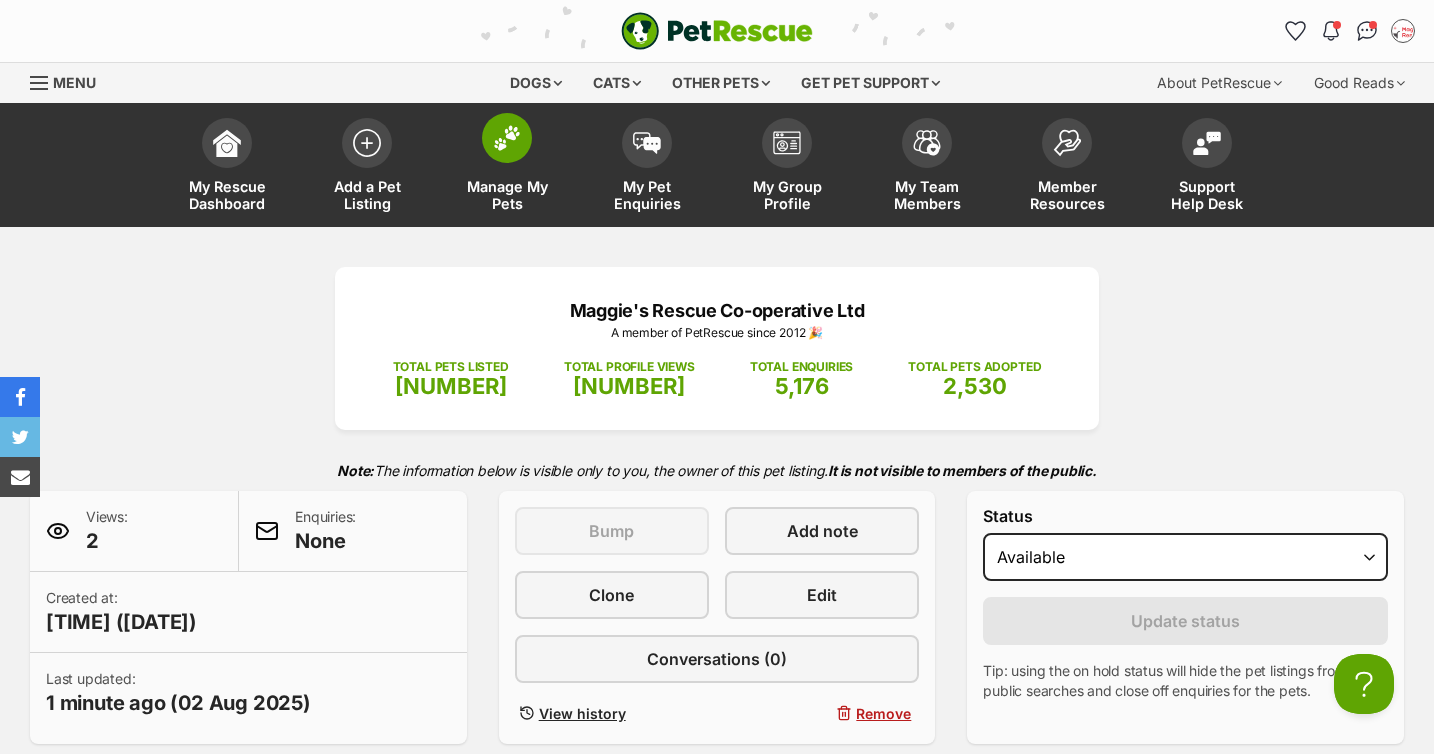 click on "Manage My Pets" at bounding box center (507, 167) 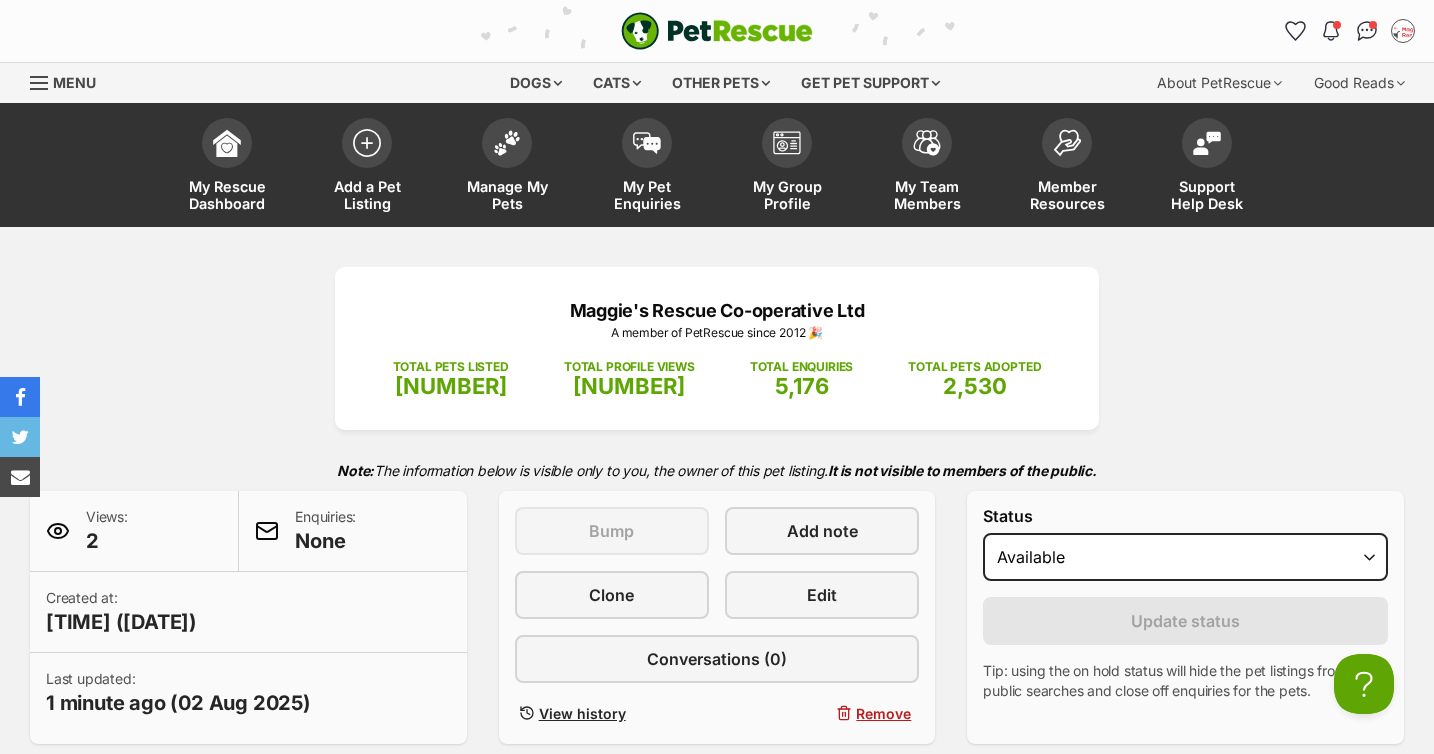 scroll, scrollTop: 0, scrollLeft: 0, axis: both 